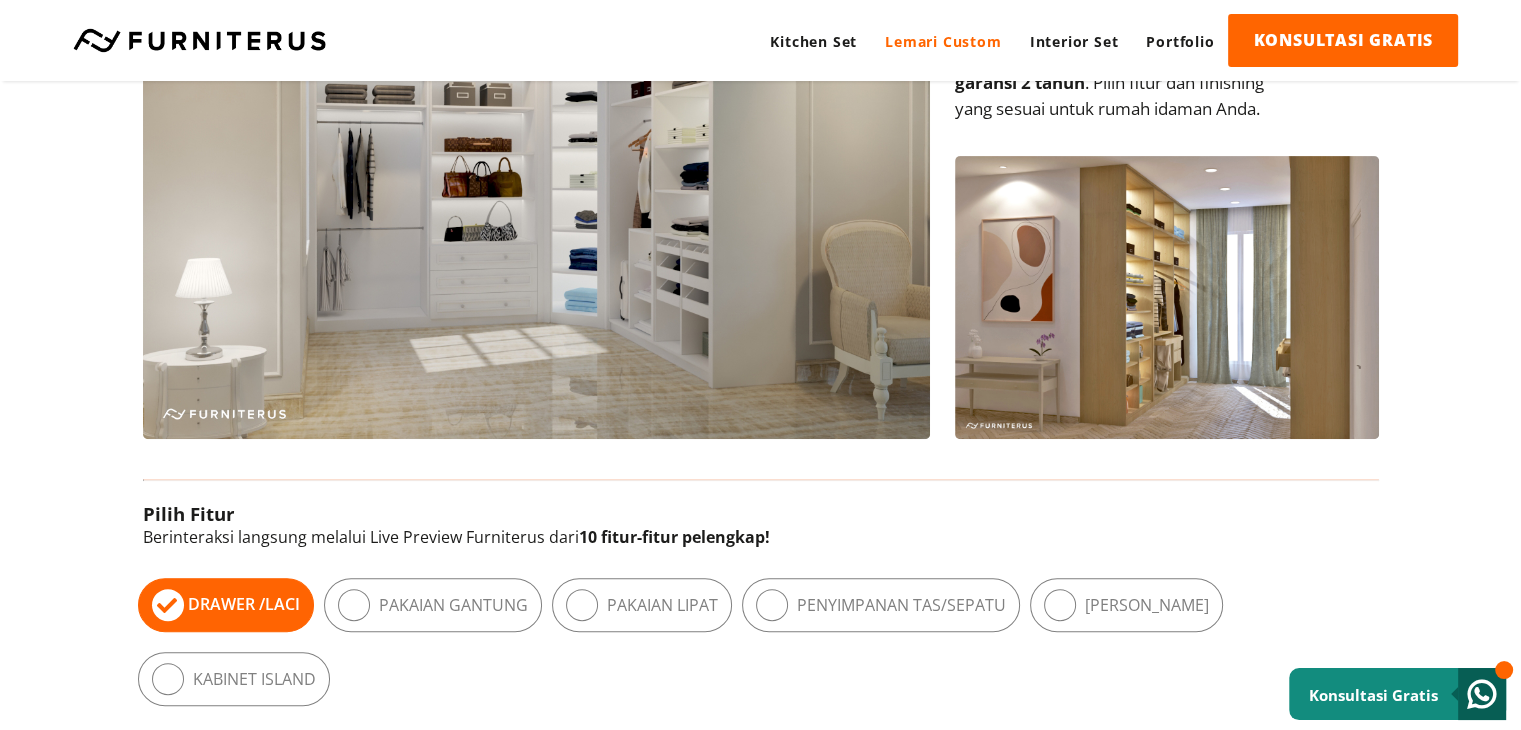 scroll, scrollTop: 1100, scrollLeft: 0, axis: vertical 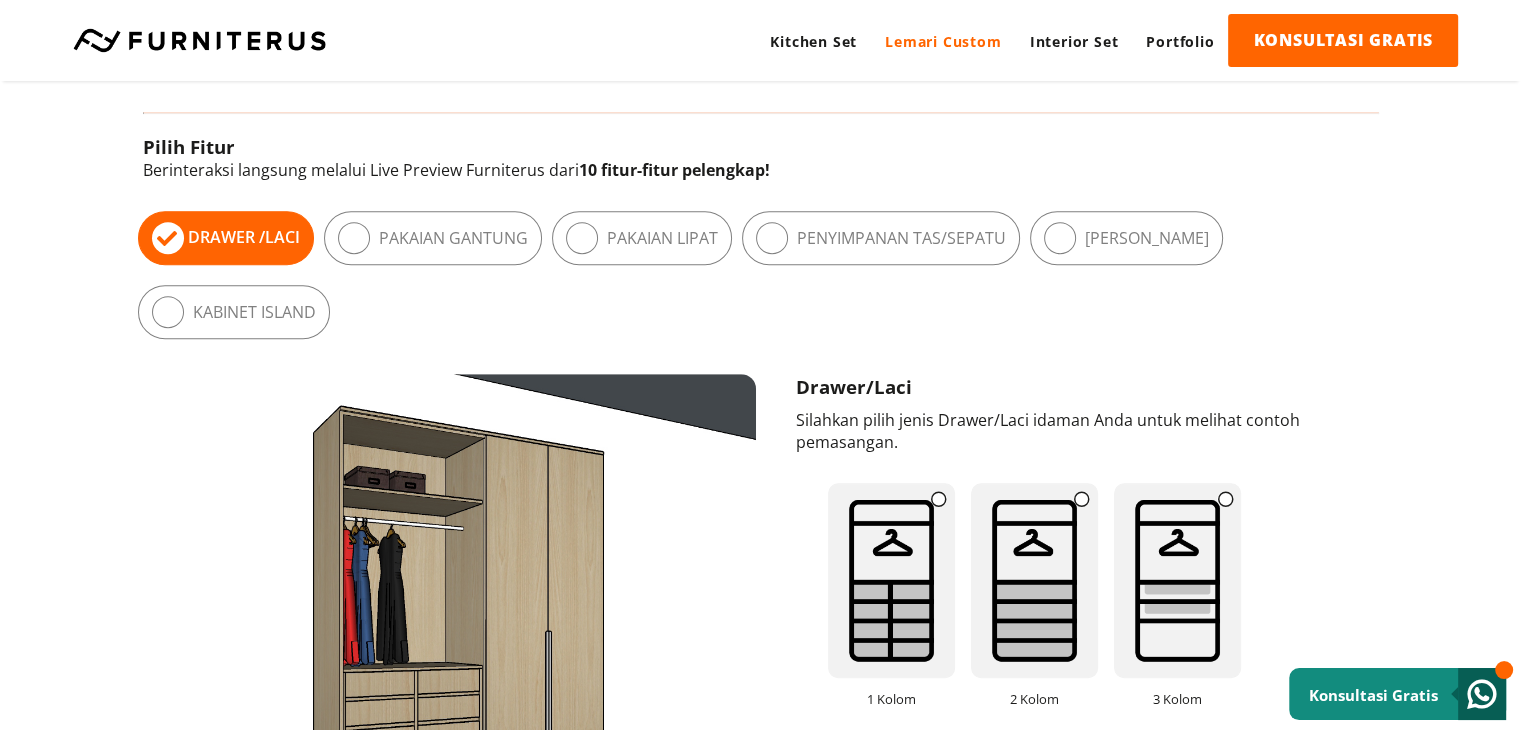 click on "Pakaian Gantung" at bounding box center [433, 238] 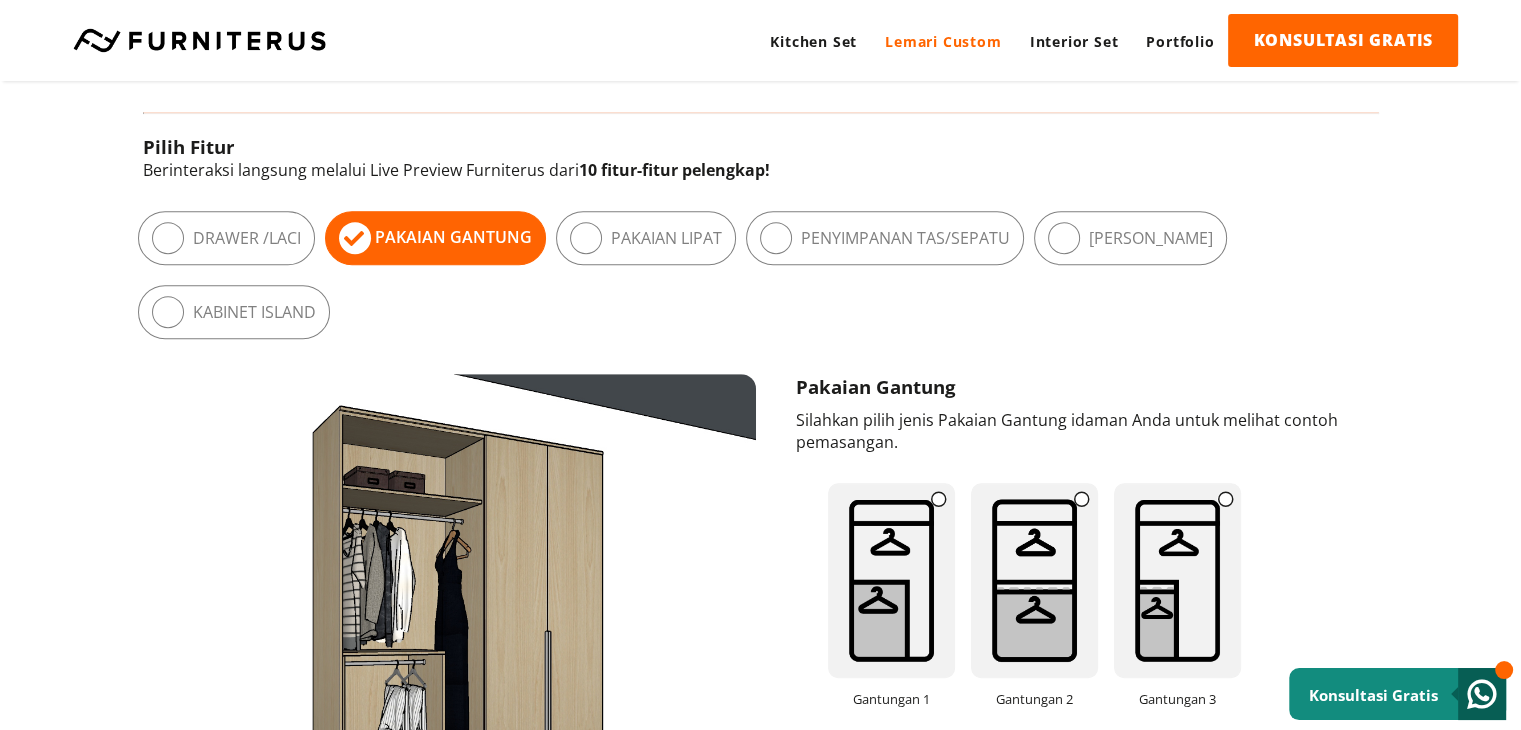 drag, startPoint x: 1518, startPoint y: 208, endPoint x: 1526, endPoint y: 237, distance: 30.083218 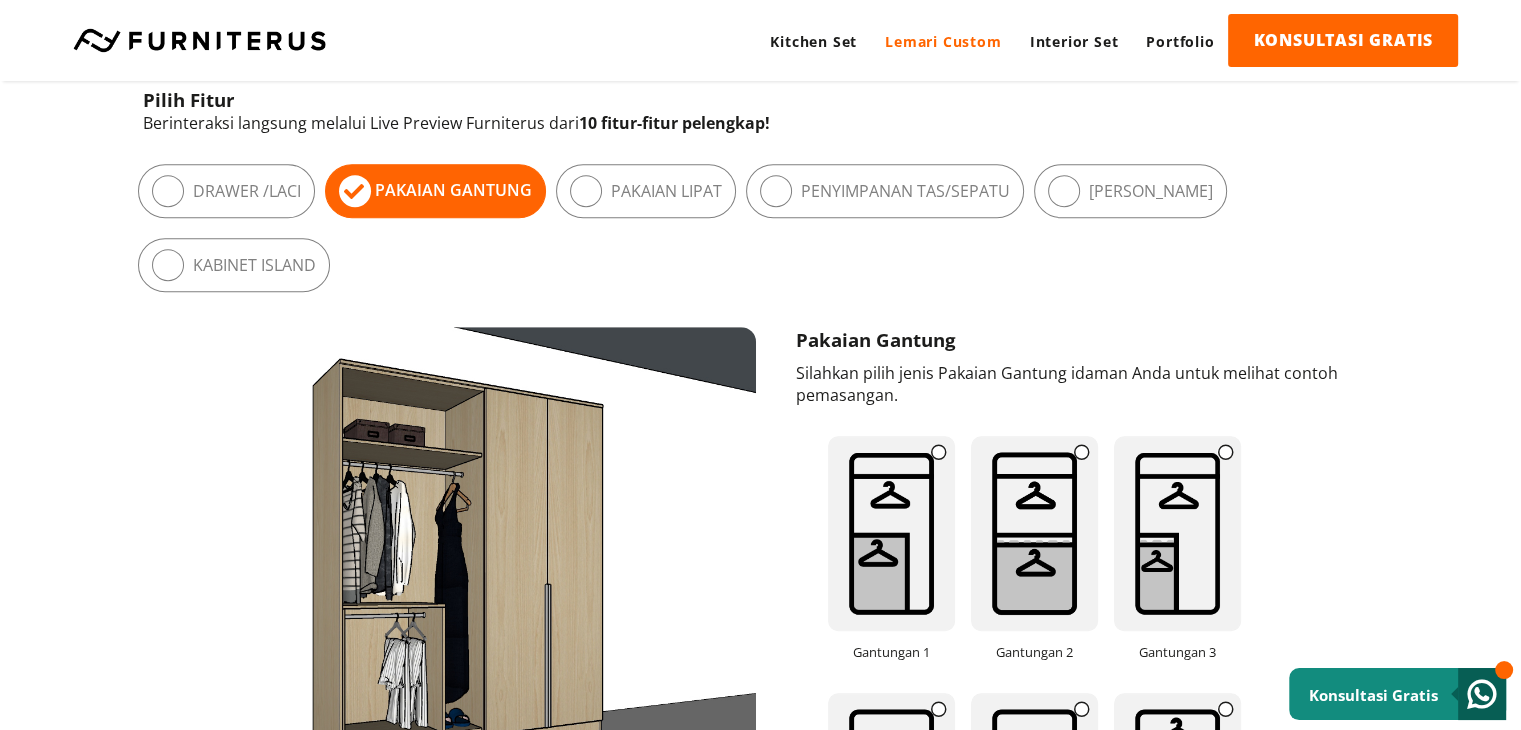 scroll, scrollTop: 1140, scrollLeft: 0, axis: vertical 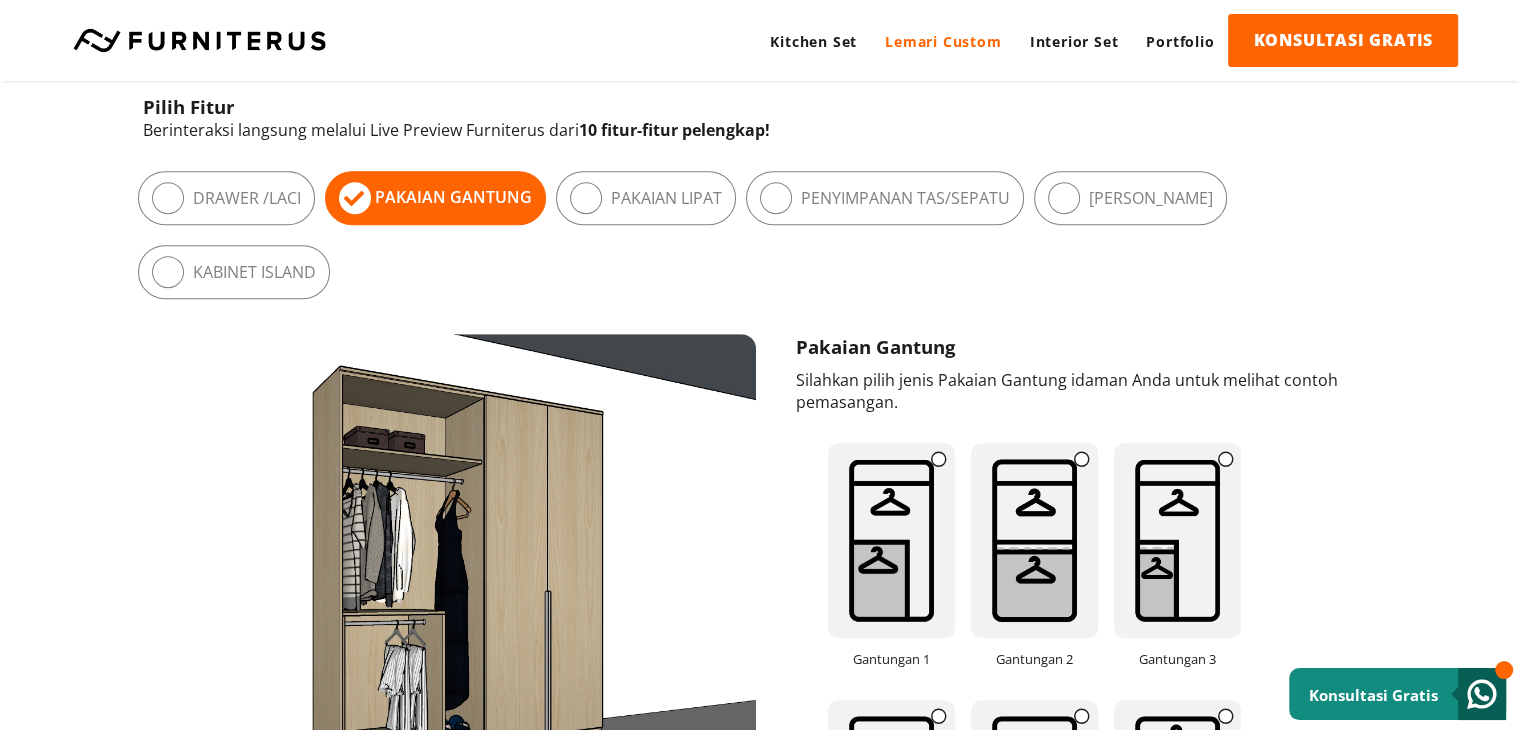 click at bounding box center (168, 198) 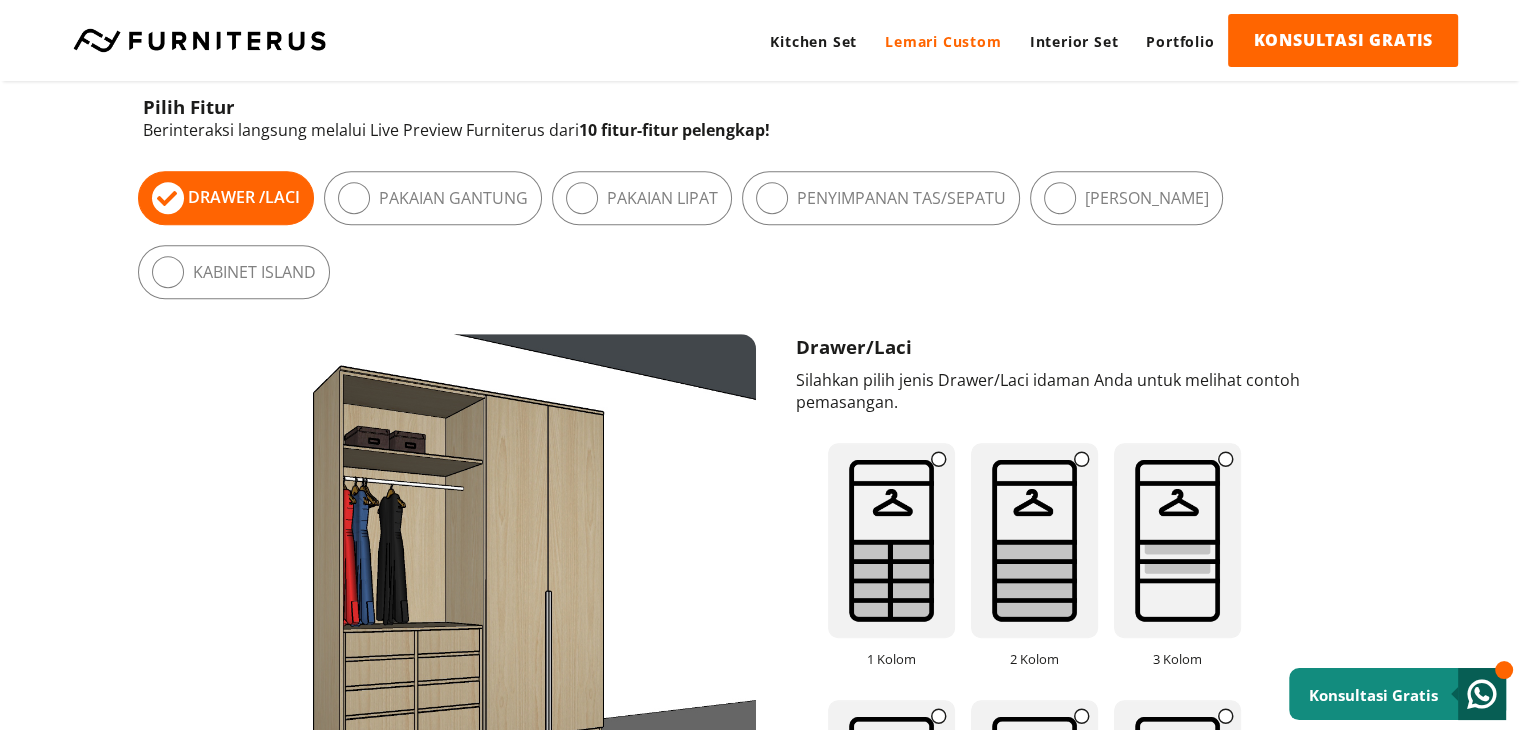 click at bounding box center (354, 198) 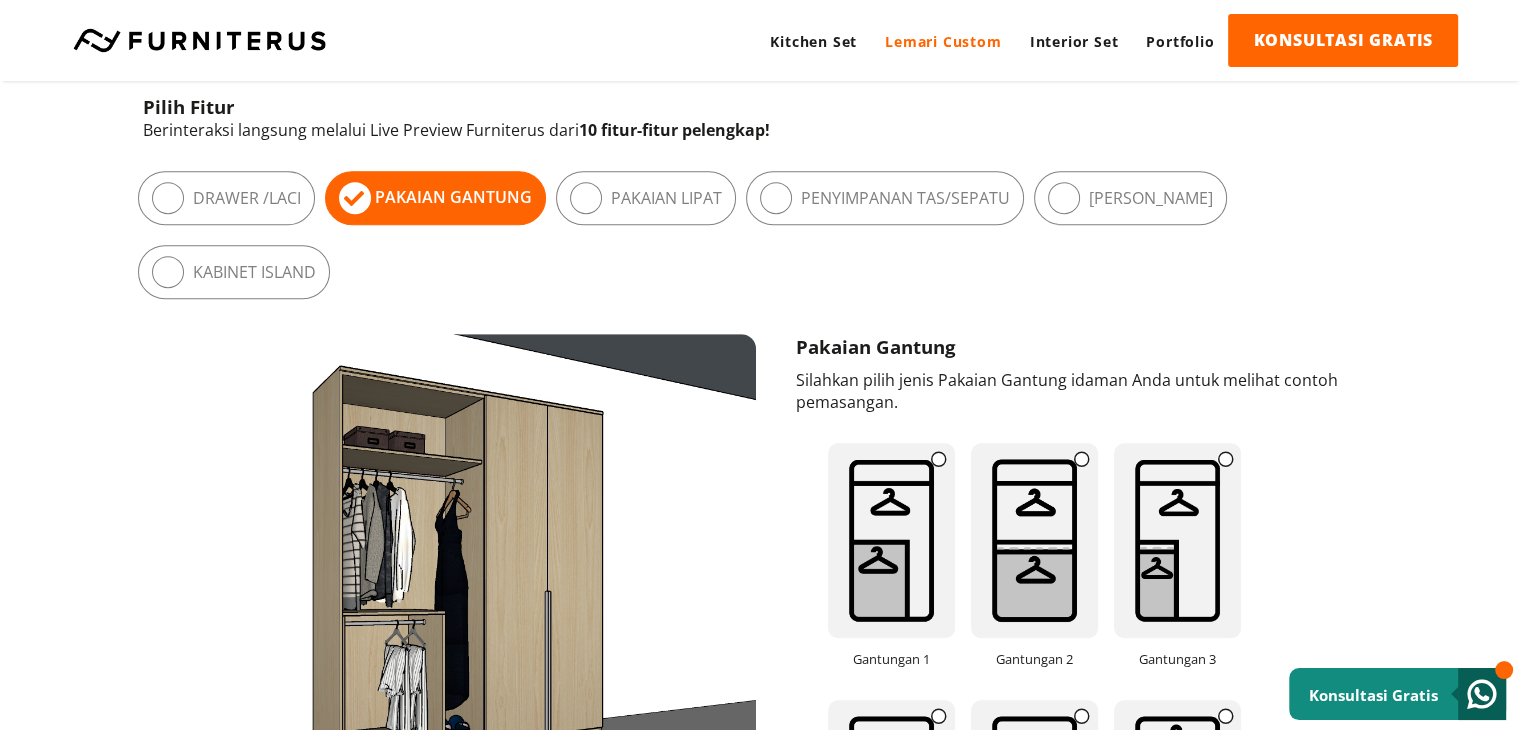 click at bounding box center [586, 198] 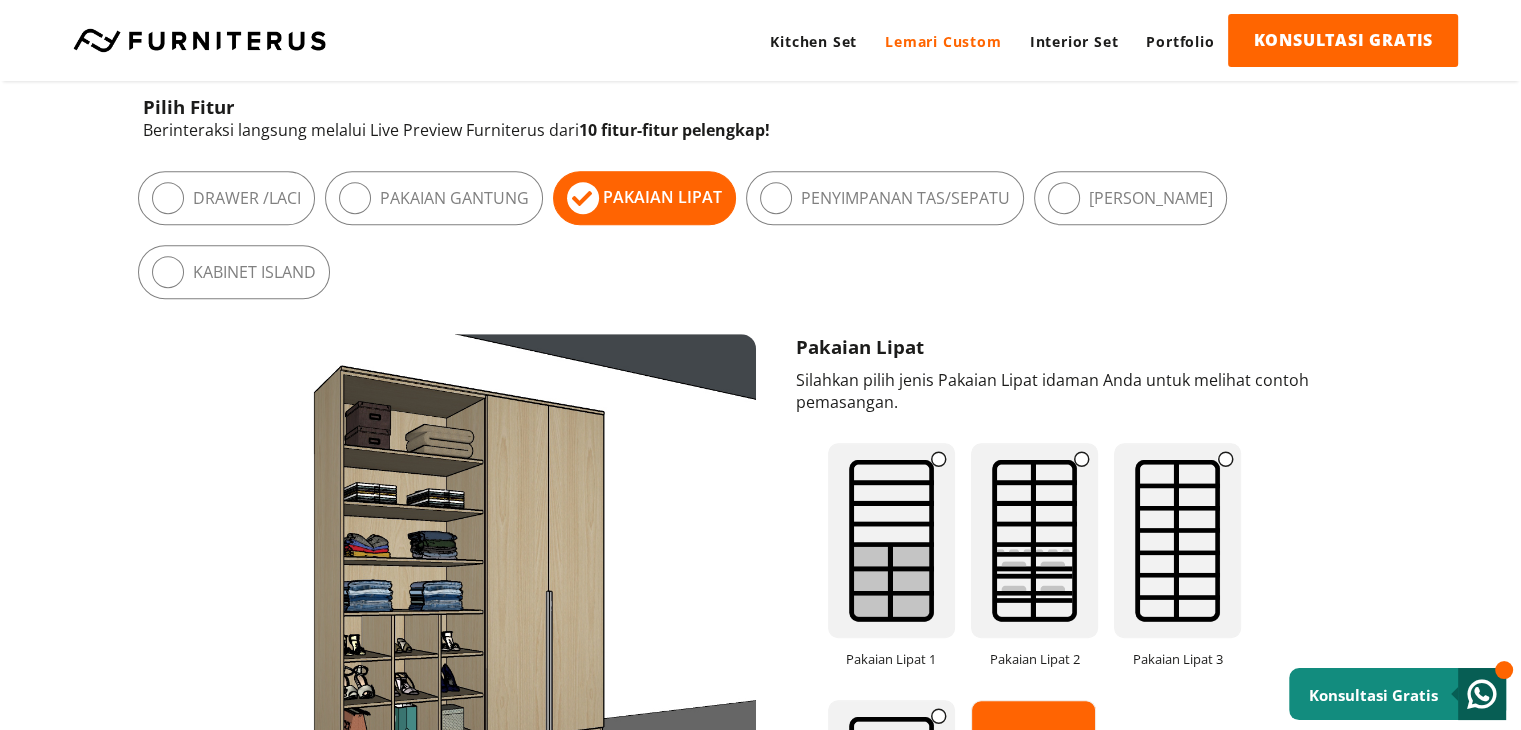 click at bounding box center [776, 198] 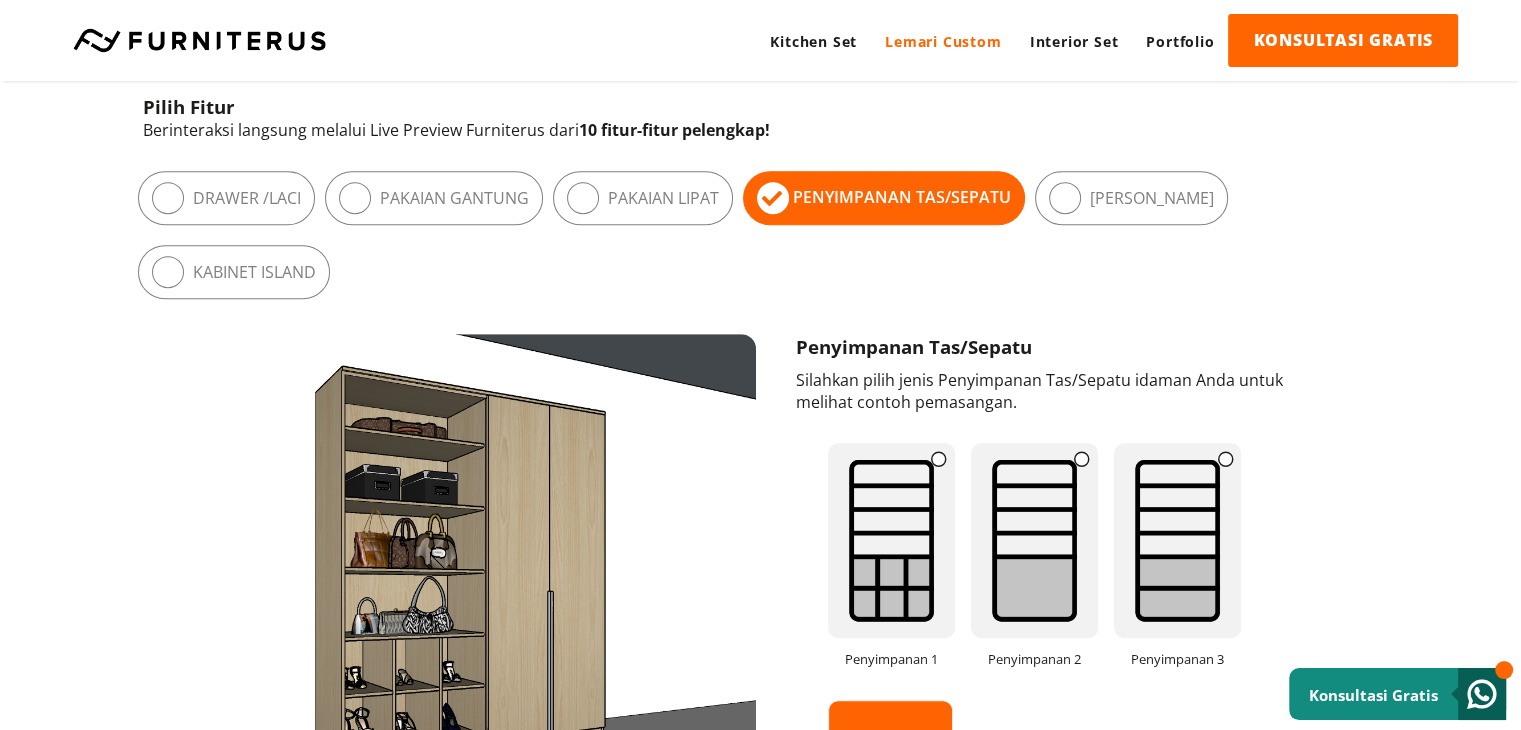 click at bounding box center (168, 272) 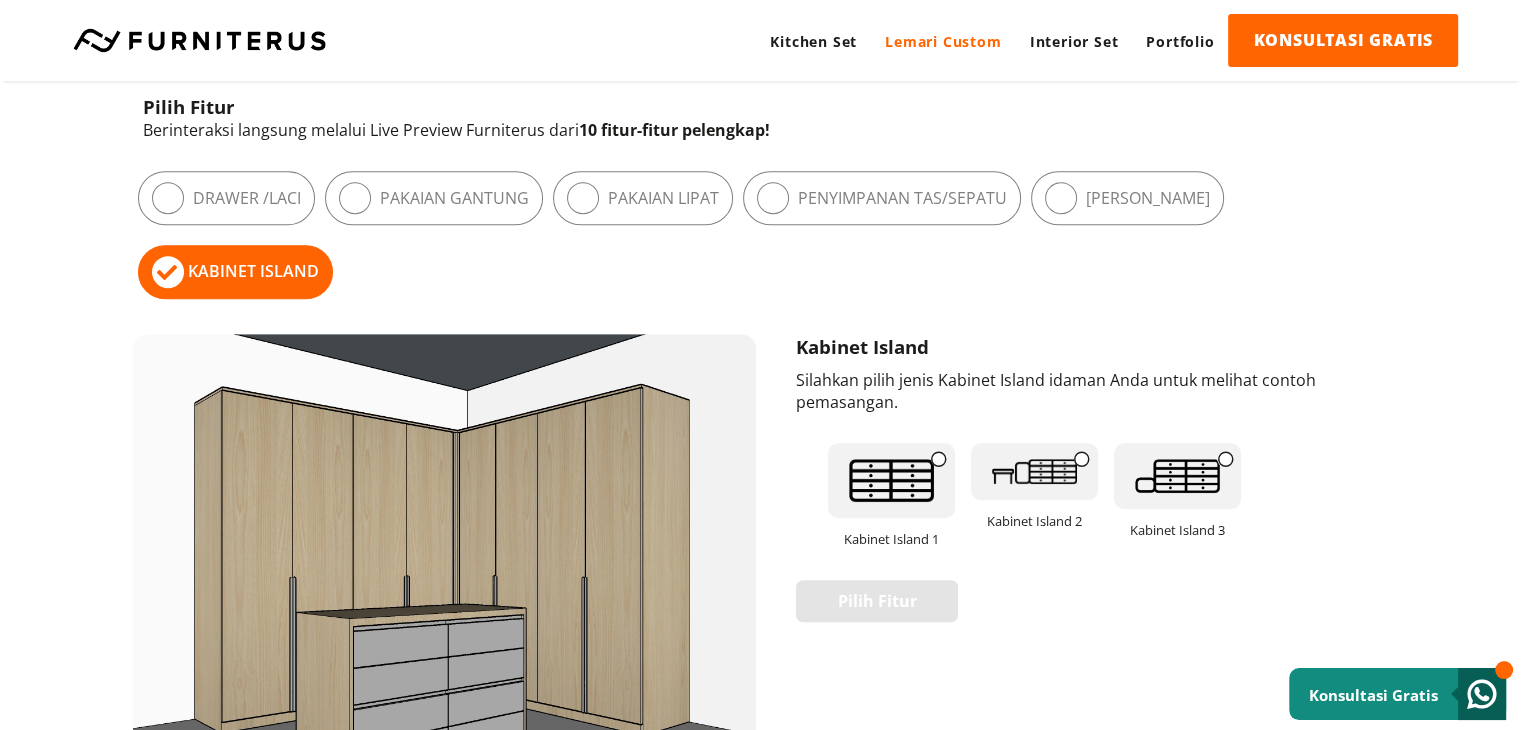 click at bounding box center (891, 481) 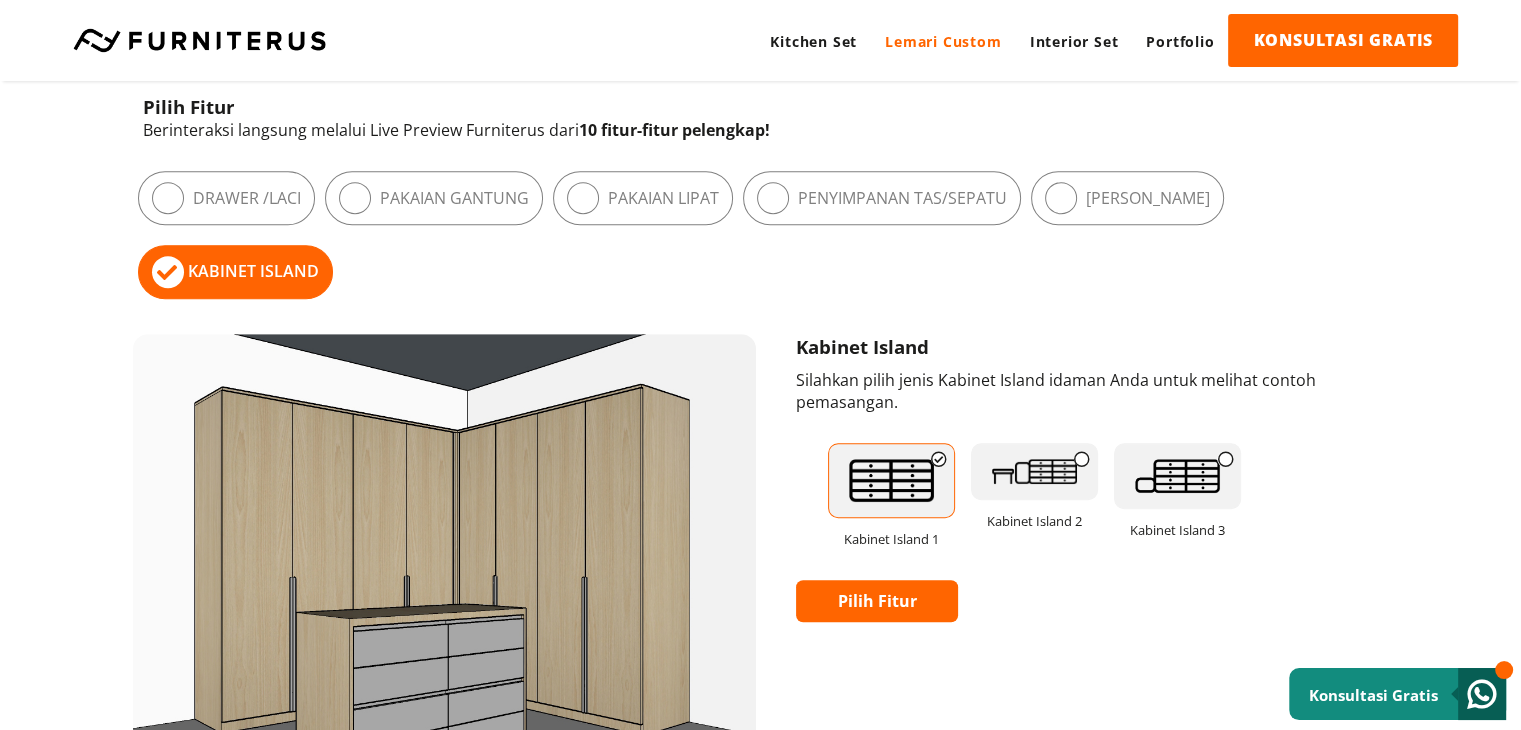 click at bounding box center (1034, 471) 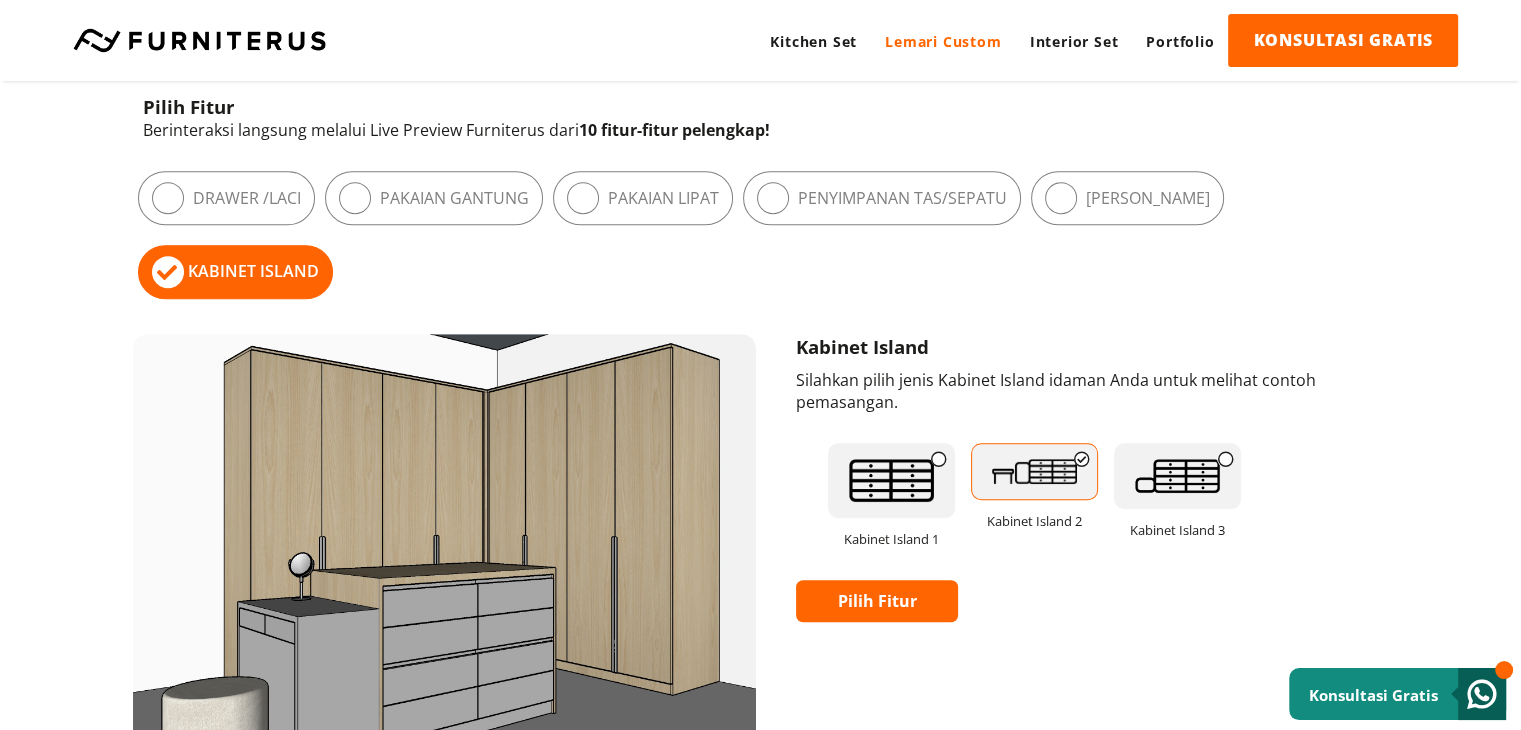 click at bounding box center (1177, 476) 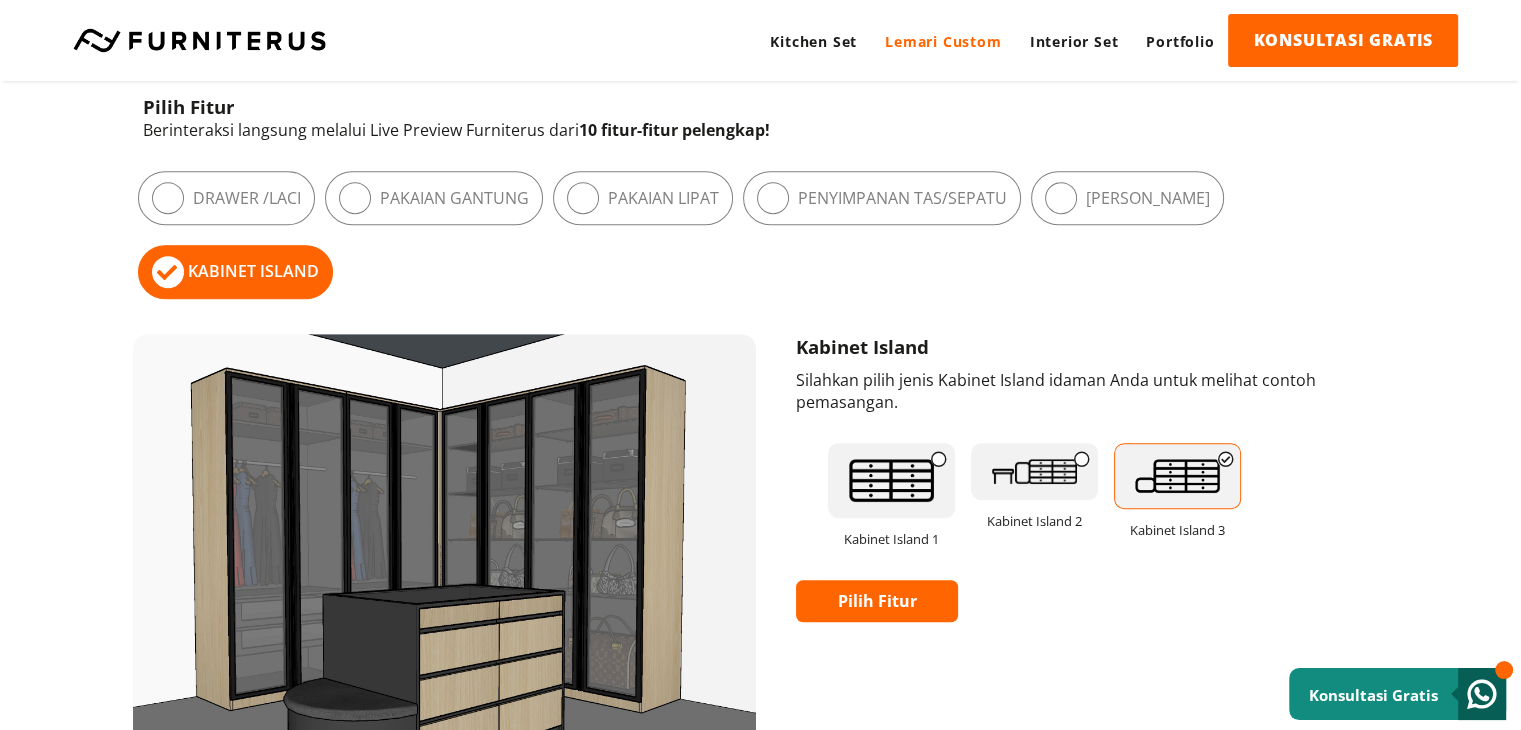 click at bounding box center (891, 481) 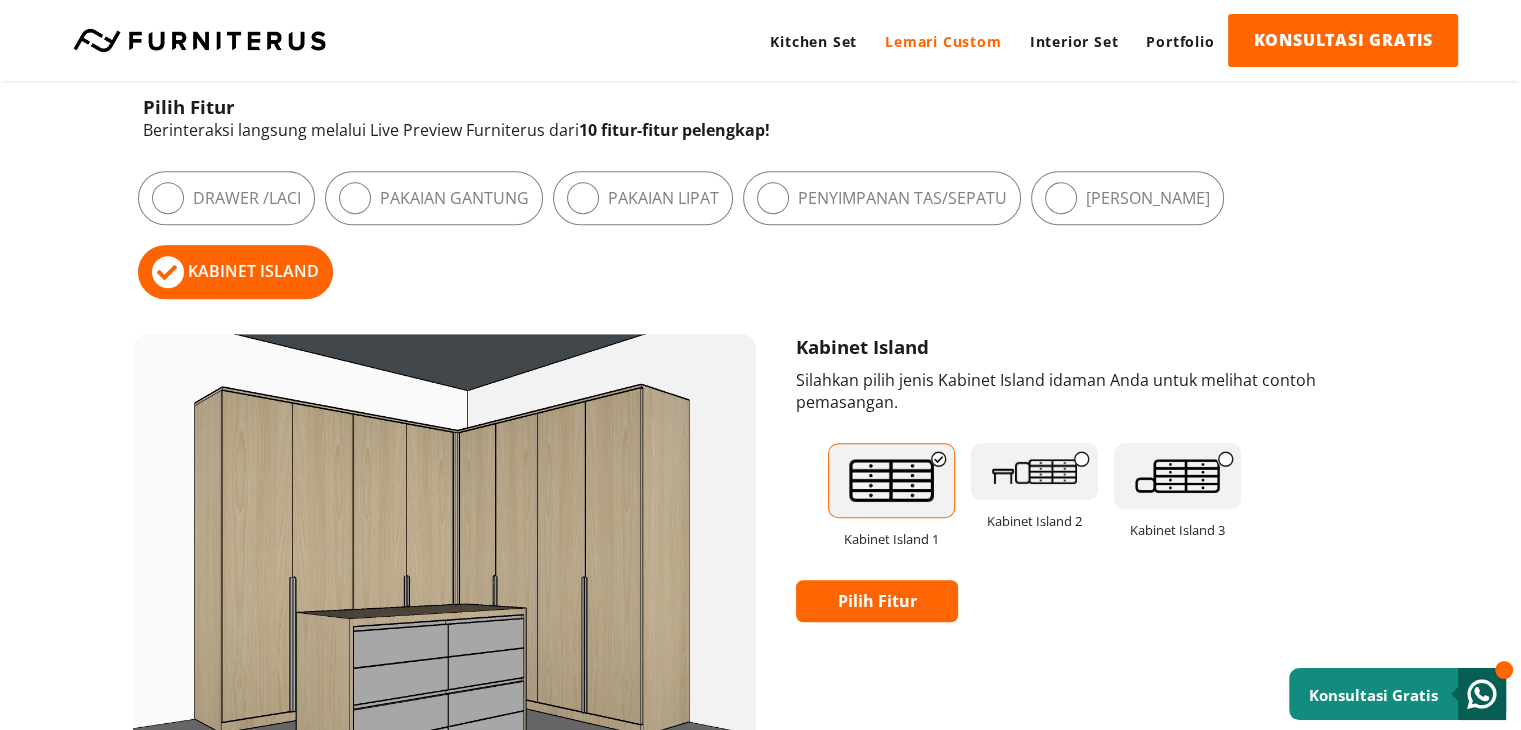 click on "Drawer /  Laci" at bounding box center (247, 198) 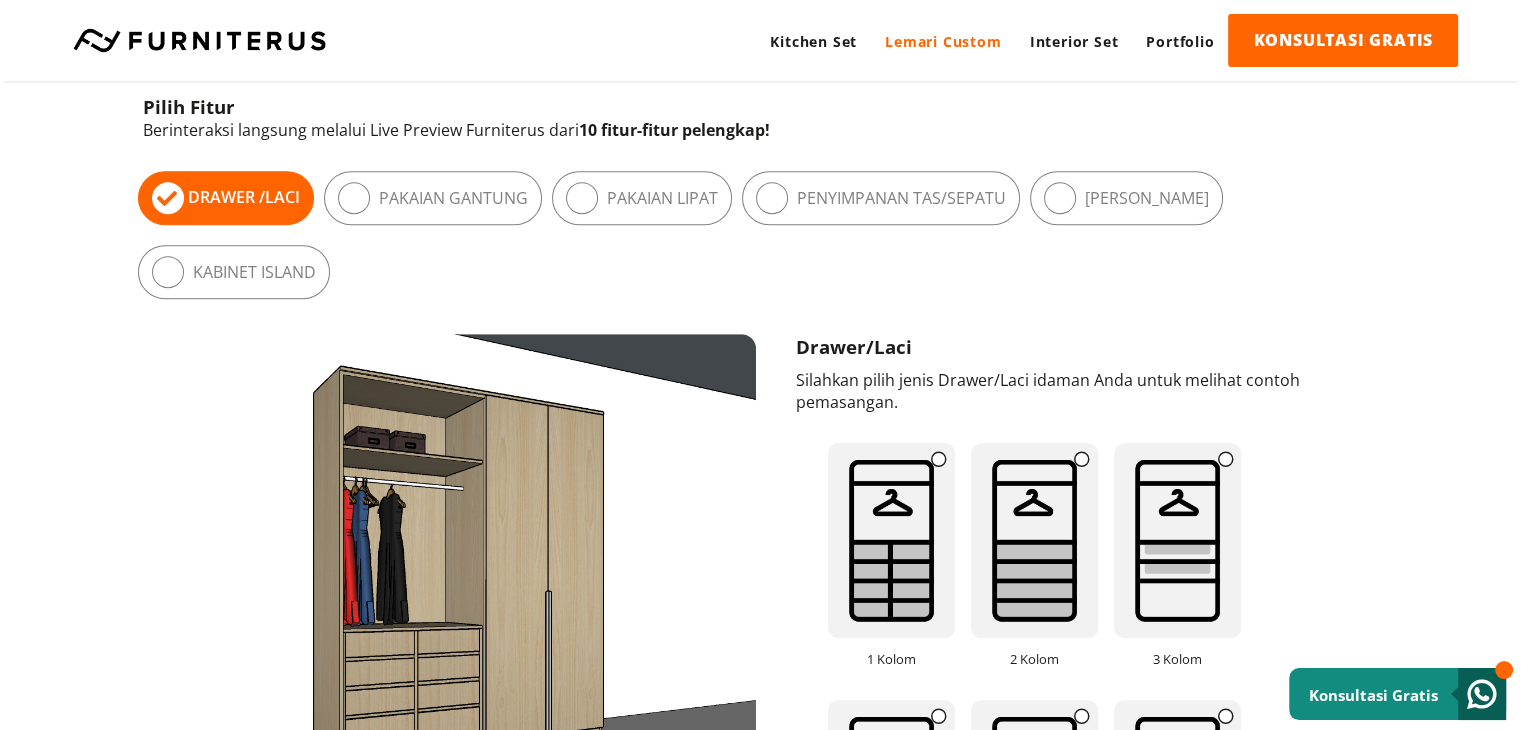 click on "Pakaian Gantung" at bounding box center [453, 198] 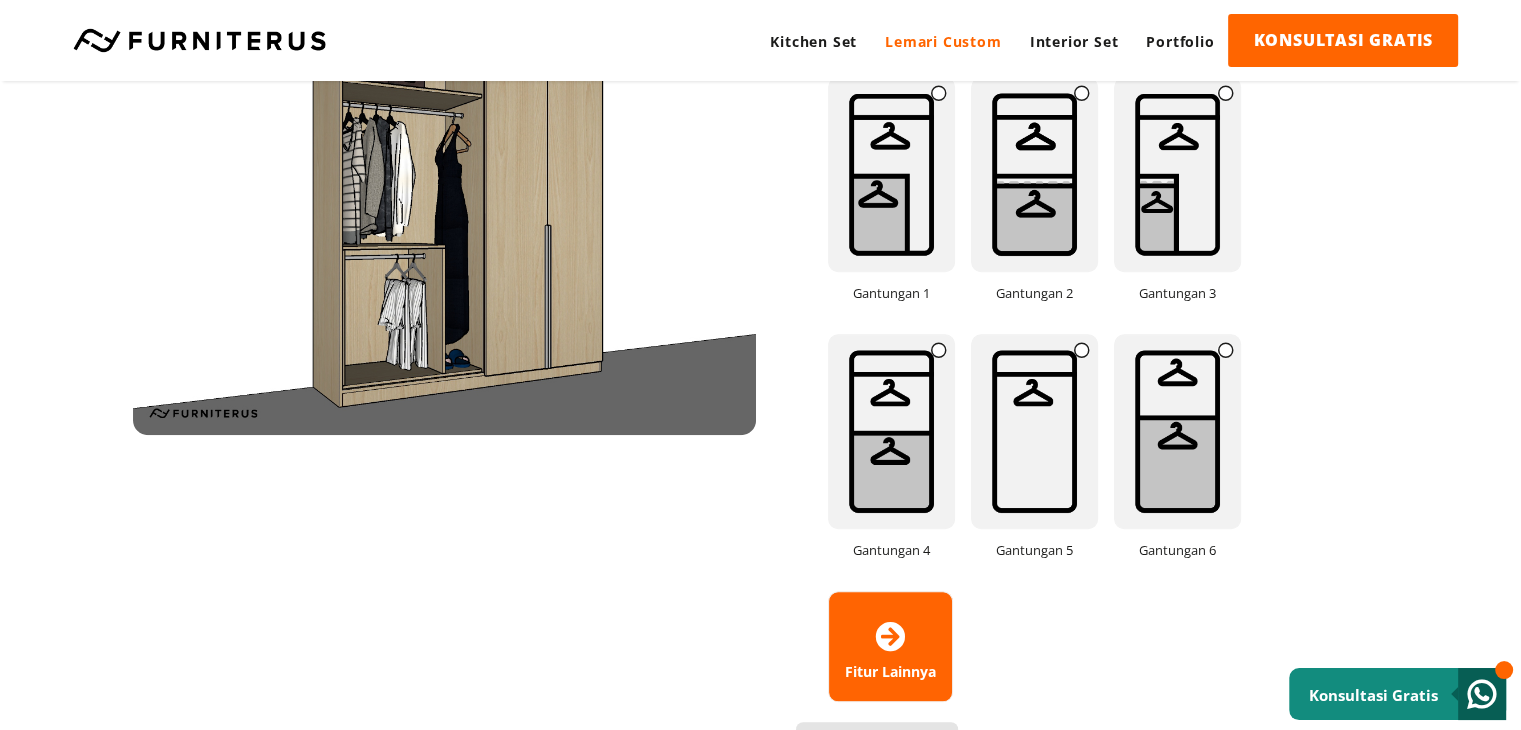 scroll, scrollTop: 1140, scrollLeft: 0, axis: vertical 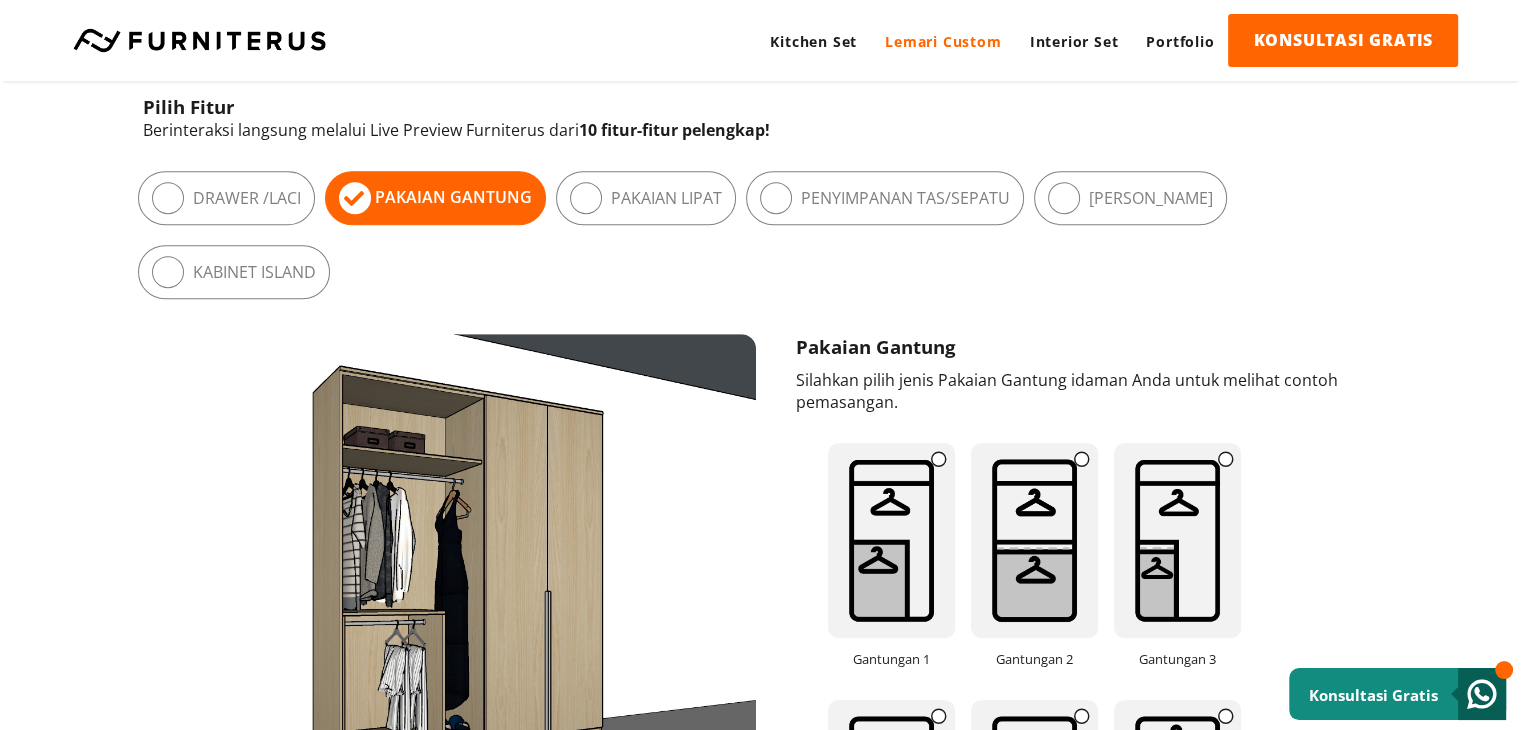click at bounding box center (891, 541) 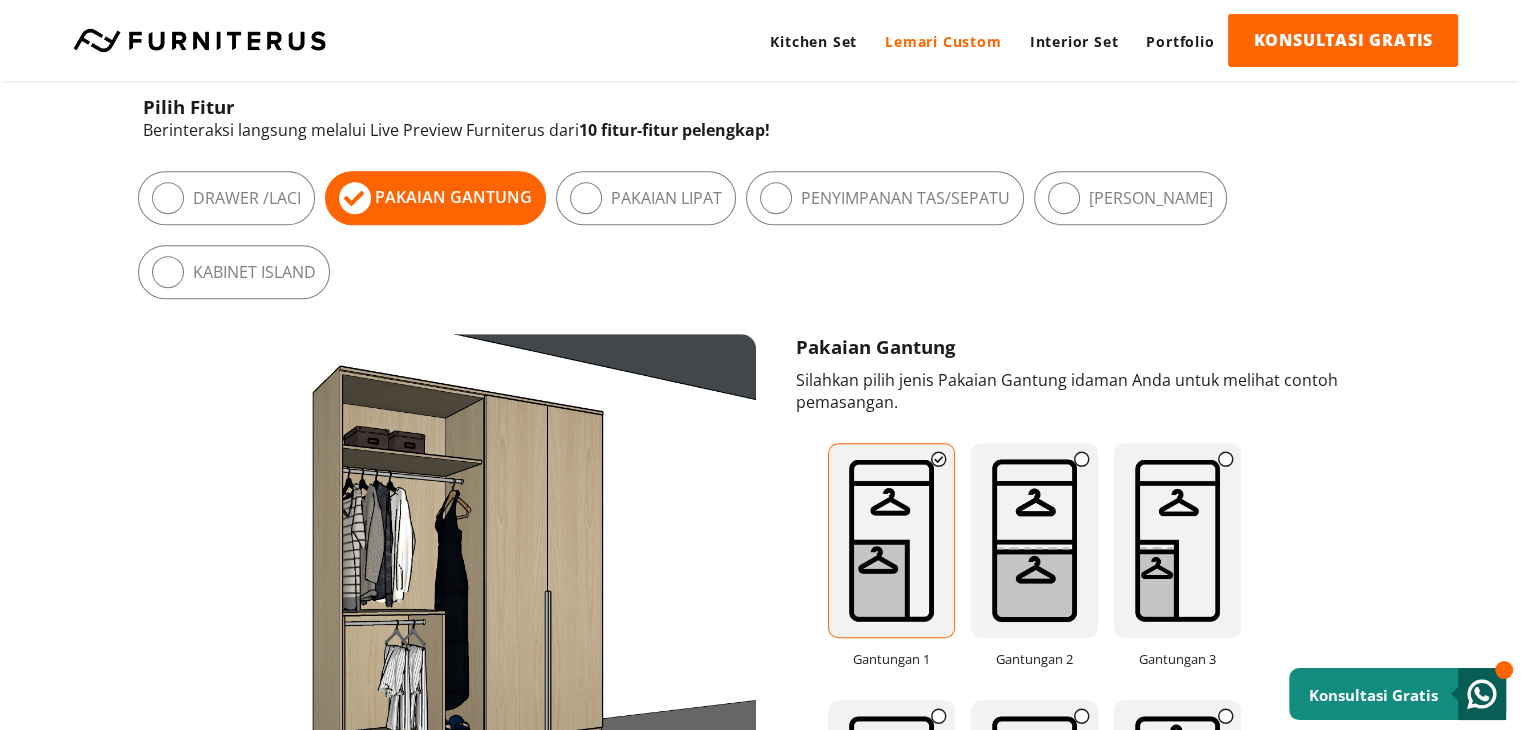 click at bounding box center [1034, 540] 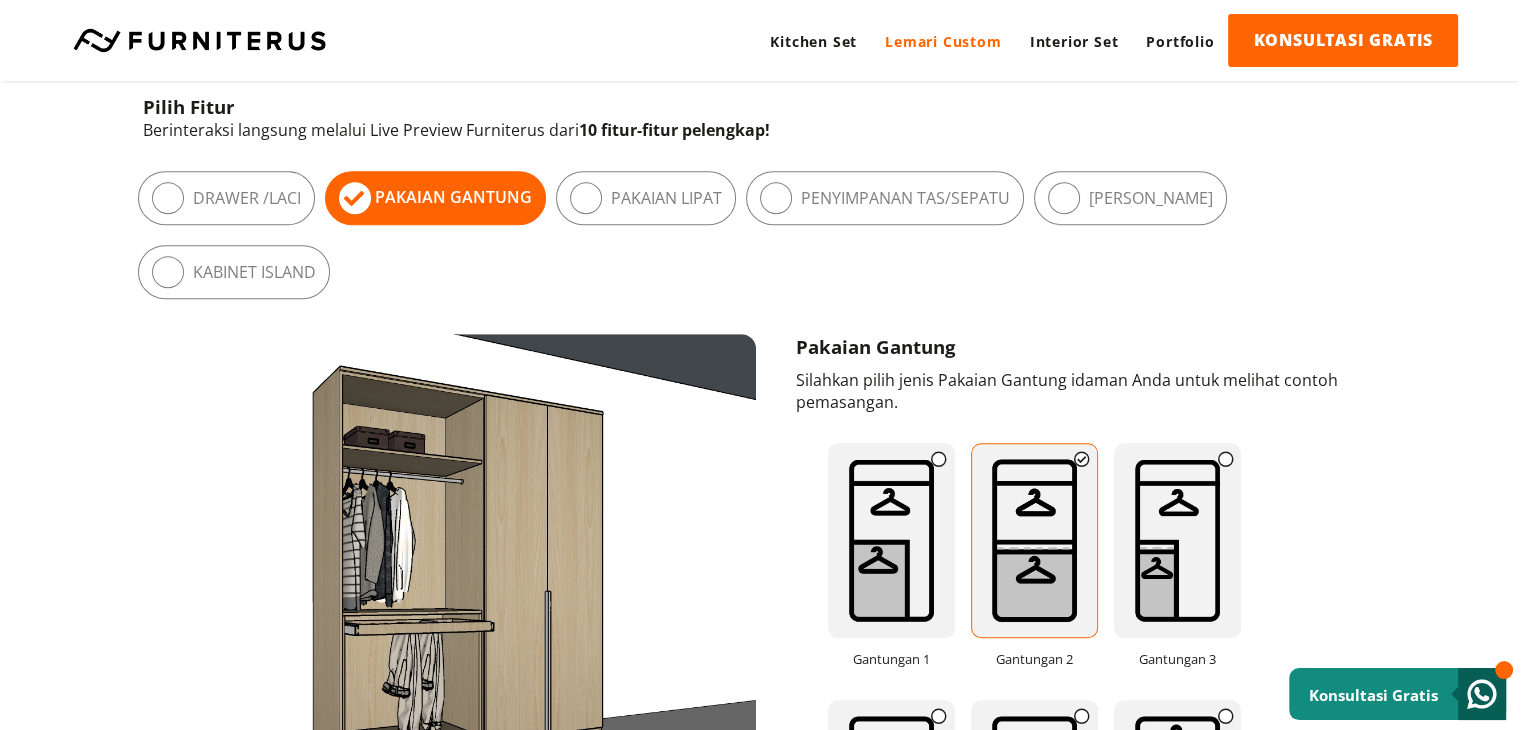 click at bounding box center [1177, 541] 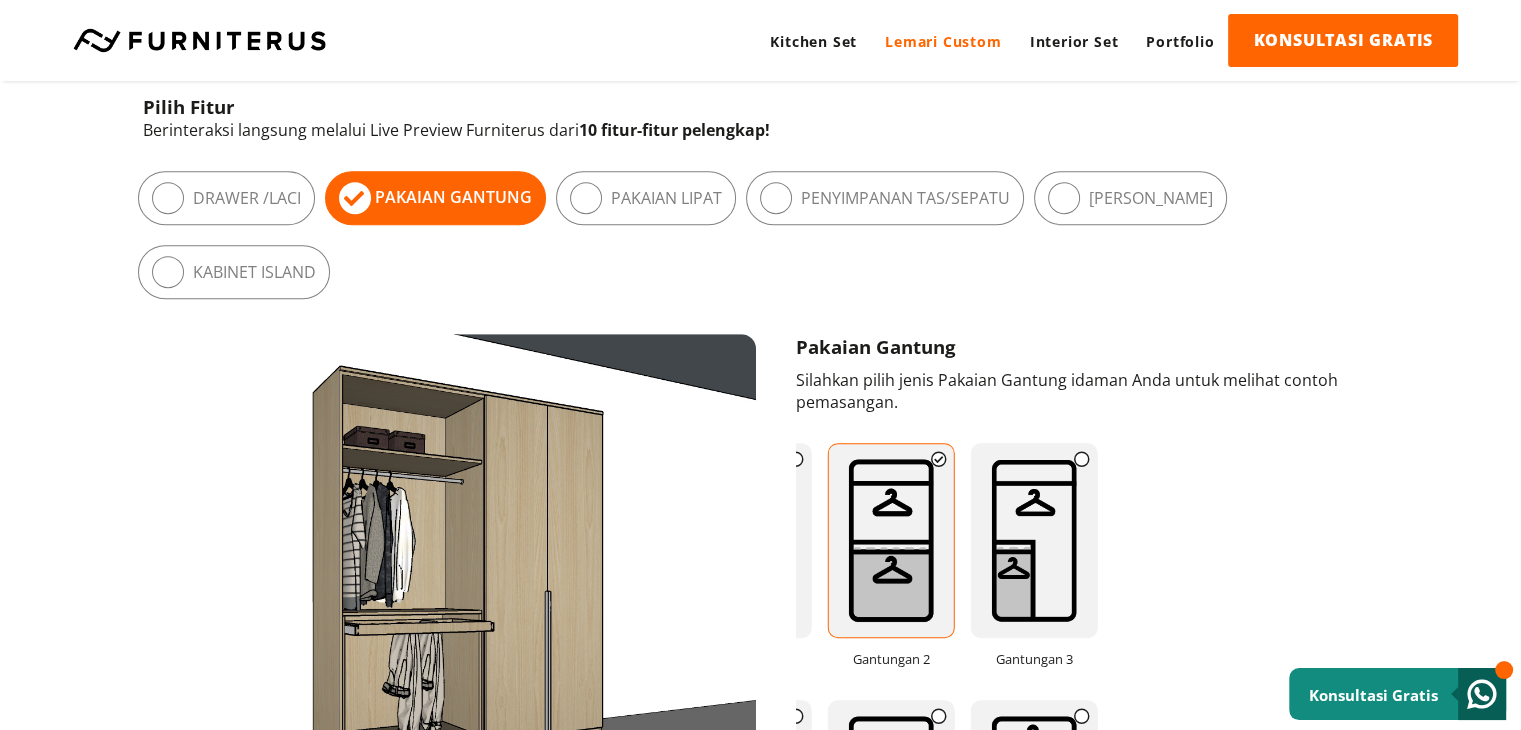 click at bounding box center [1082, 459] 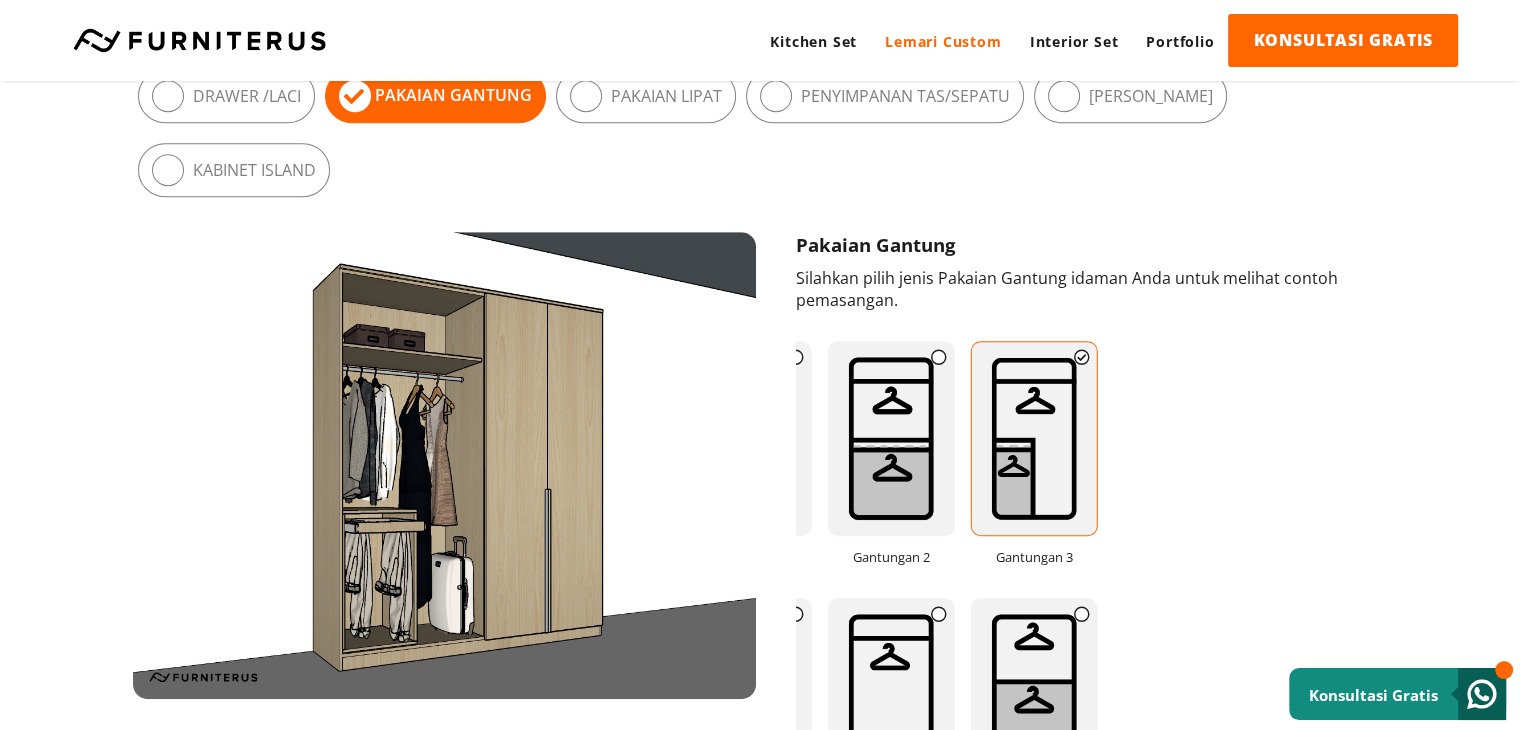 scroll, scrollTop: 1305, scrollLeft: 0, axis: vertical 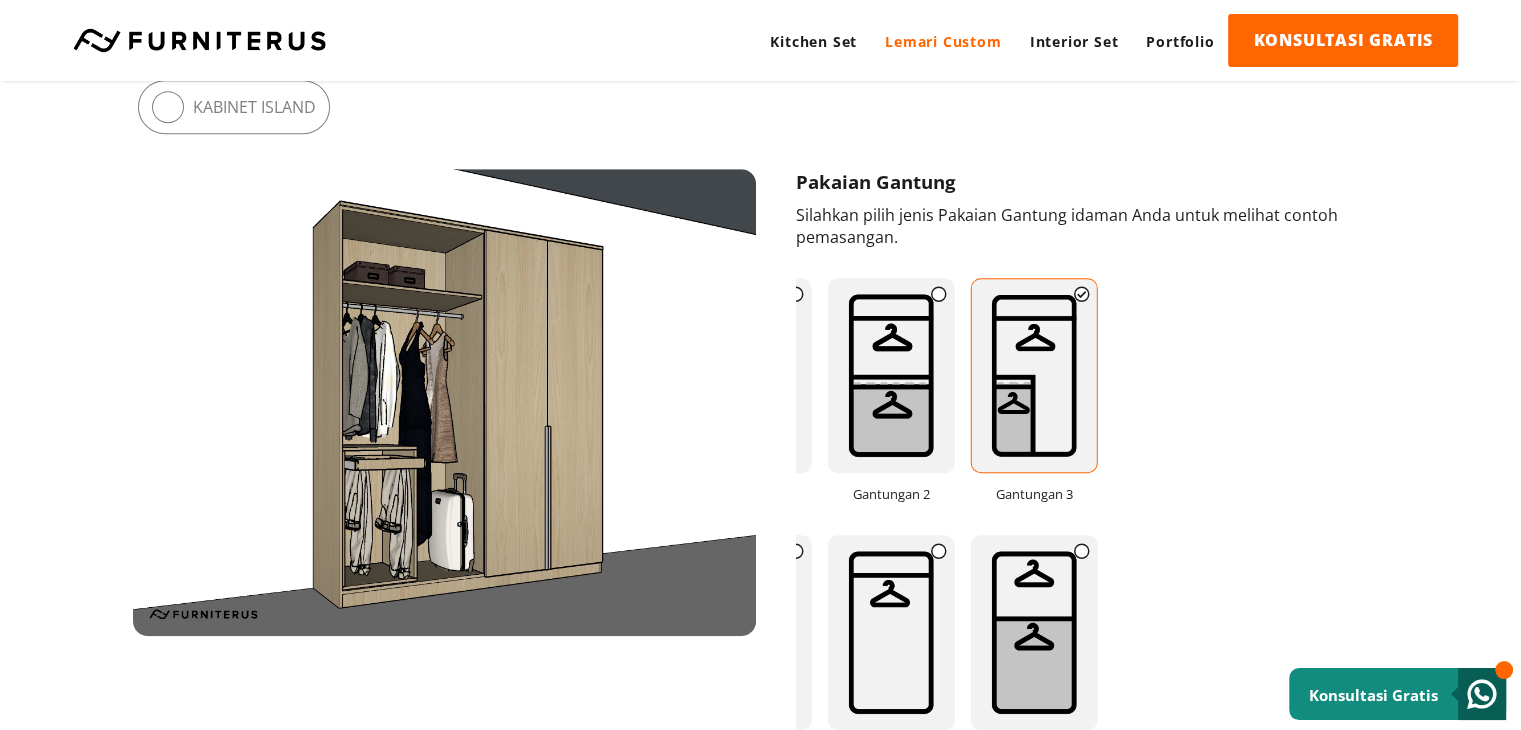 click at bounding box center [1082, 551] 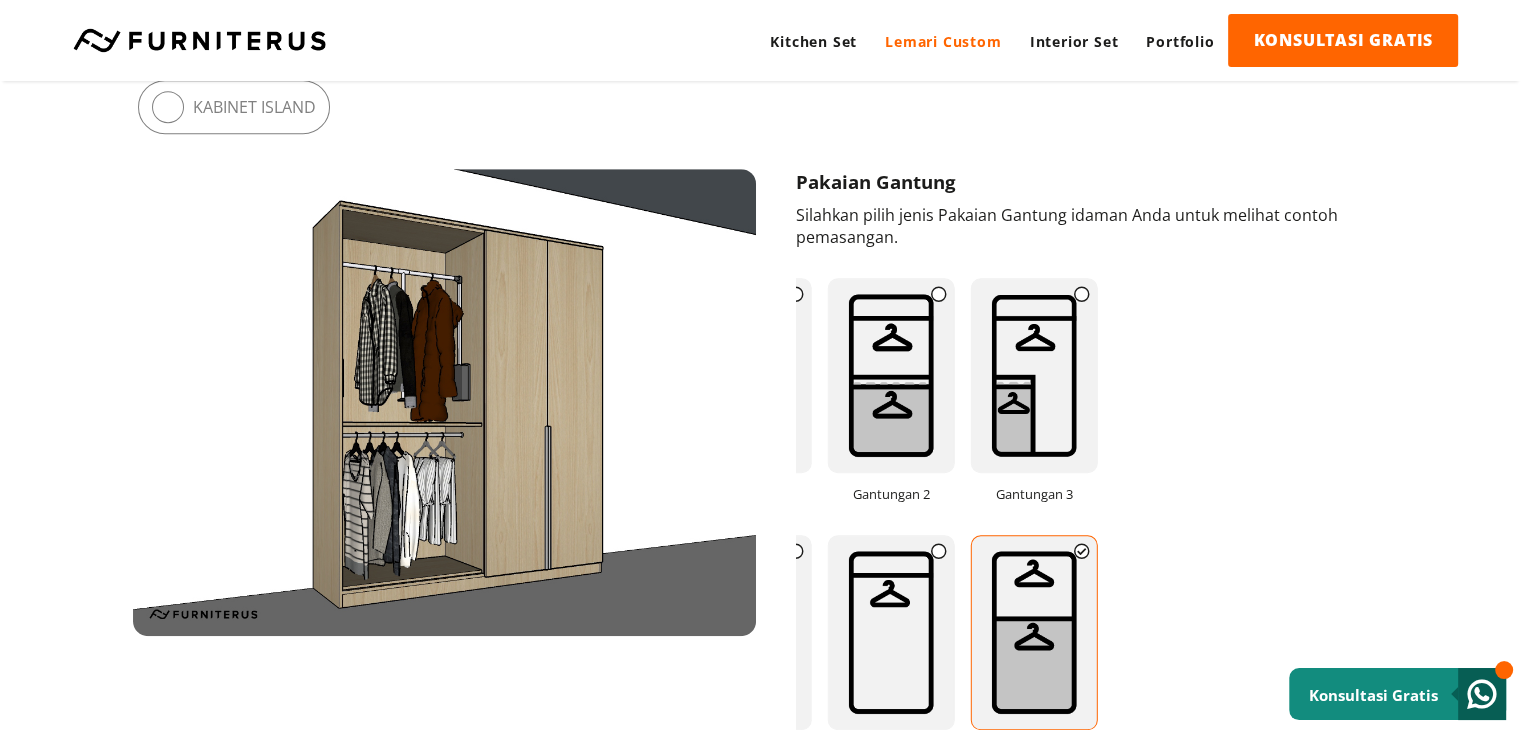 scroll, scrollTop: 1672, scrollLeft: 0, axis: vertical 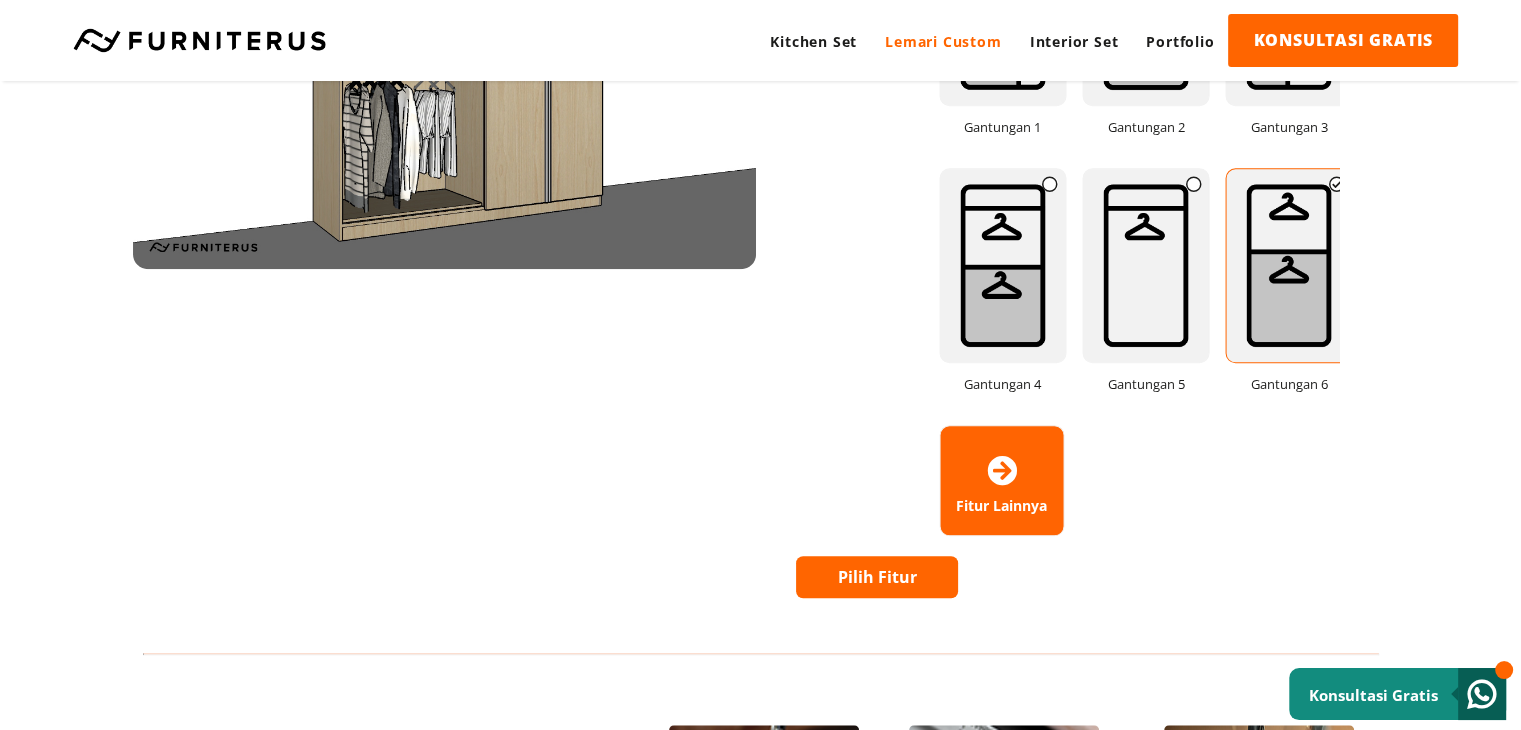 drag, startPoint x: 835, startPoint y: 251, endPoint x: 1068, endPoint y: 258, distance: 233.10513 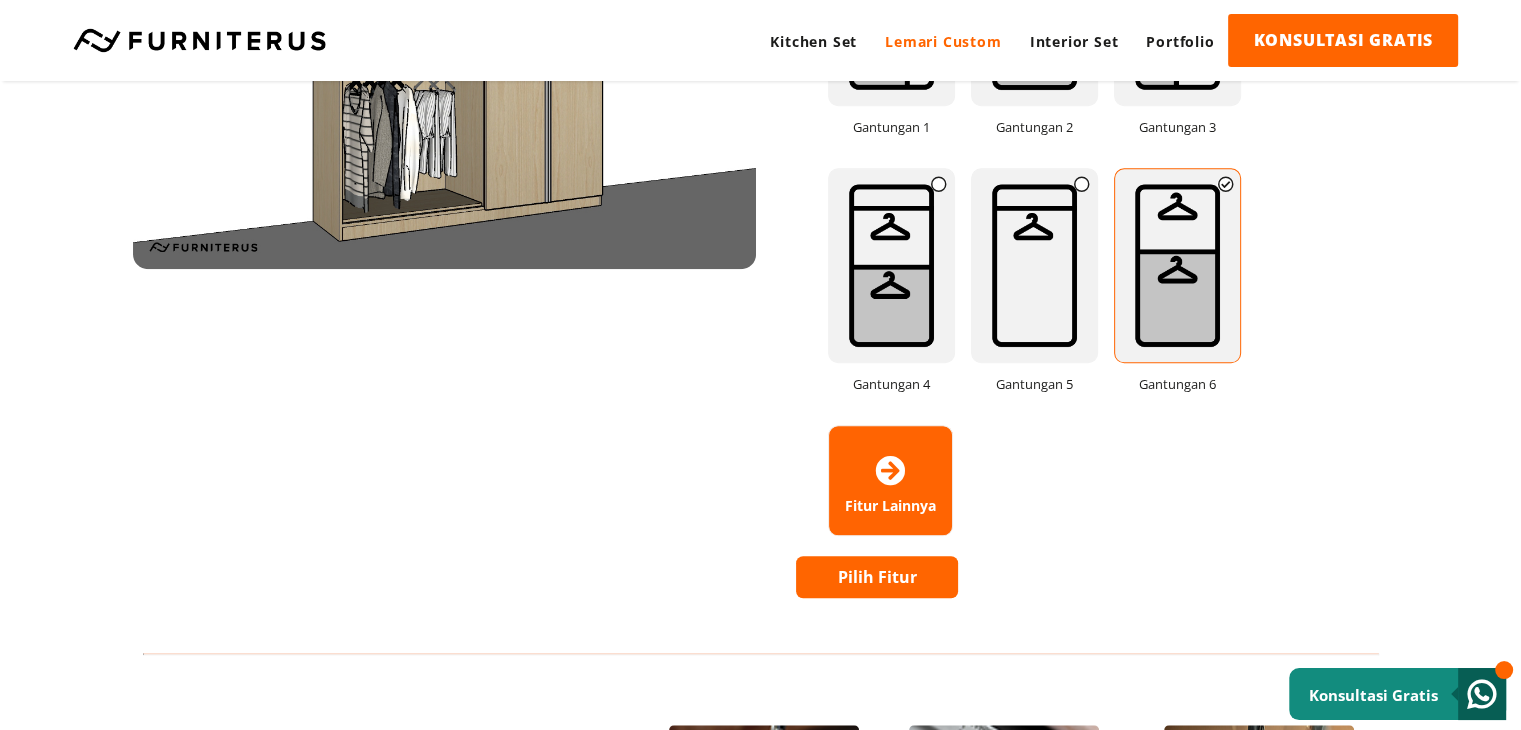 click at bounding box center [1082, 184] 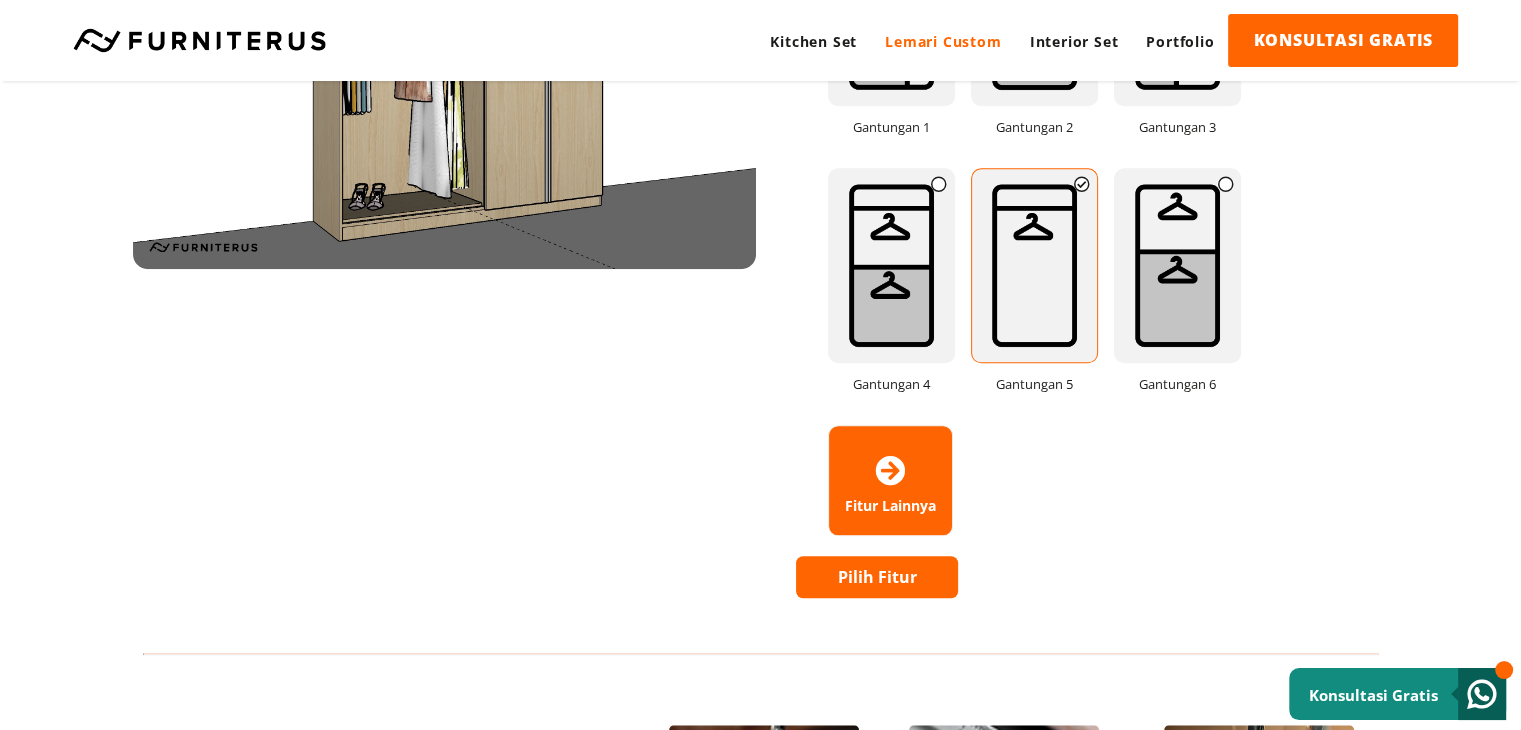 scroll, scrollTop: 1305, scrollLeft: 0, axis: vertical 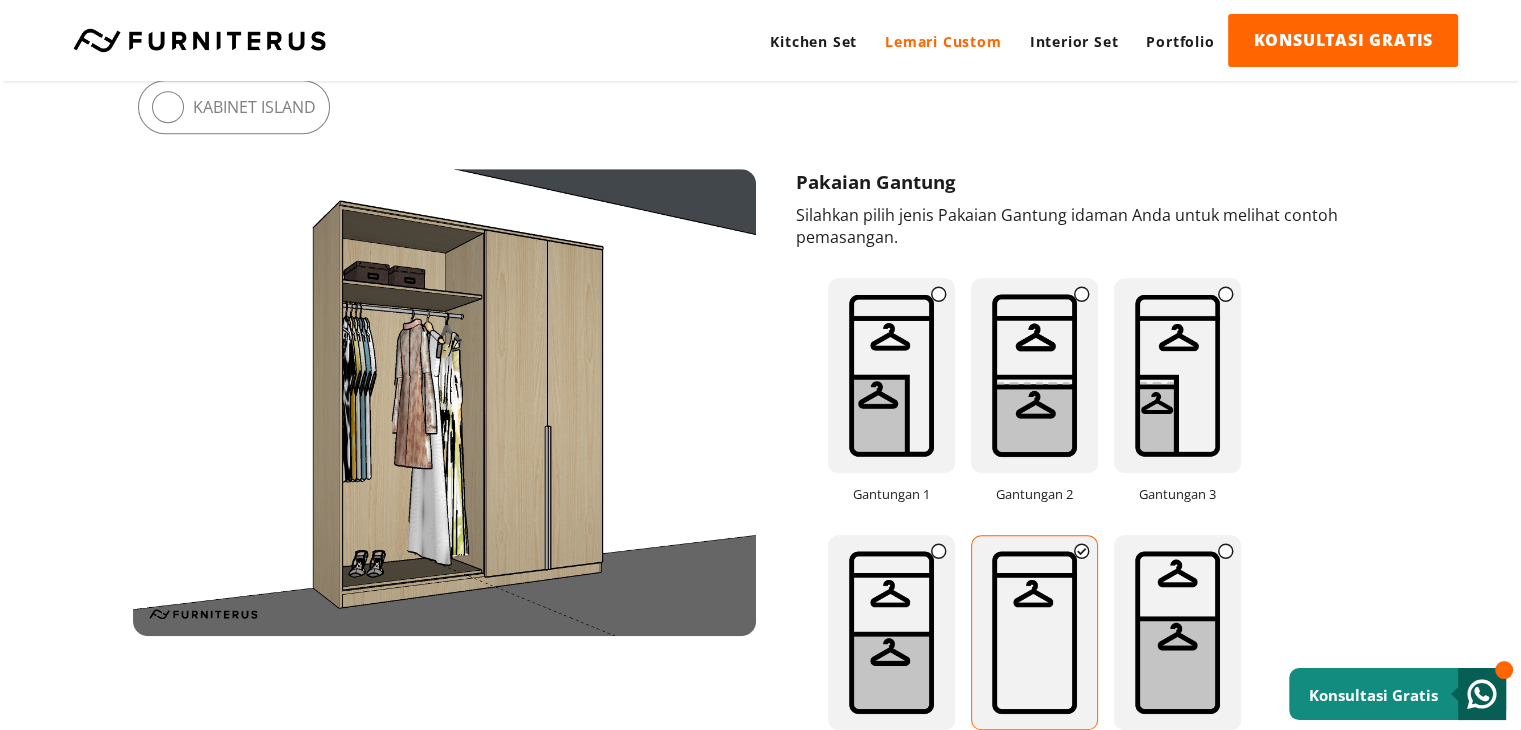 click at bounding box center [939, 551] 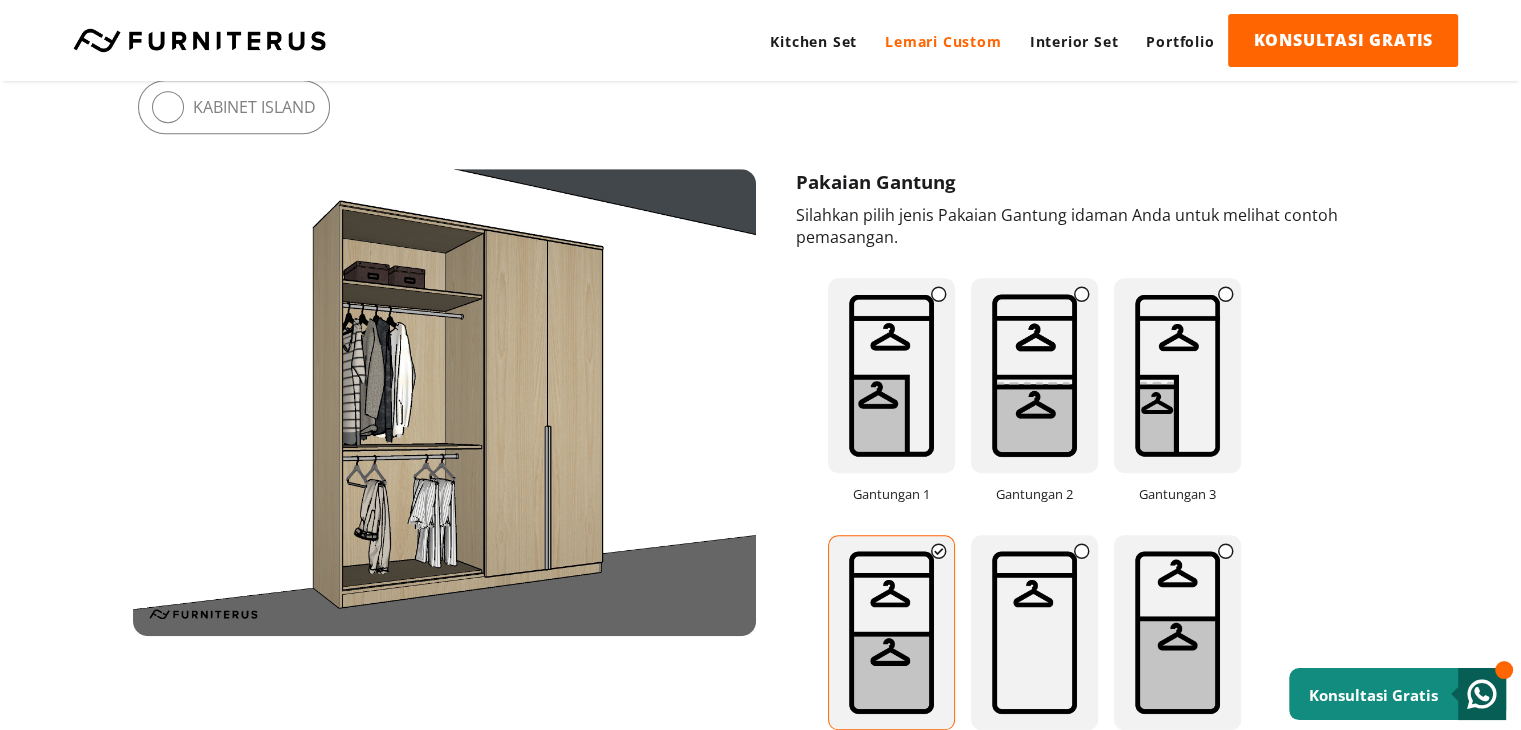 click at bounding box center (939, 294) 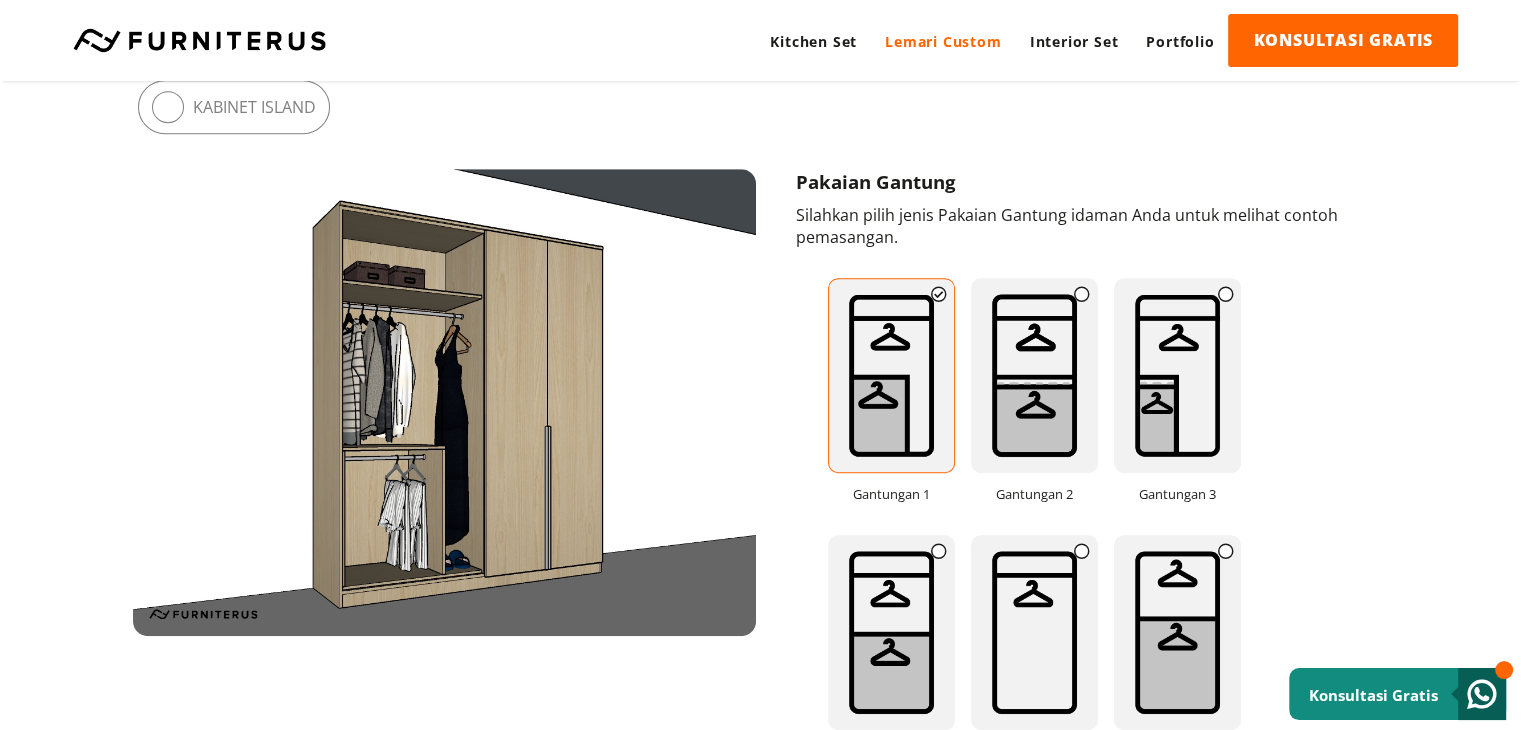click at bounding box center [1082, 294] 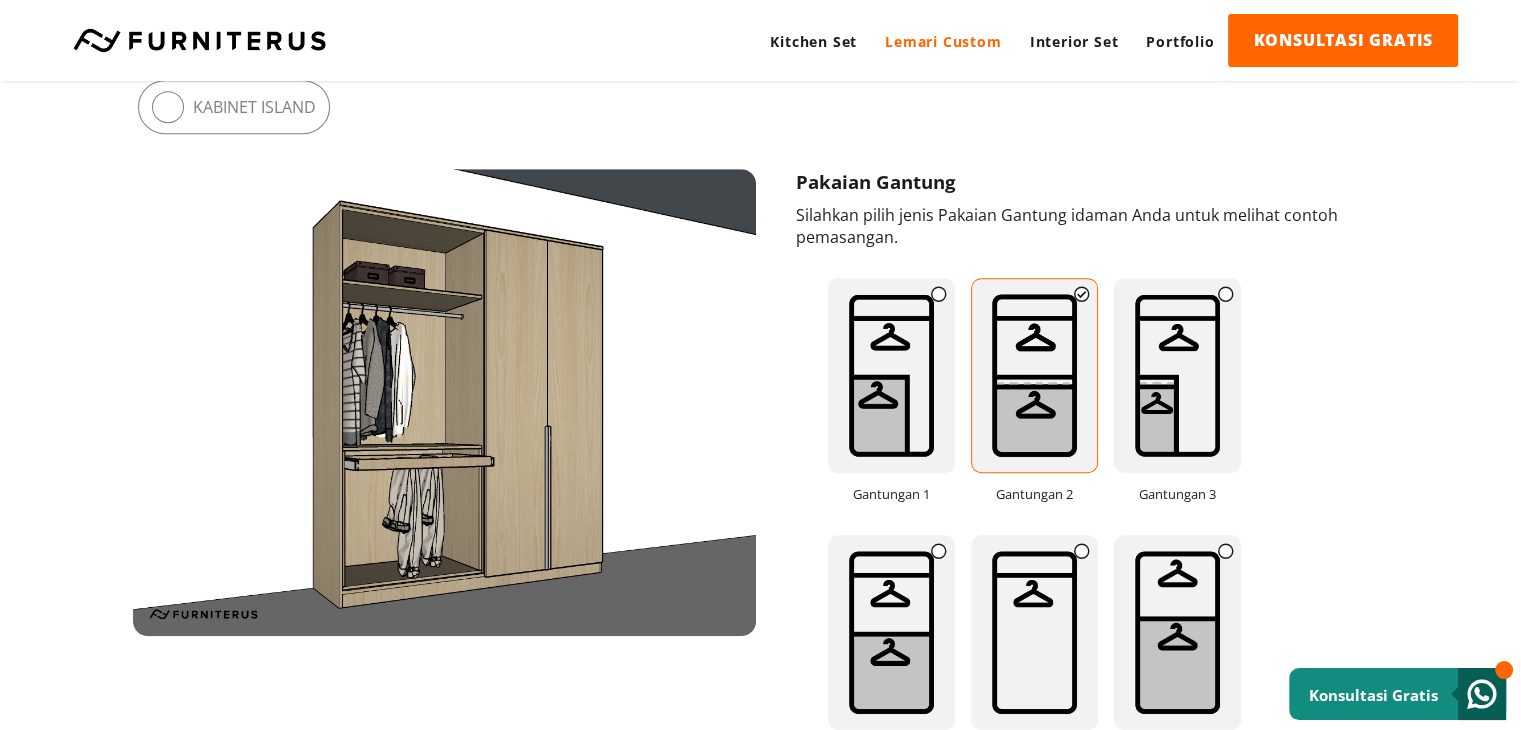 click at bounding box center (1225, 294) 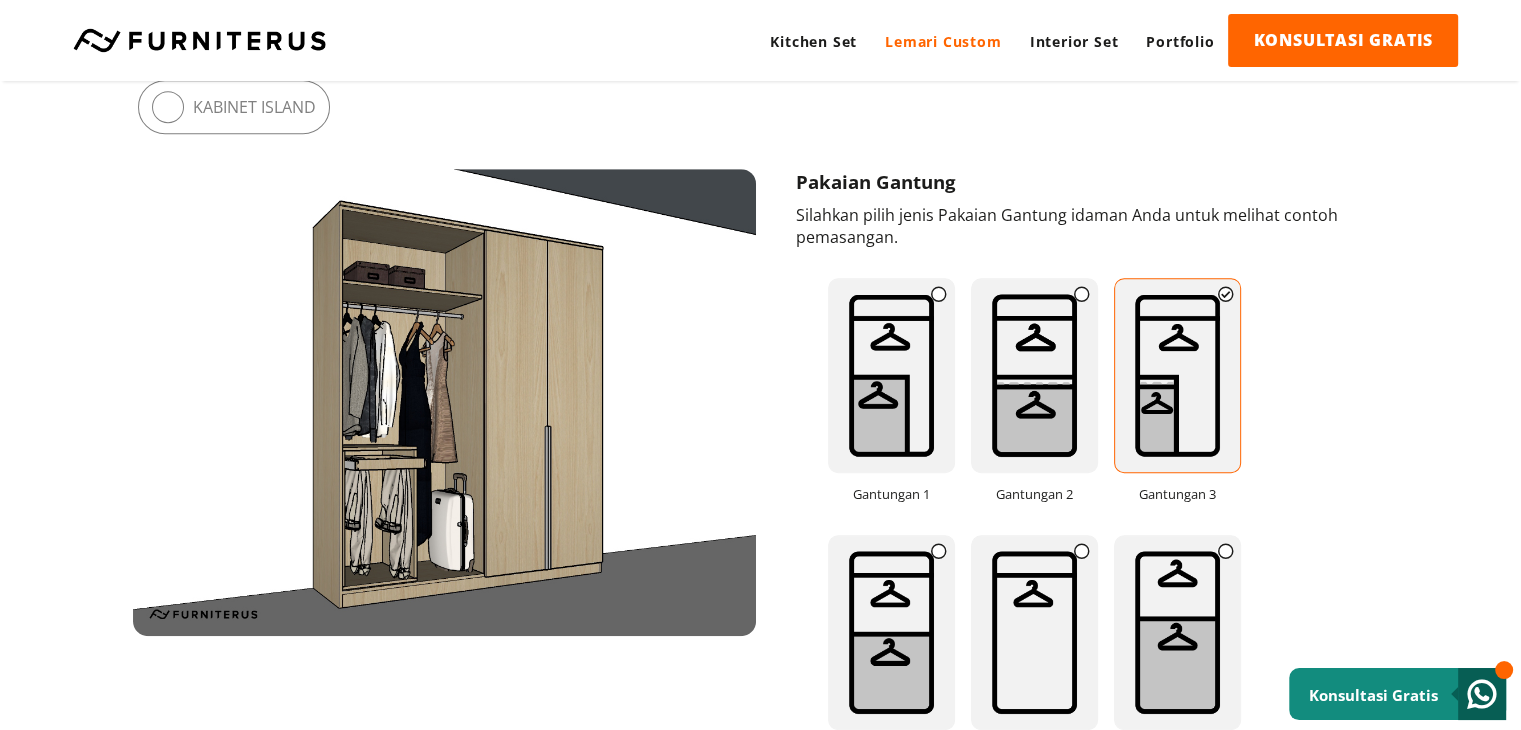 scroll, scrollTop: 1672, scrollLeft: 0, axis: vertical 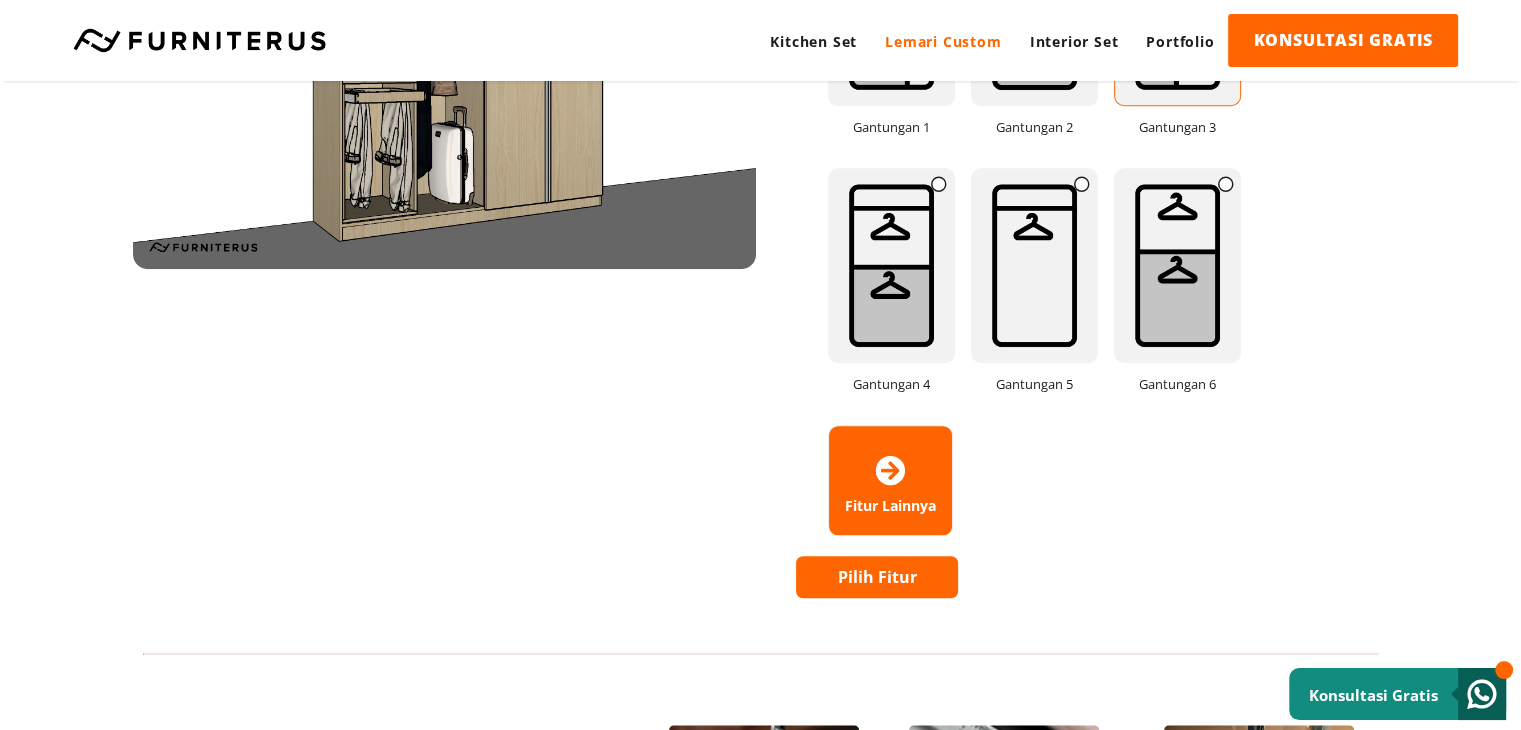 click on "Fitur Lainnya" at bounding box center (890, 480) 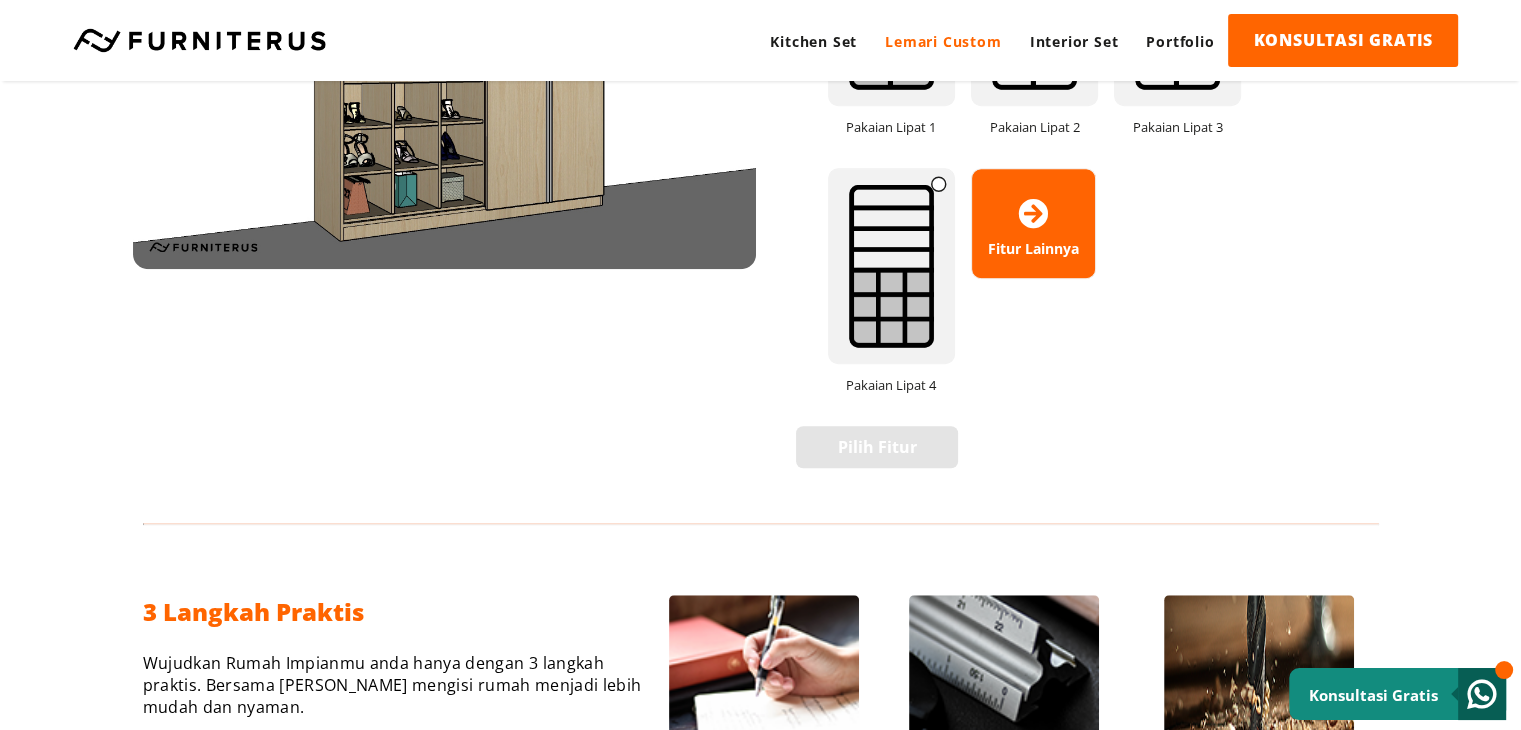 scroll, scrollTop: 1305, scrollLeft: 0, axis: vertical 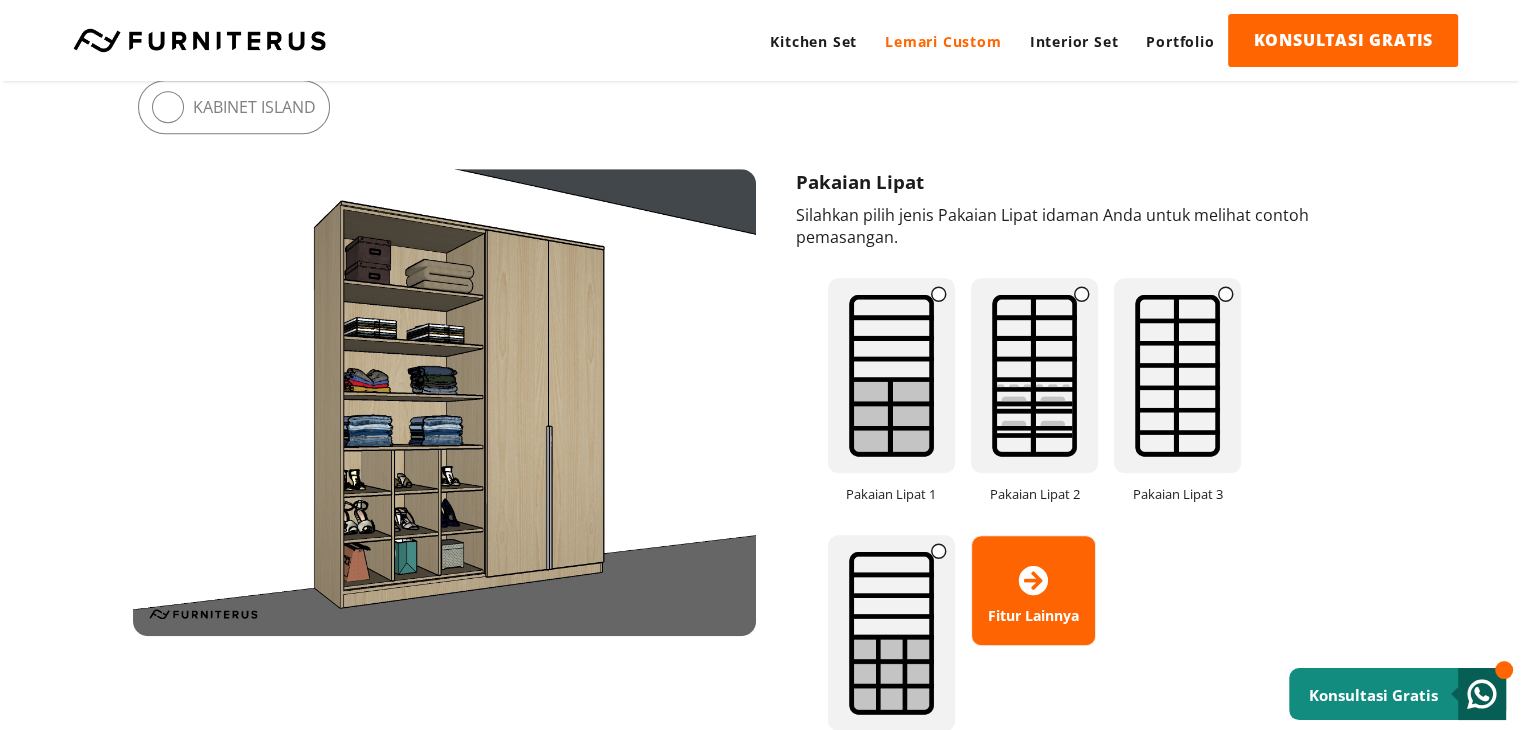 click at bounding box center [939, 294] 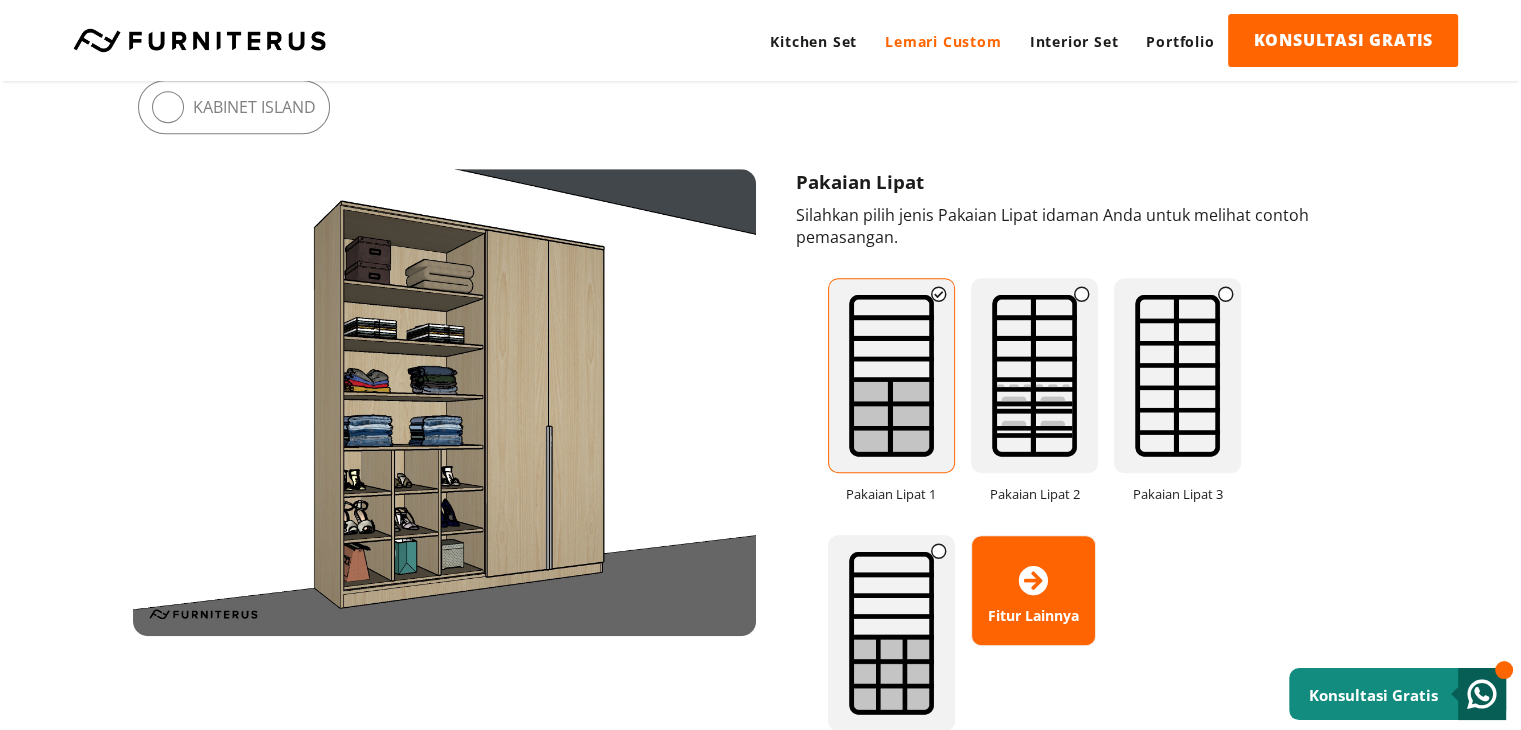 click at bounding box center (1082, 294) 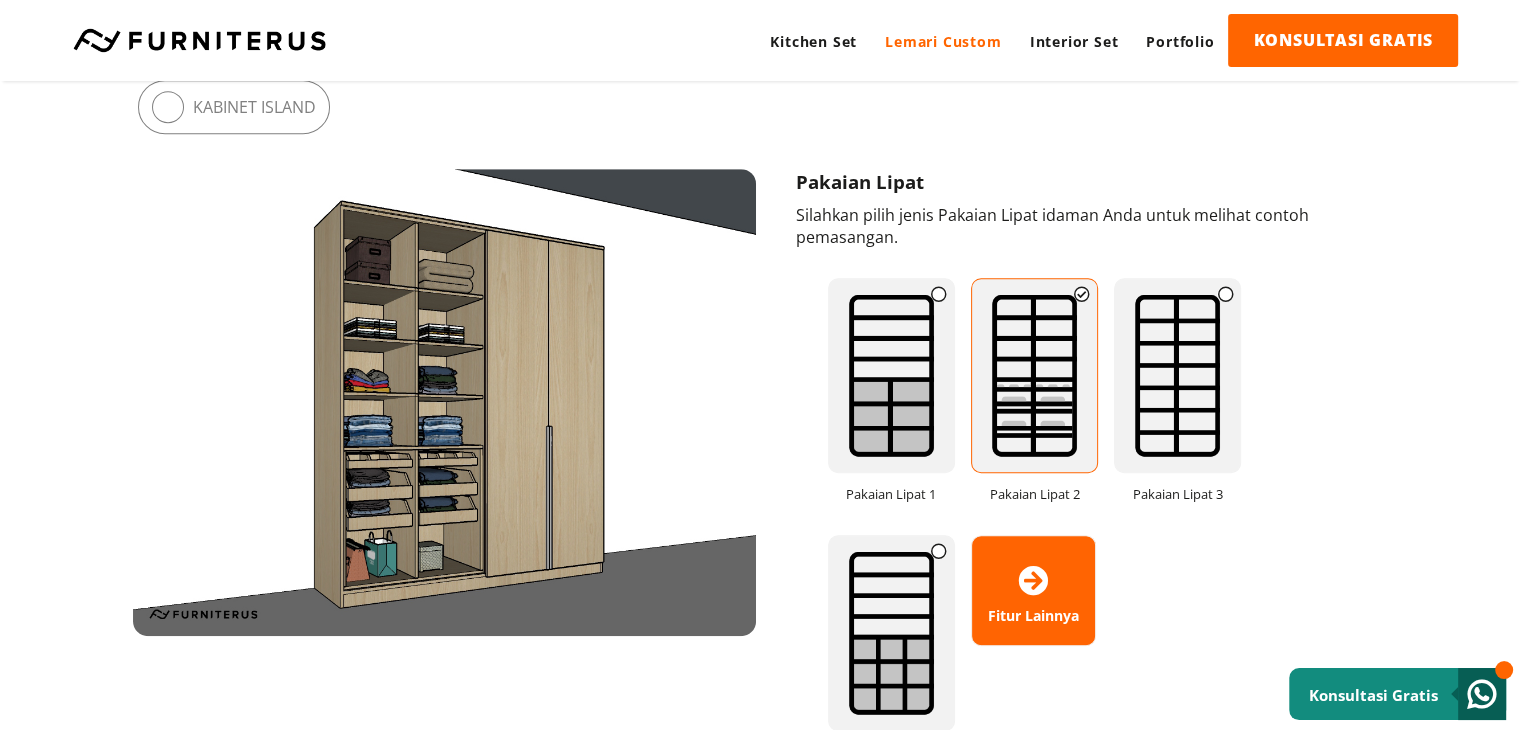 click at bounding box center [939, 294] 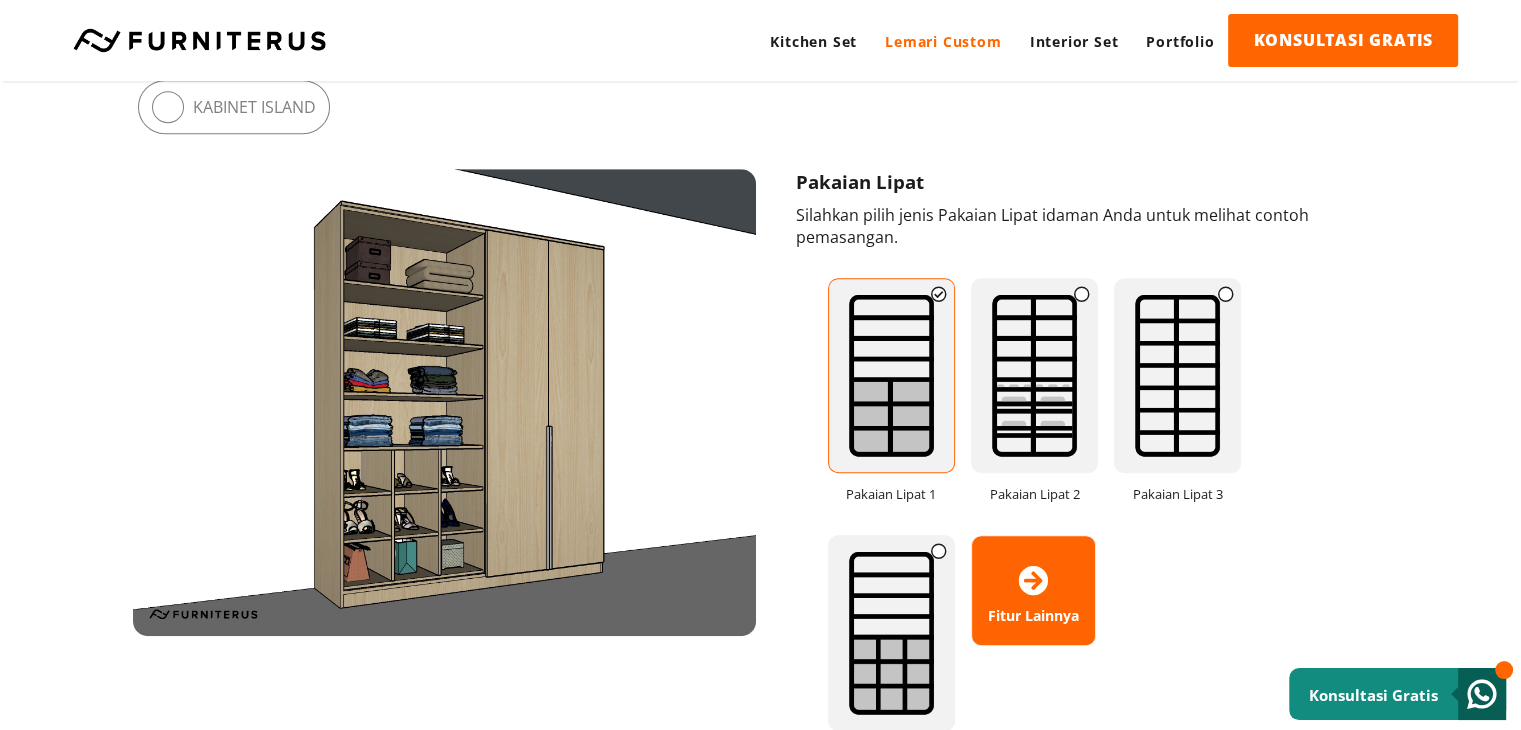 click at bounding box center (1225, 294) 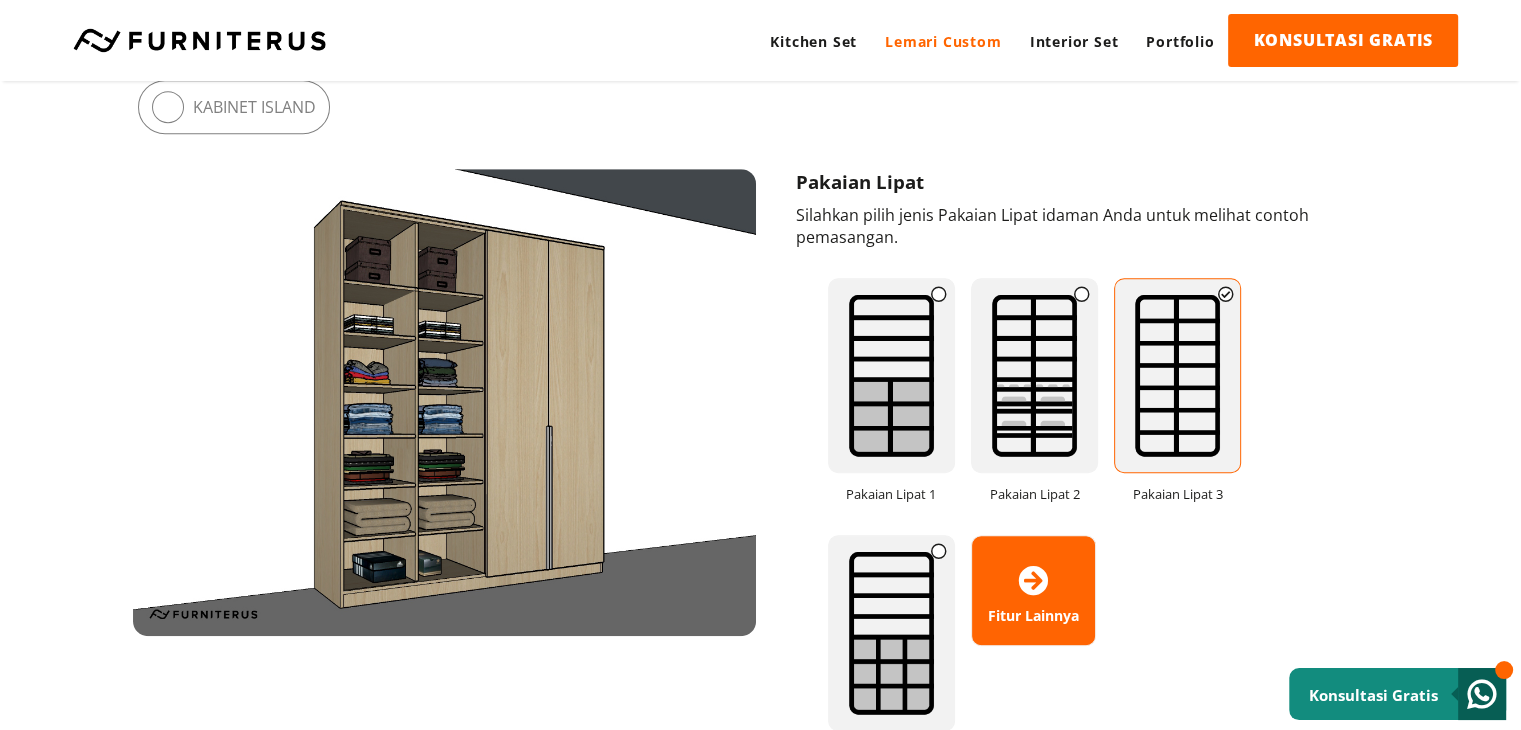 click at bounding box center (939, 551) 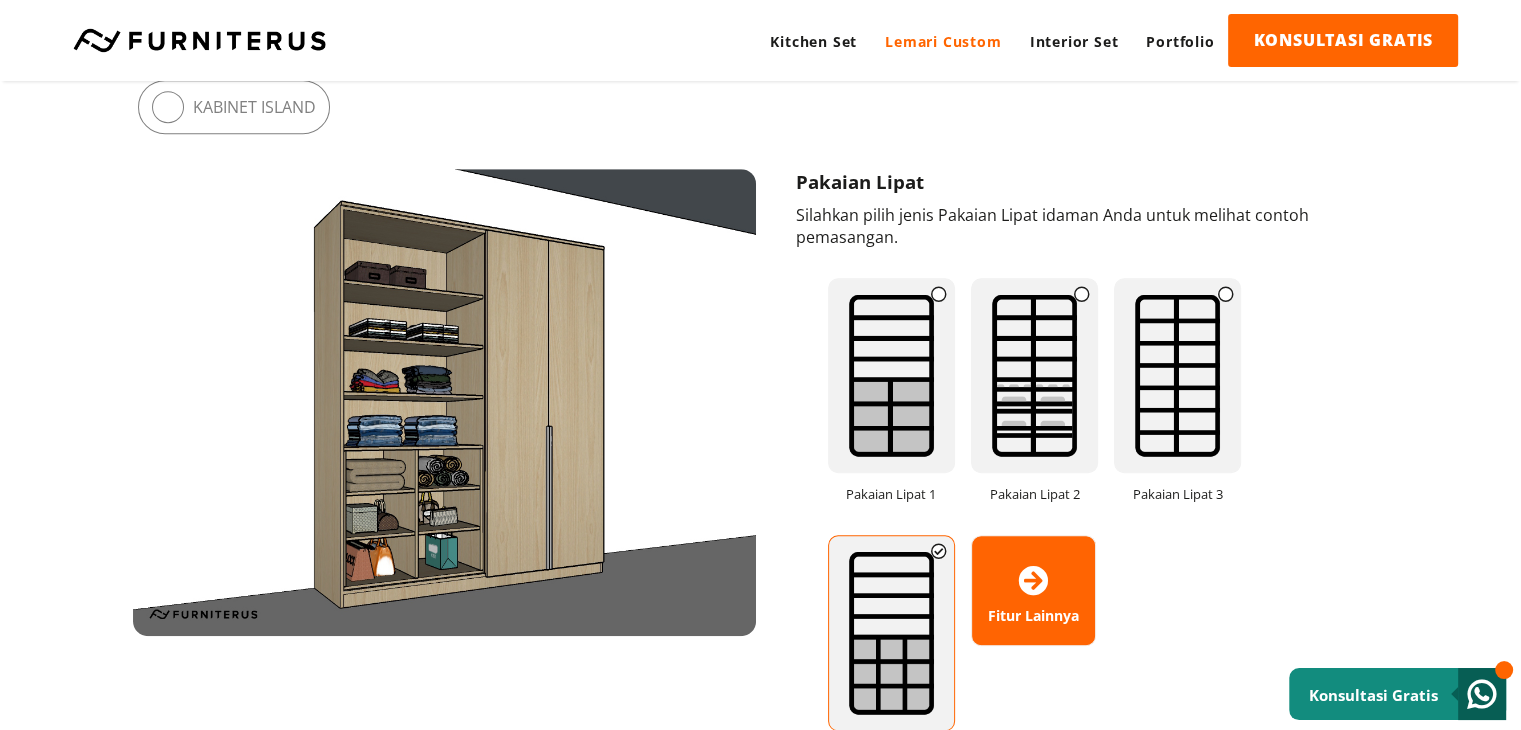click at bounding box center (939, 551) 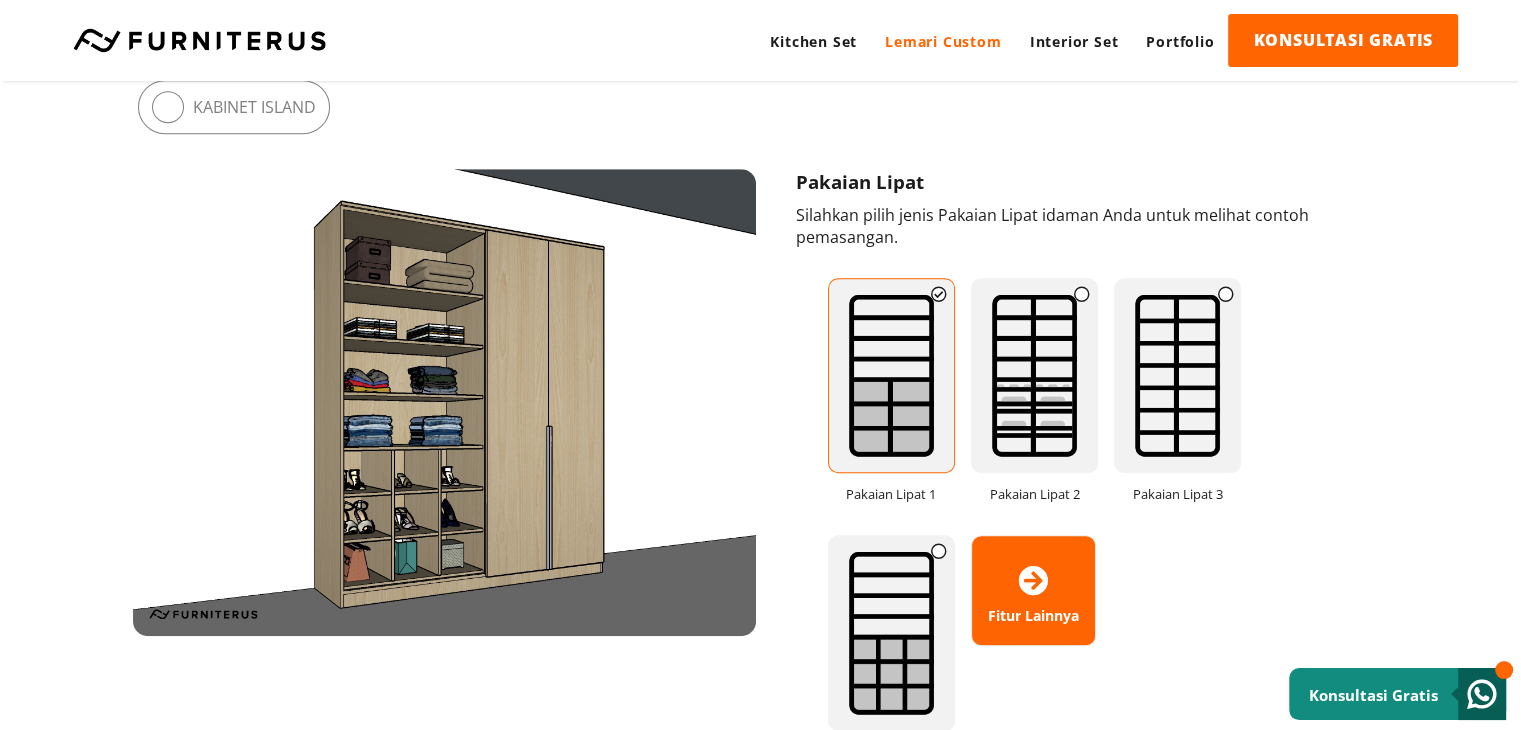 scroll, scrollTop: 1672, scrollLeft: 0, axis: vertical 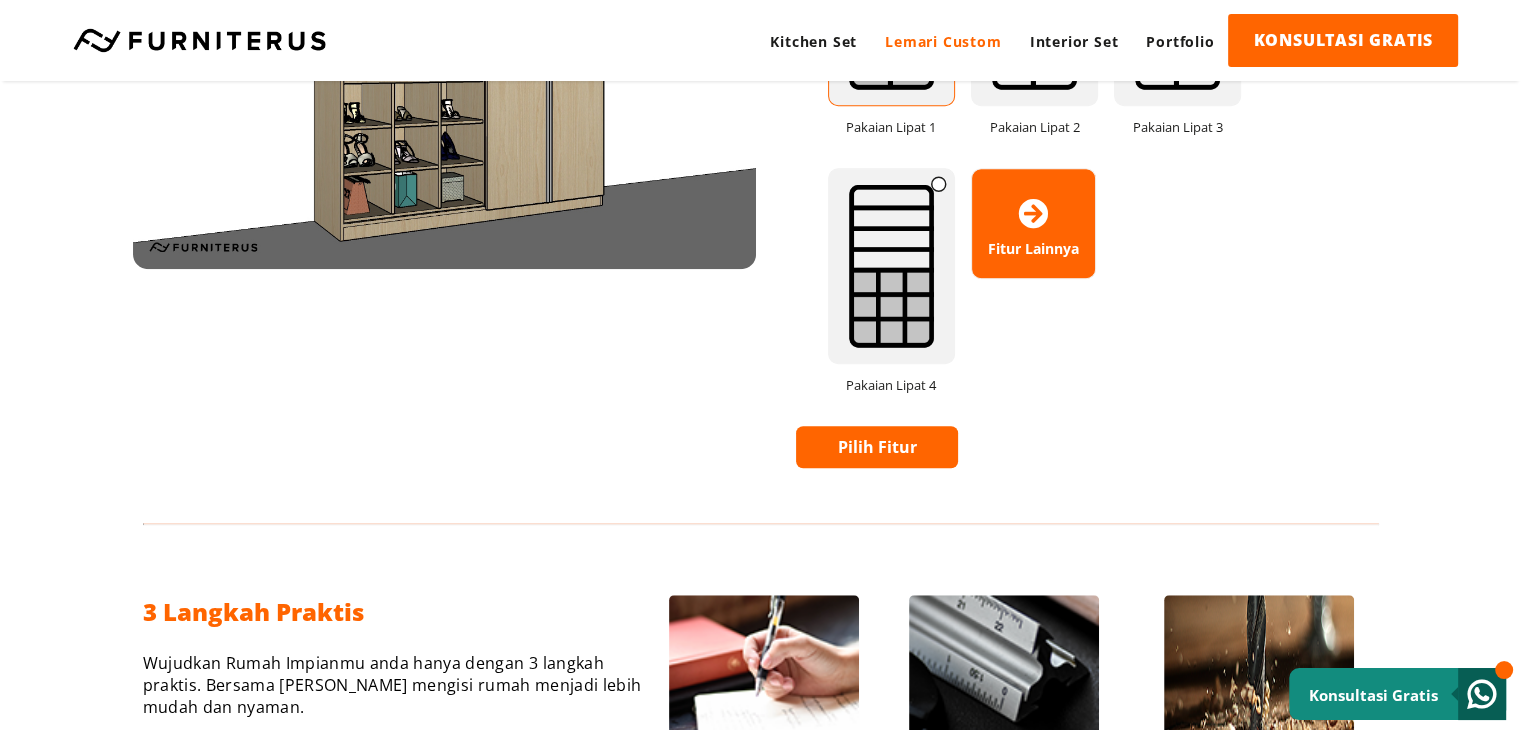 click on "Fitur Lainnya" at bounding box center (1033, 223) 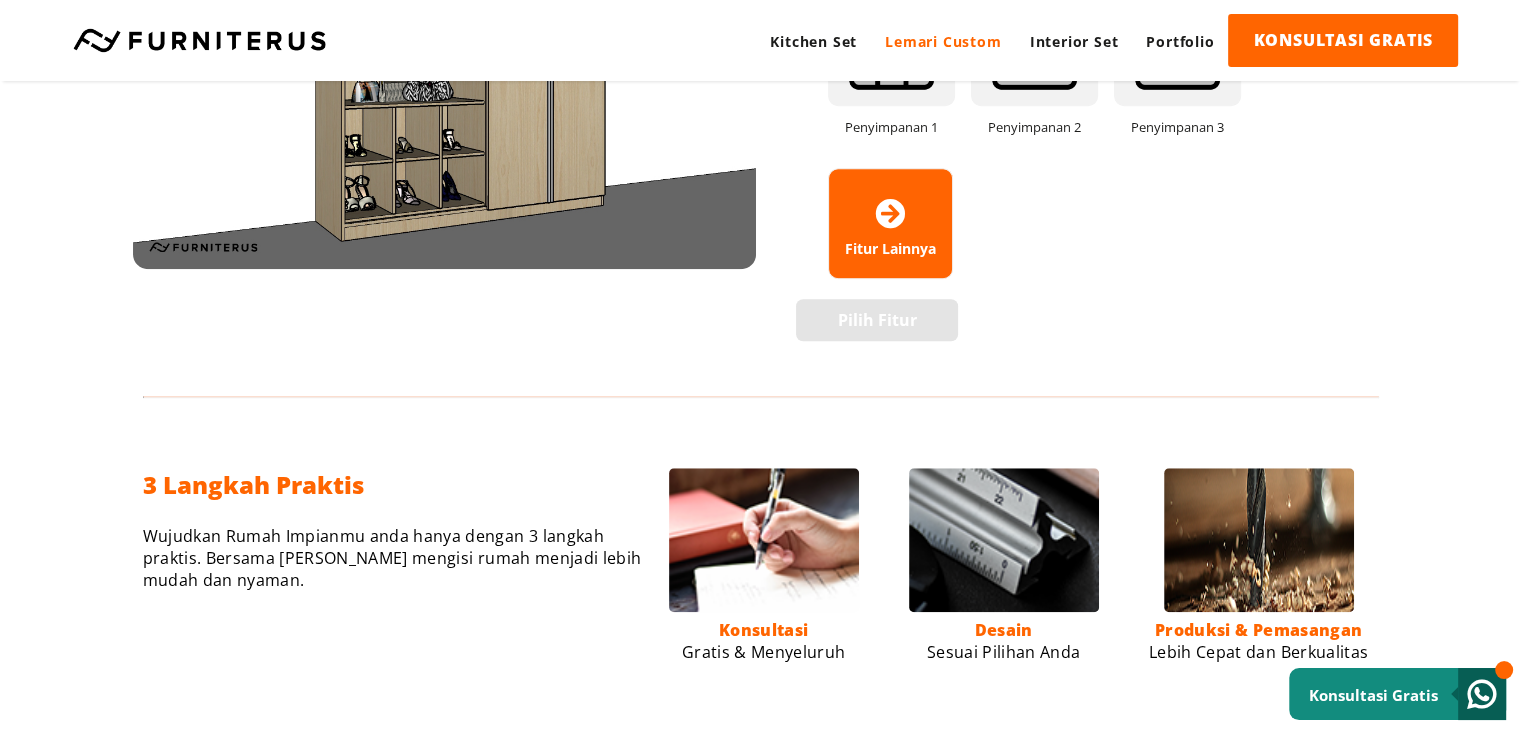 scroll, scrollTop: 1305, scrollLeft: 0, axis: vertical 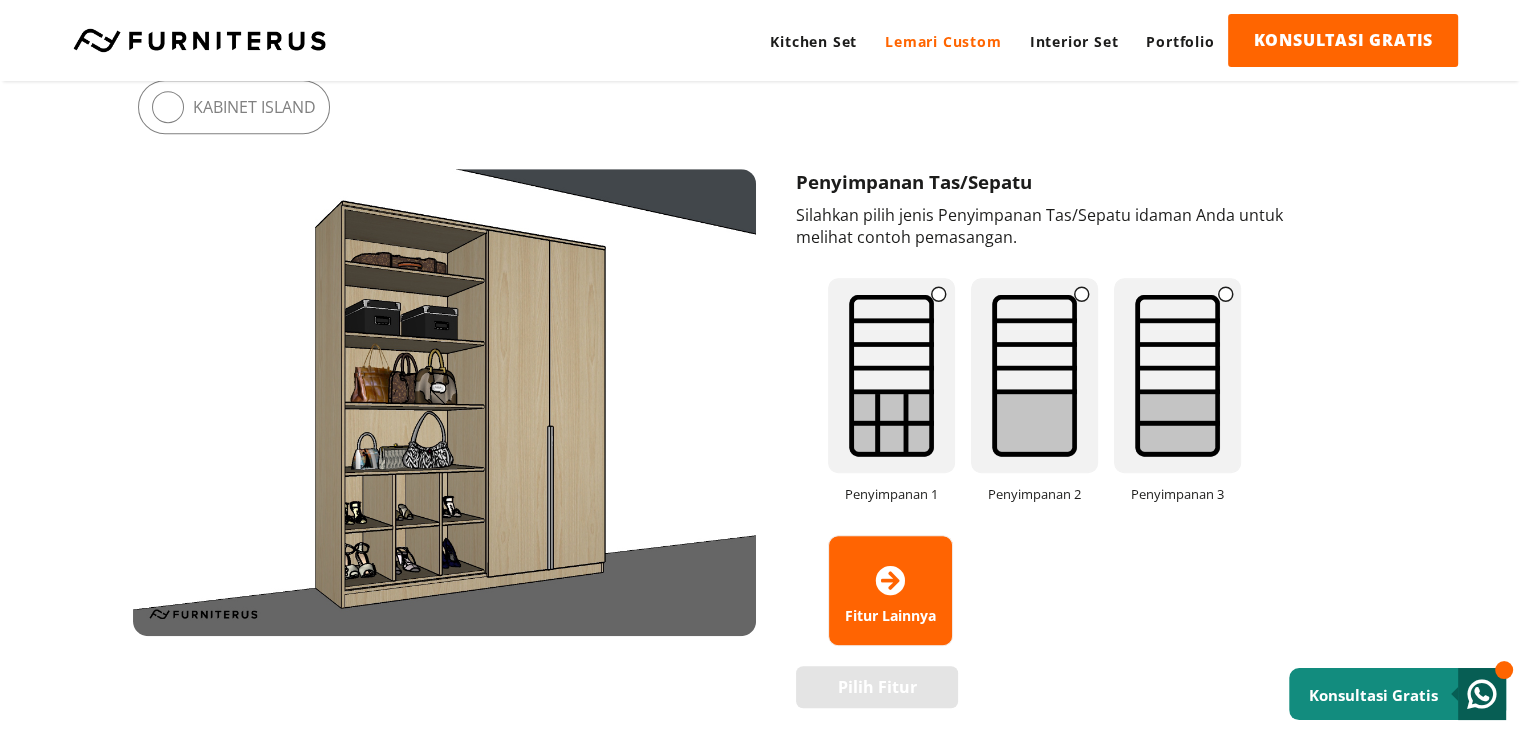 click at bounding box center (939, 294) 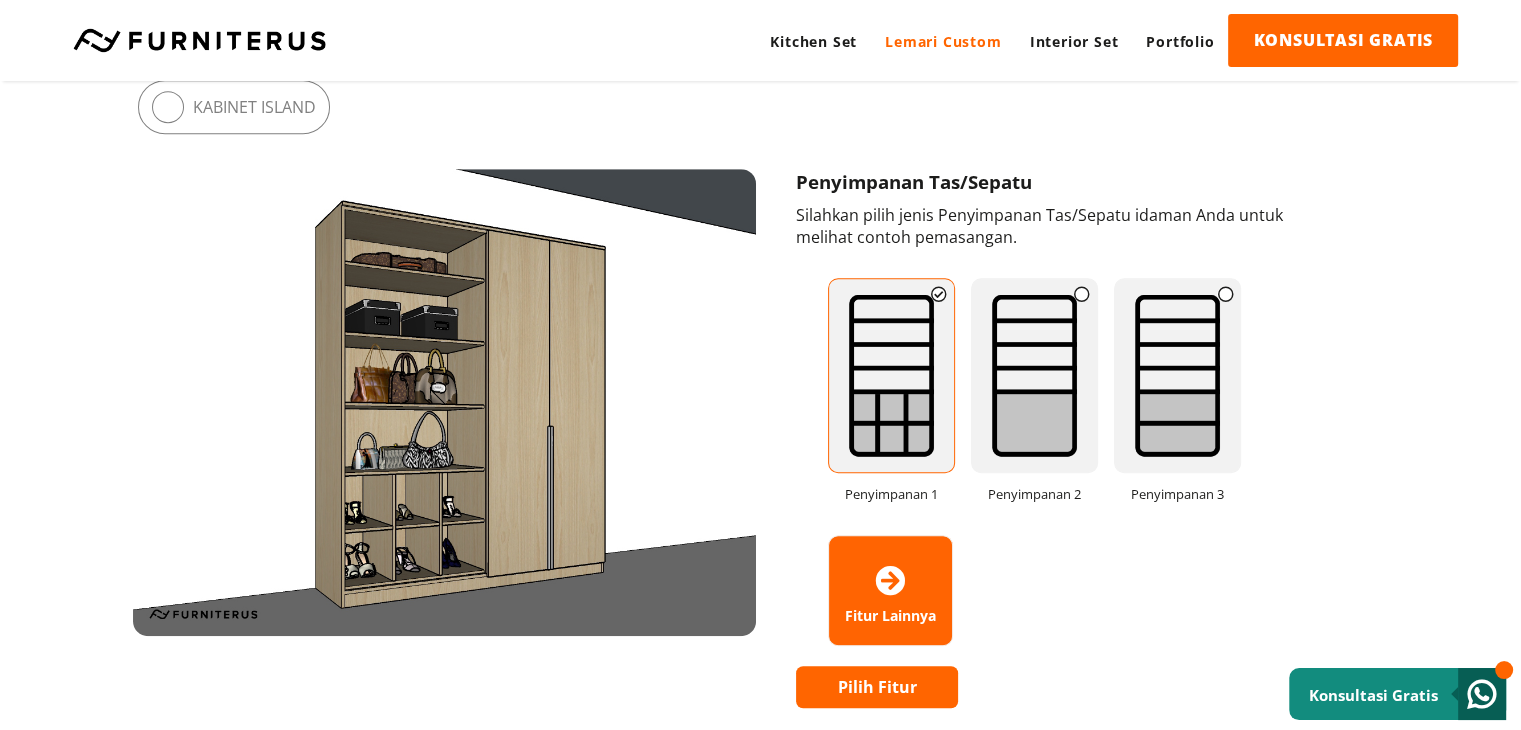 click at bounding box center (1082, 294) 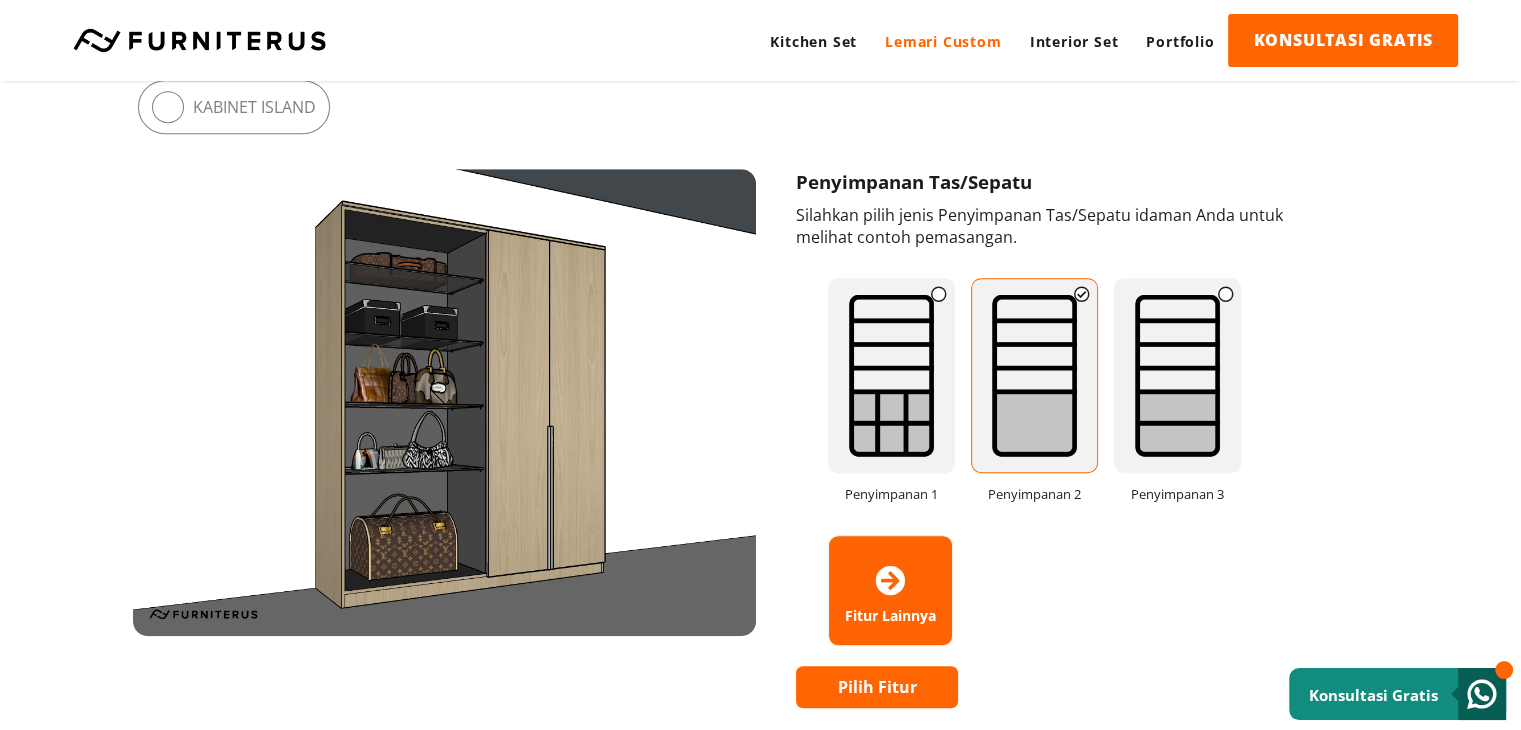 click at bounding box center [1225, 294] 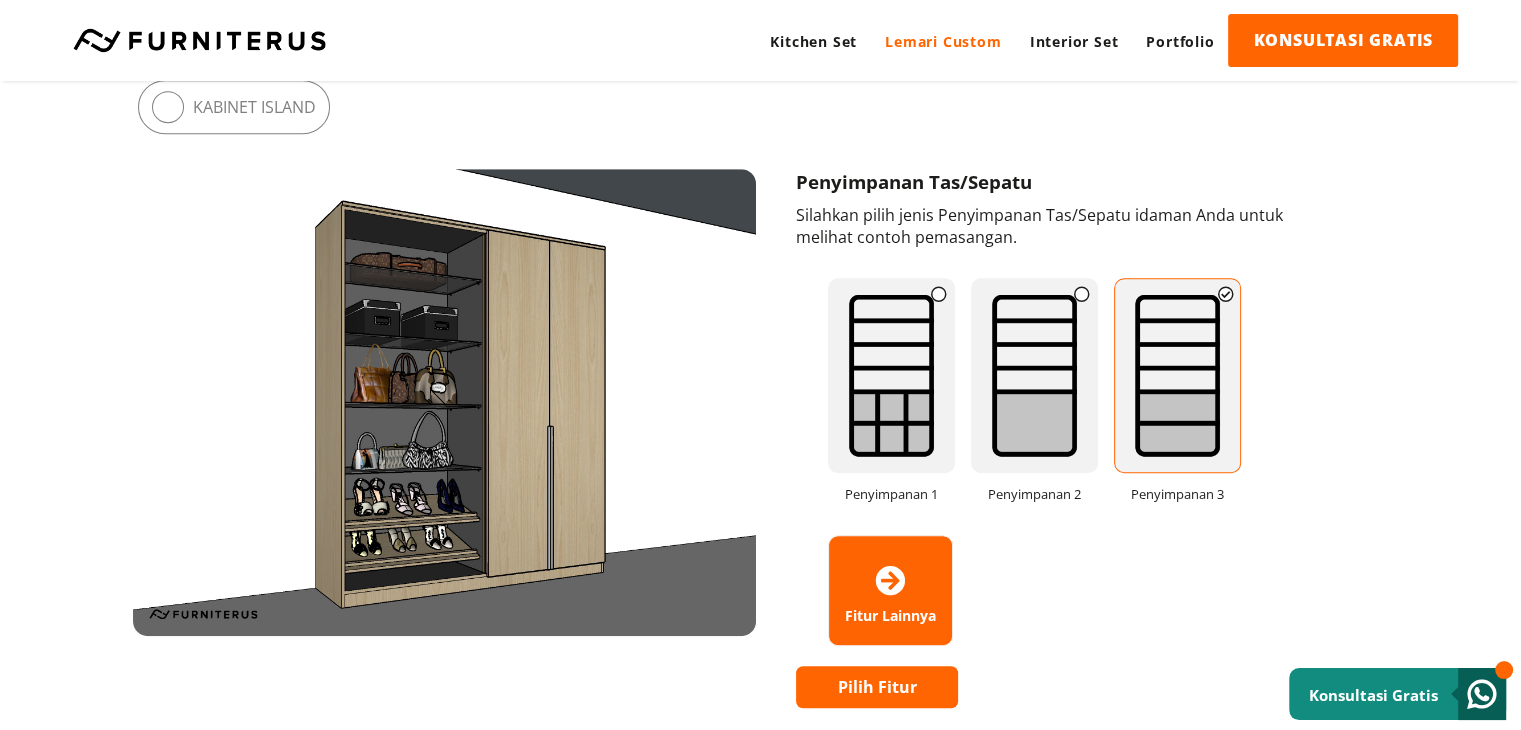 click at bounding box center [939, 294] 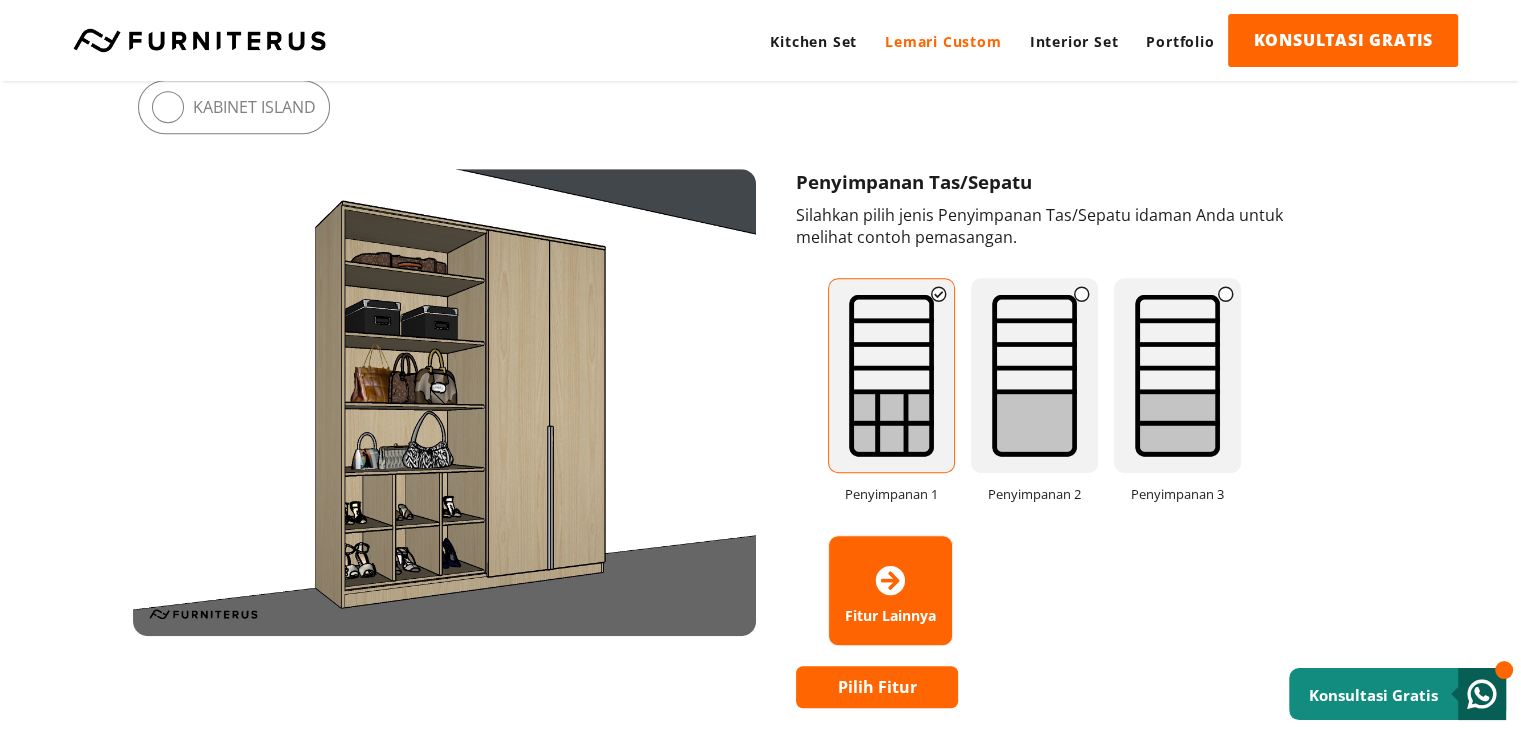 click on "Pilih Fitur" at bounding box center (877, 687) 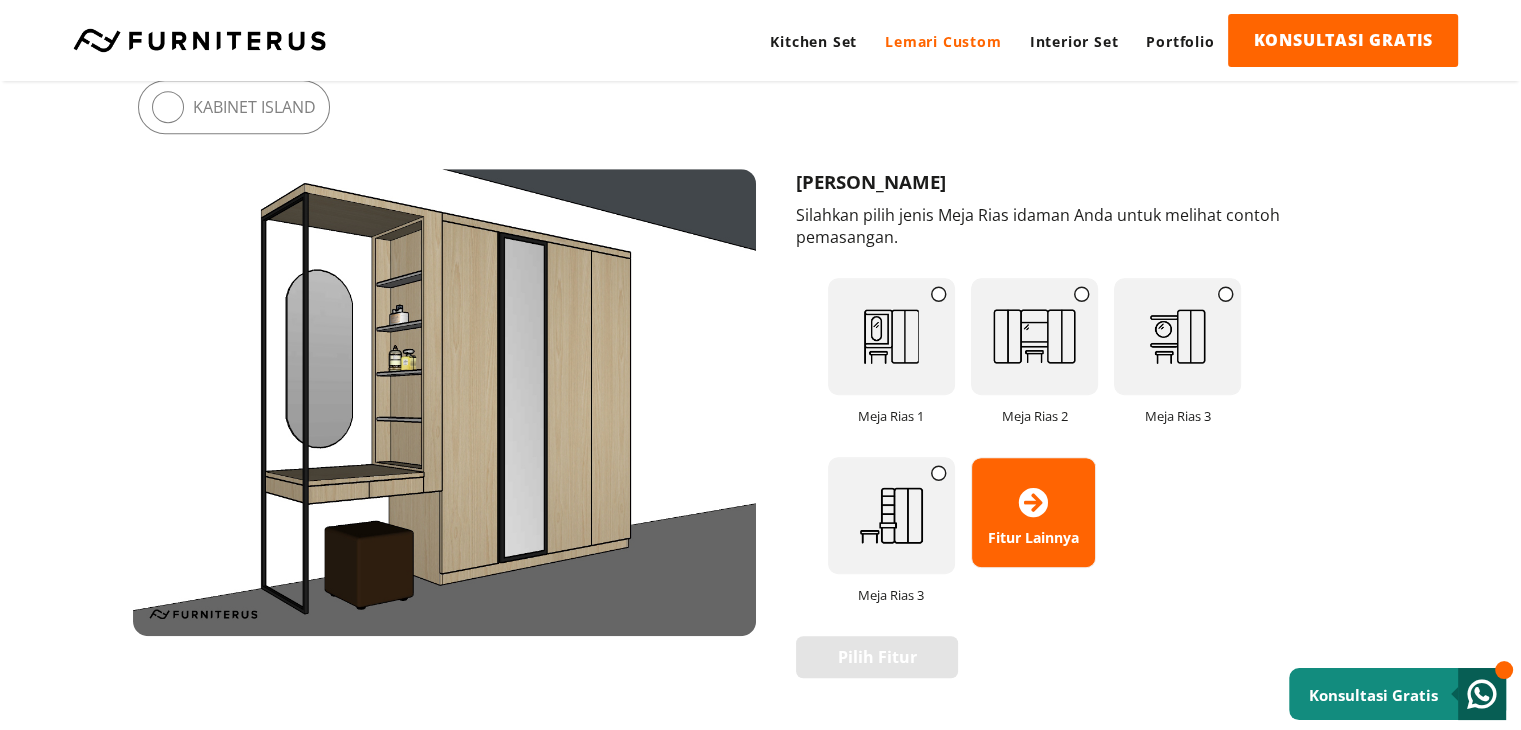 click on "Fitur Lainnya" at bounding box center (1033, 512) 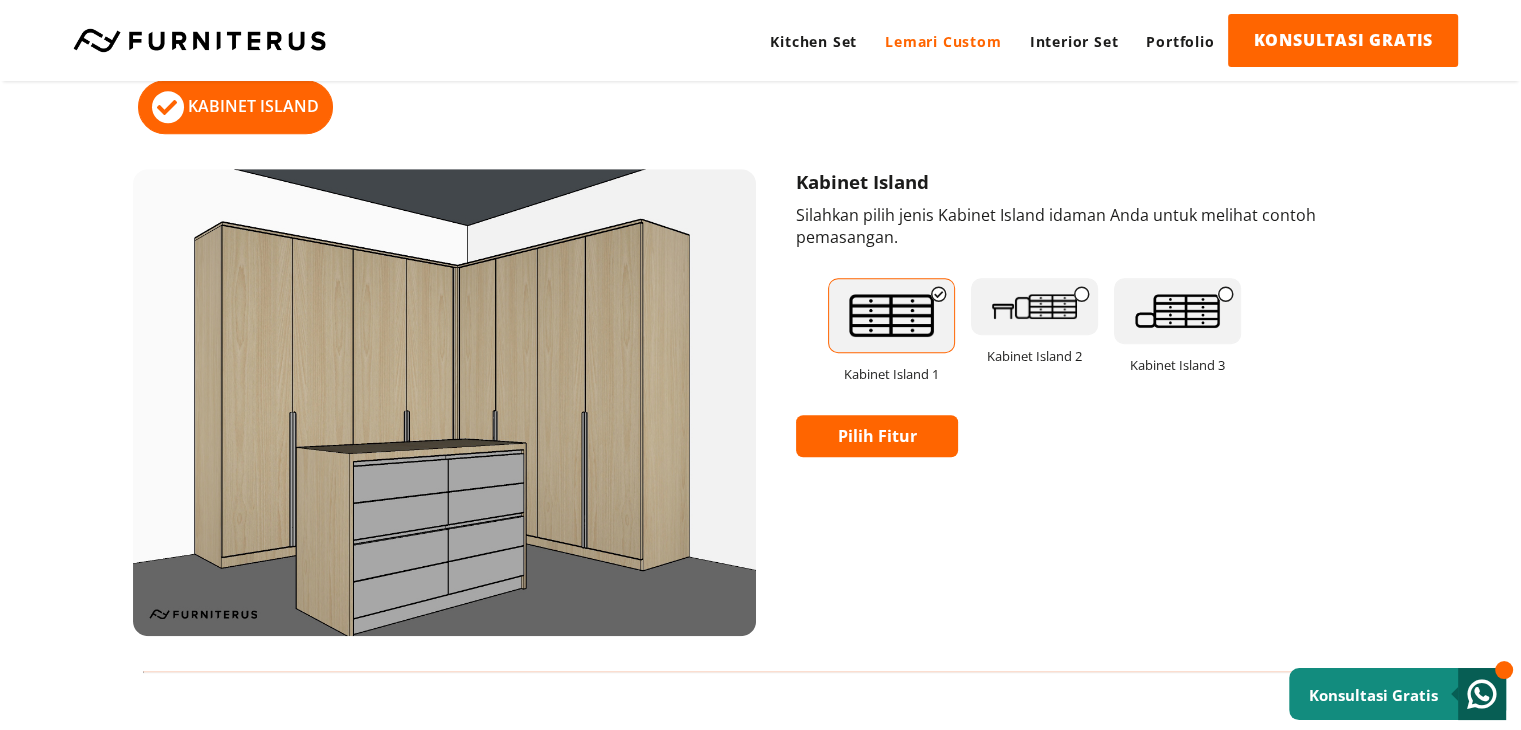 click at bounding box center (939, 294) 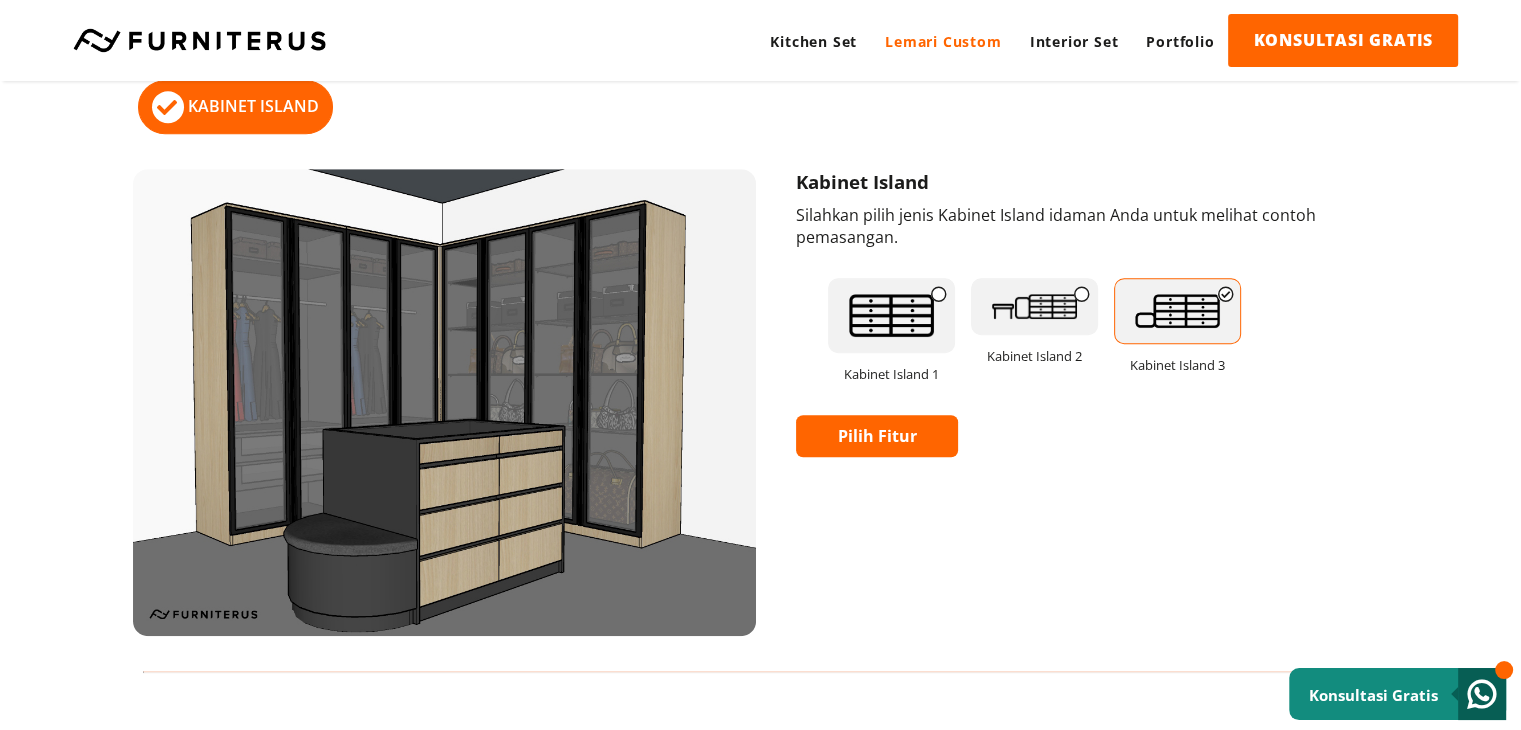 click at bounding box center [1034, 306] 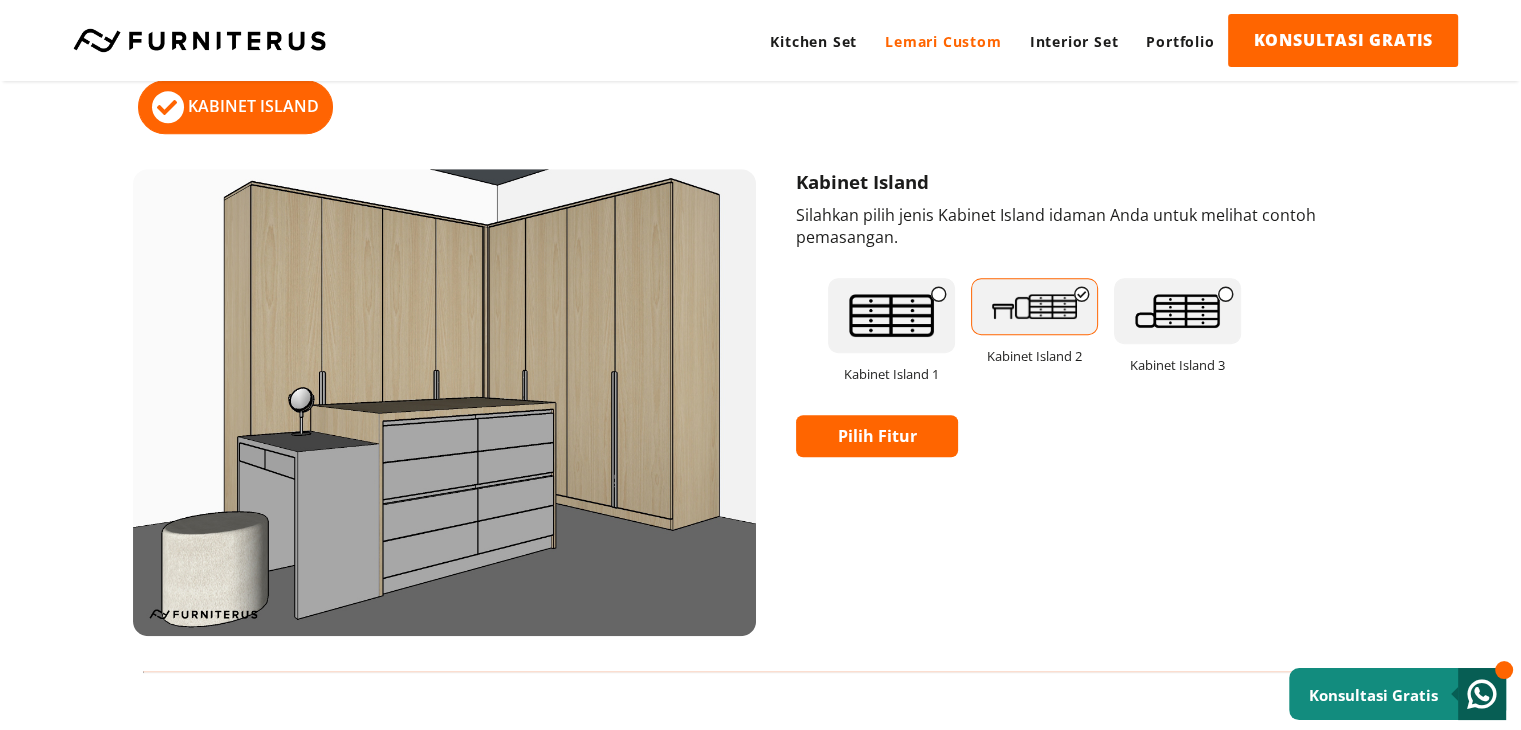 click at bounding box center [1177, 311] 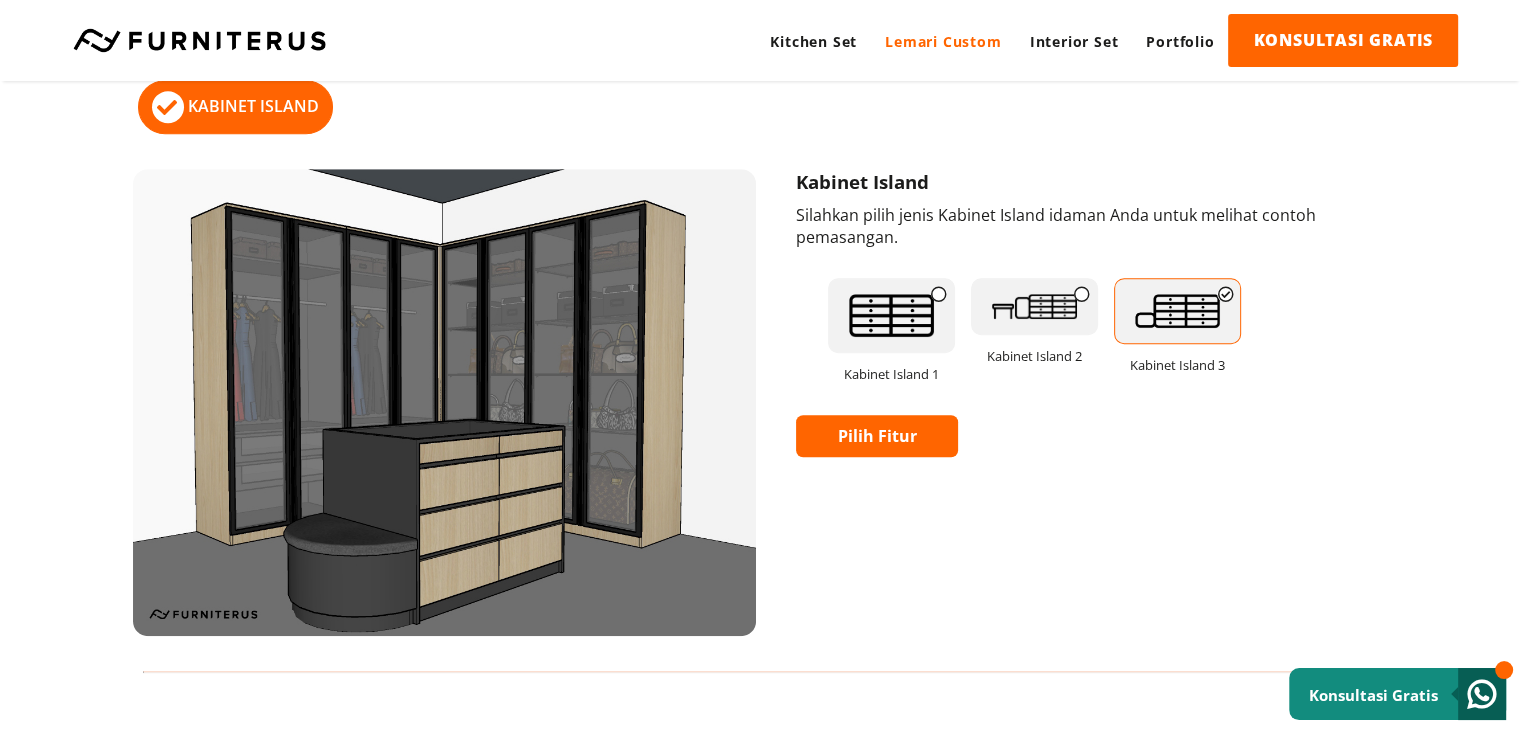 click at bounding box center [891, 316] 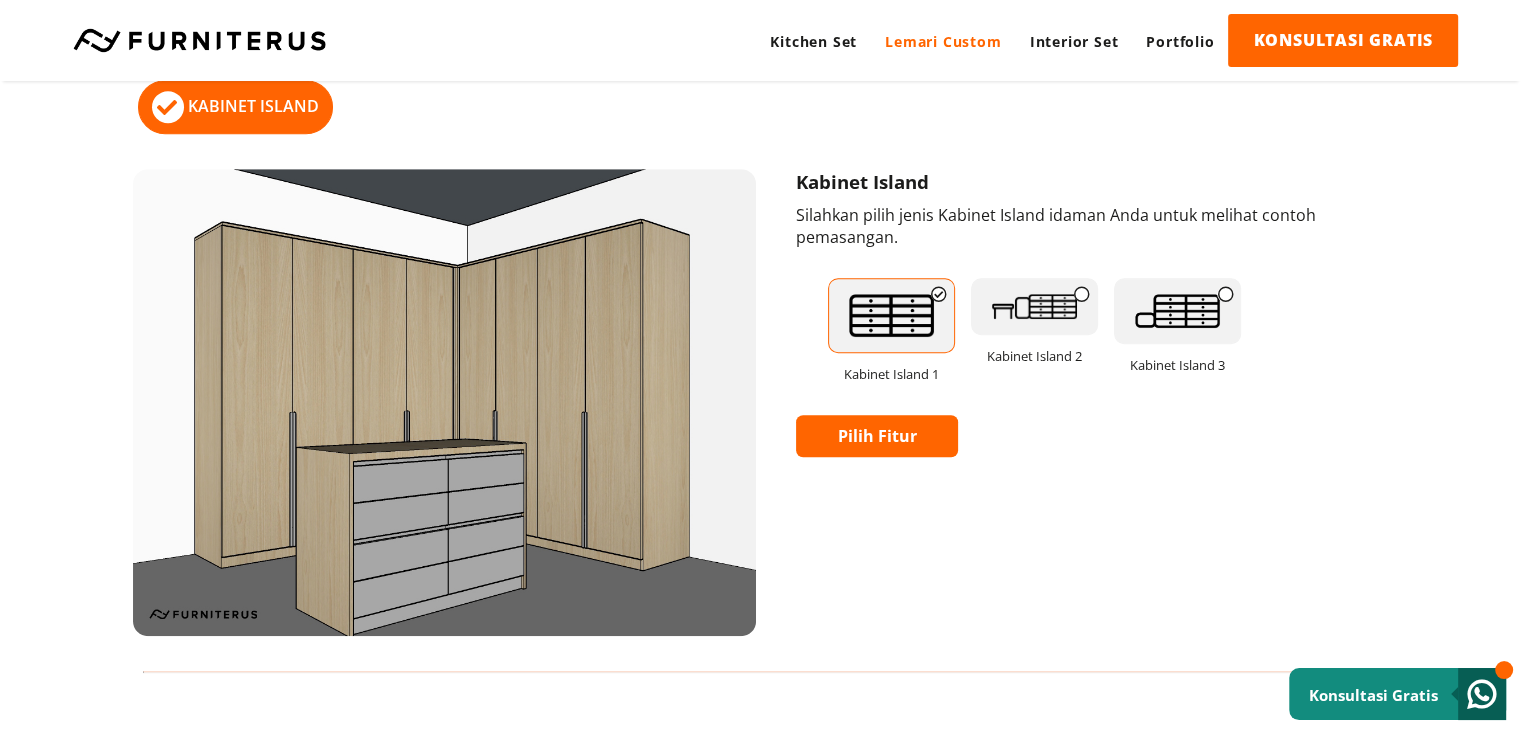 click at bounding box center [1177, 311] 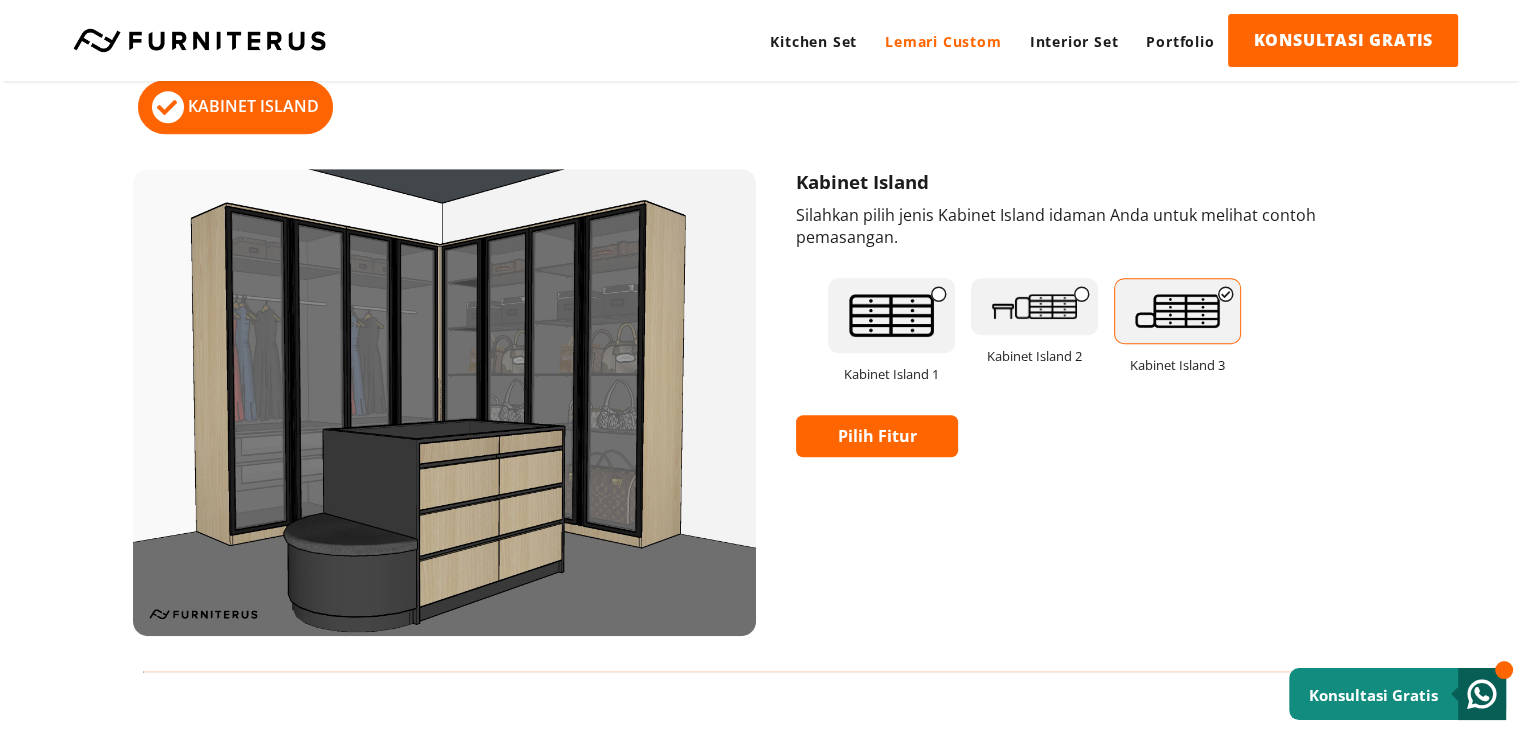 click at bounding box center [891, 316] 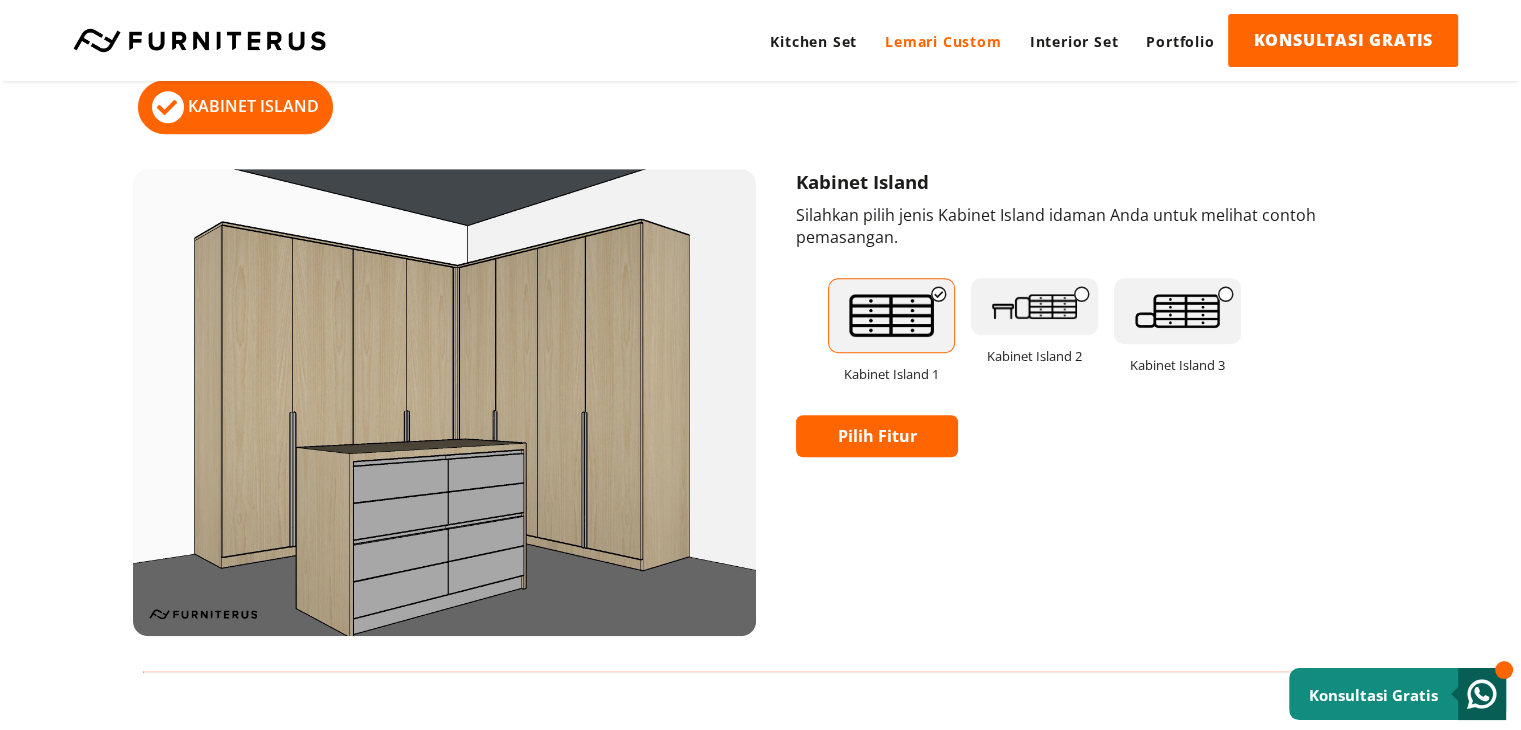 click on "Pilih Fitur" at bounding box center (877, 436) 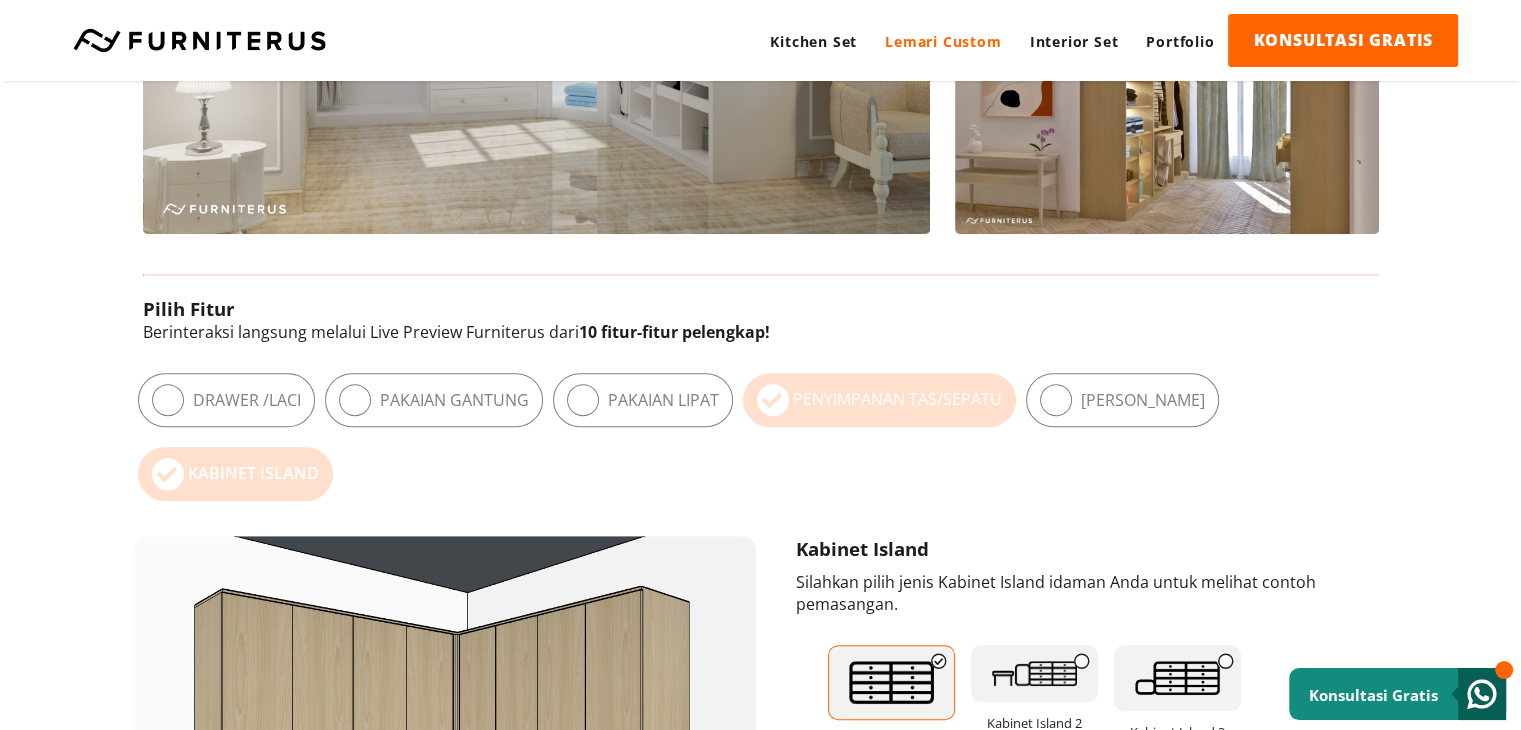 scroll, scrollTop: 1305, scrollLeft: 0, axis: vertical 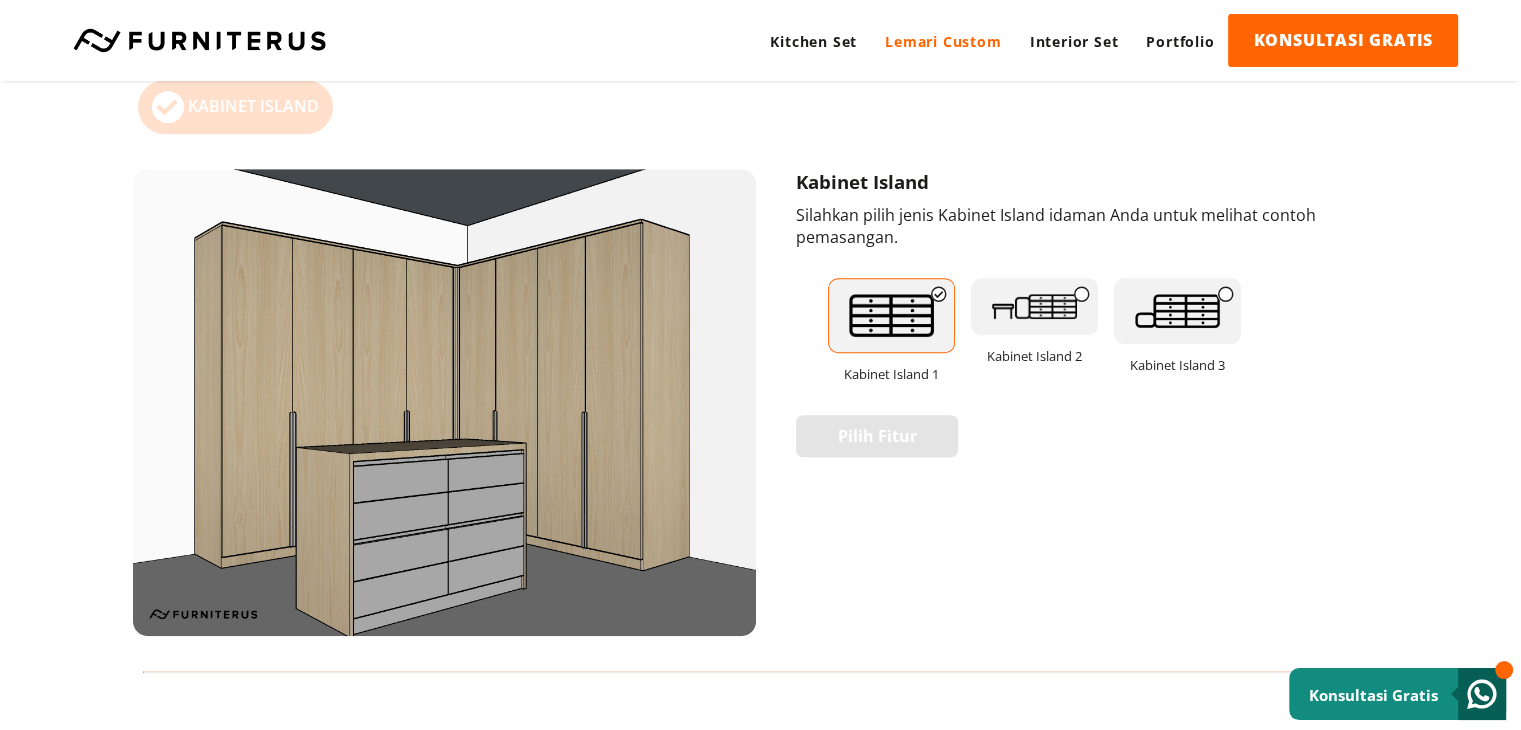 click at bounding box center (939, 294) 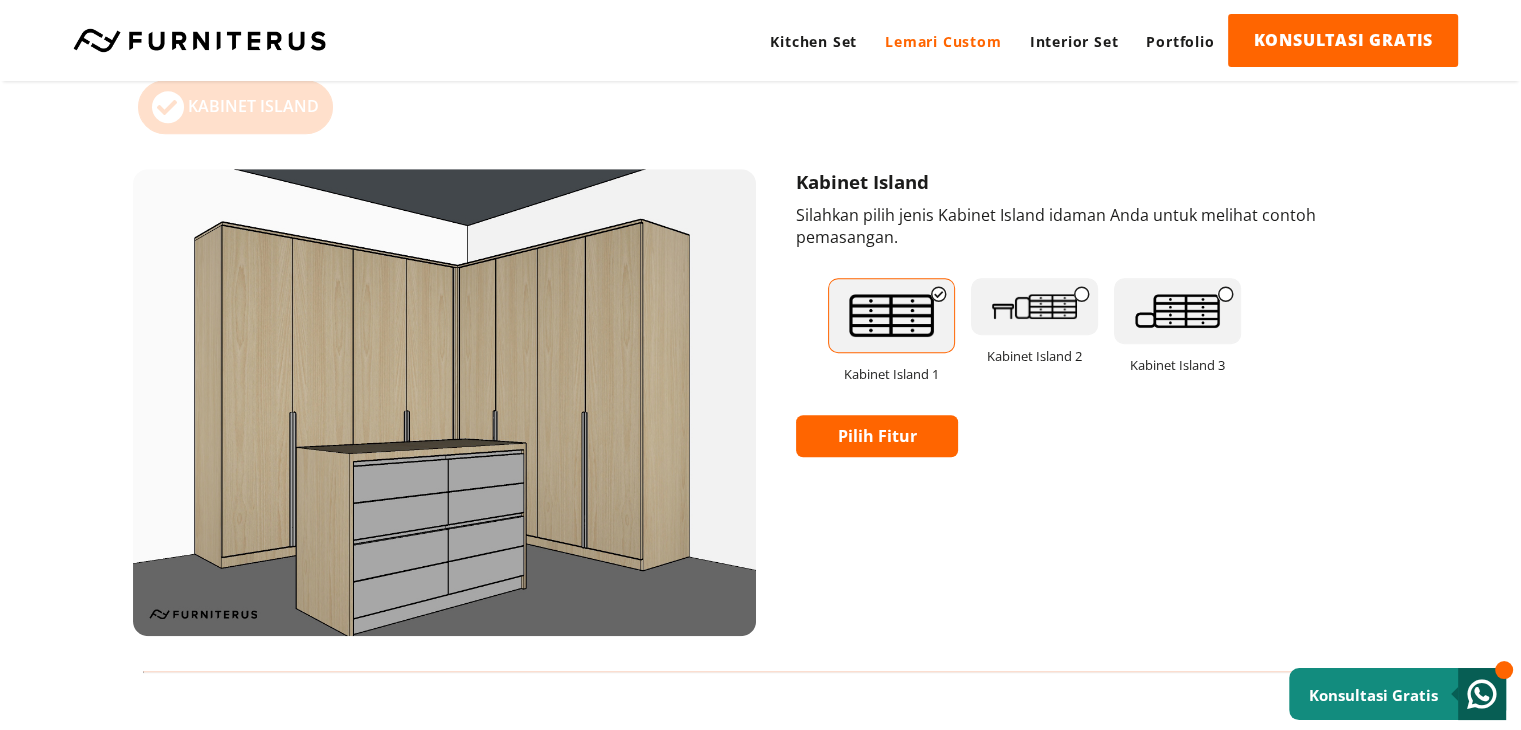 click on "Pilih Fitur" at bounding box center [877, 436] 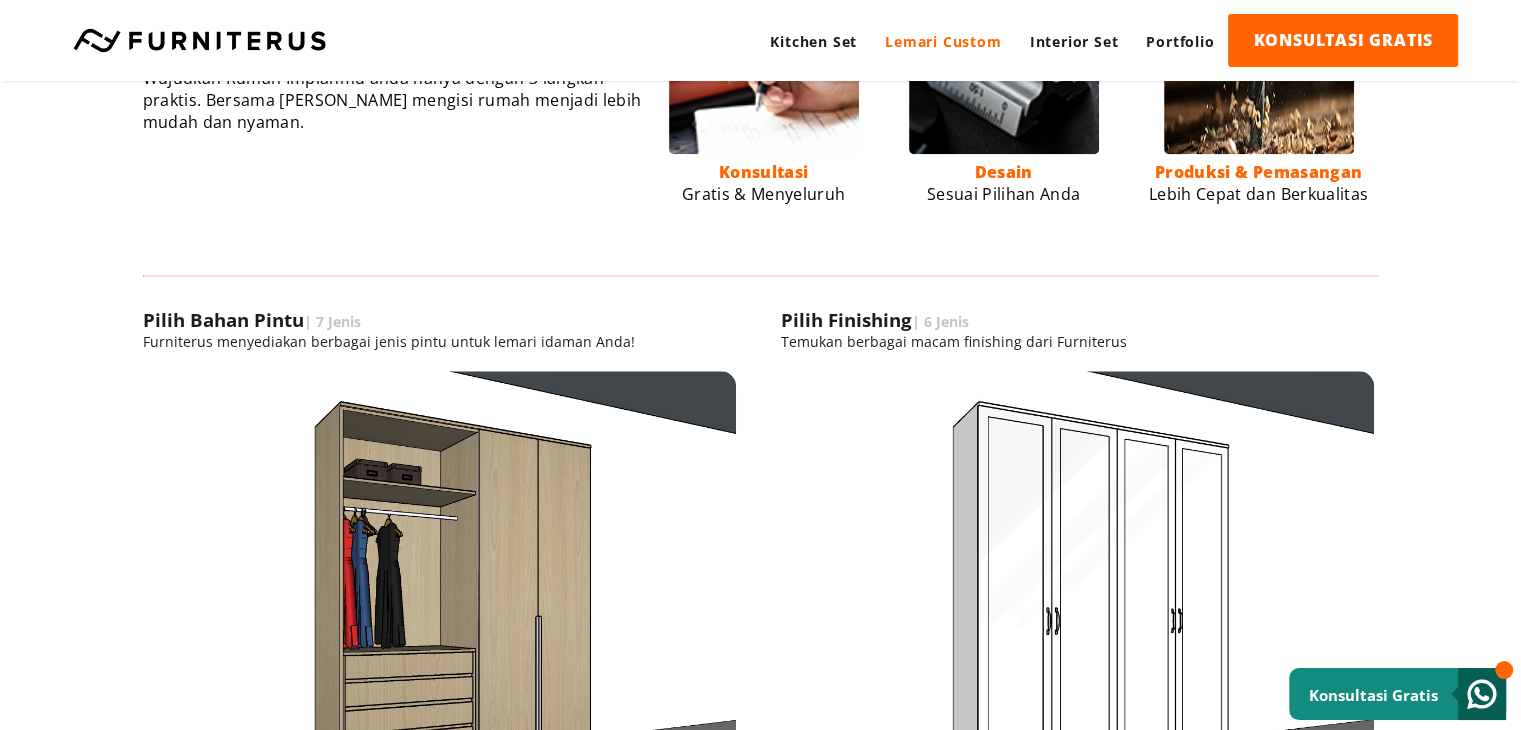 scroll, scrollTop: 2405, scrollLeft: 0, axis: vertical 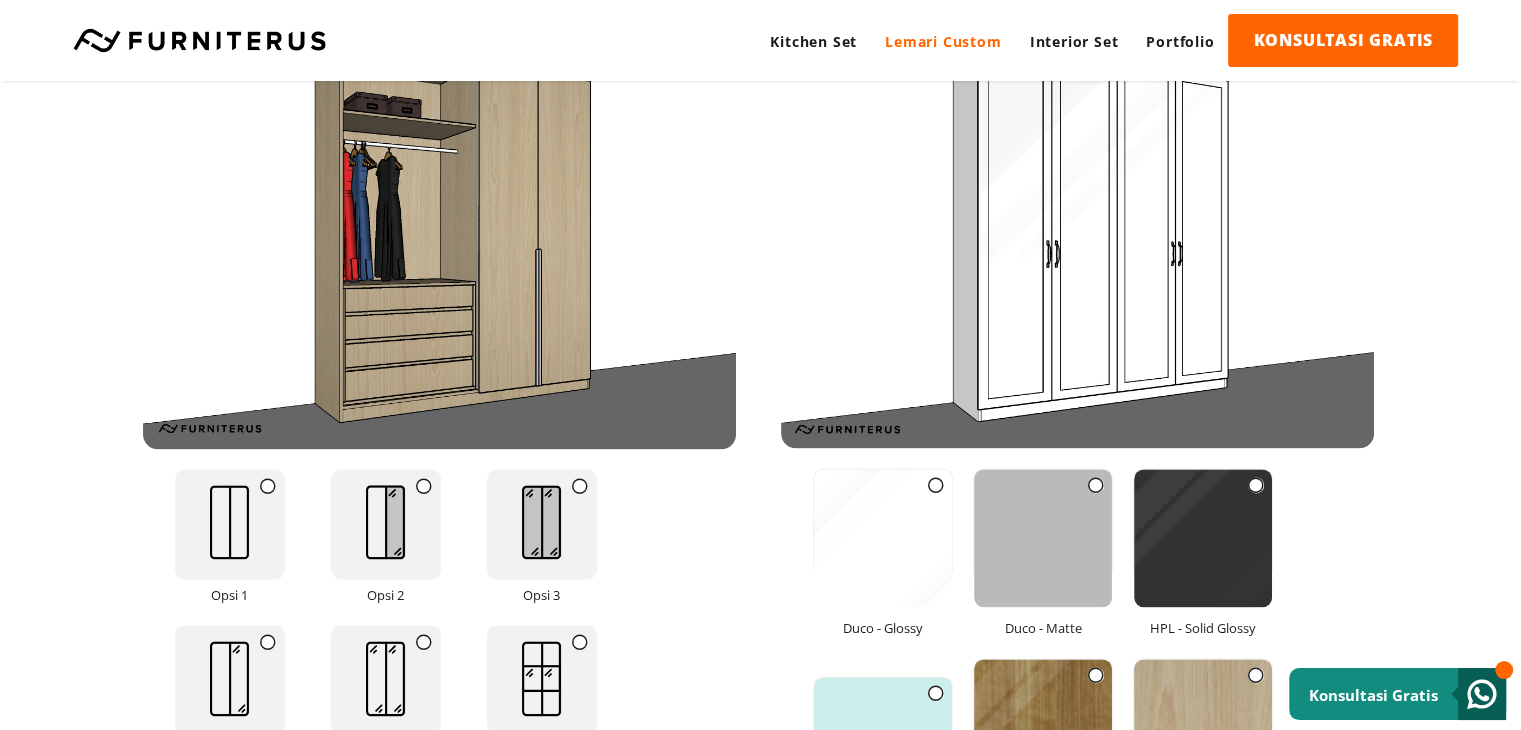 click at bounding box center [268, 486] 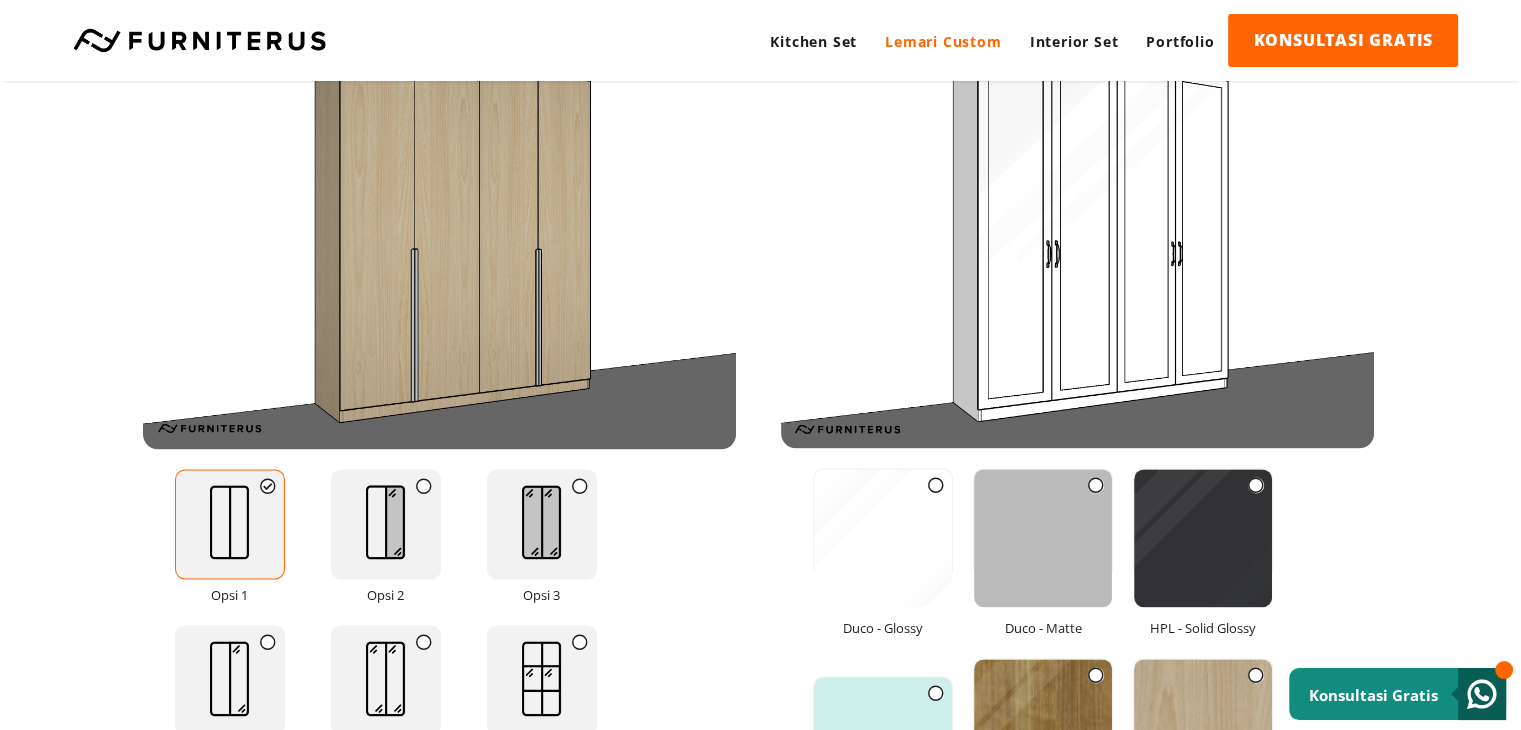 click at bounding box center [424, 486] 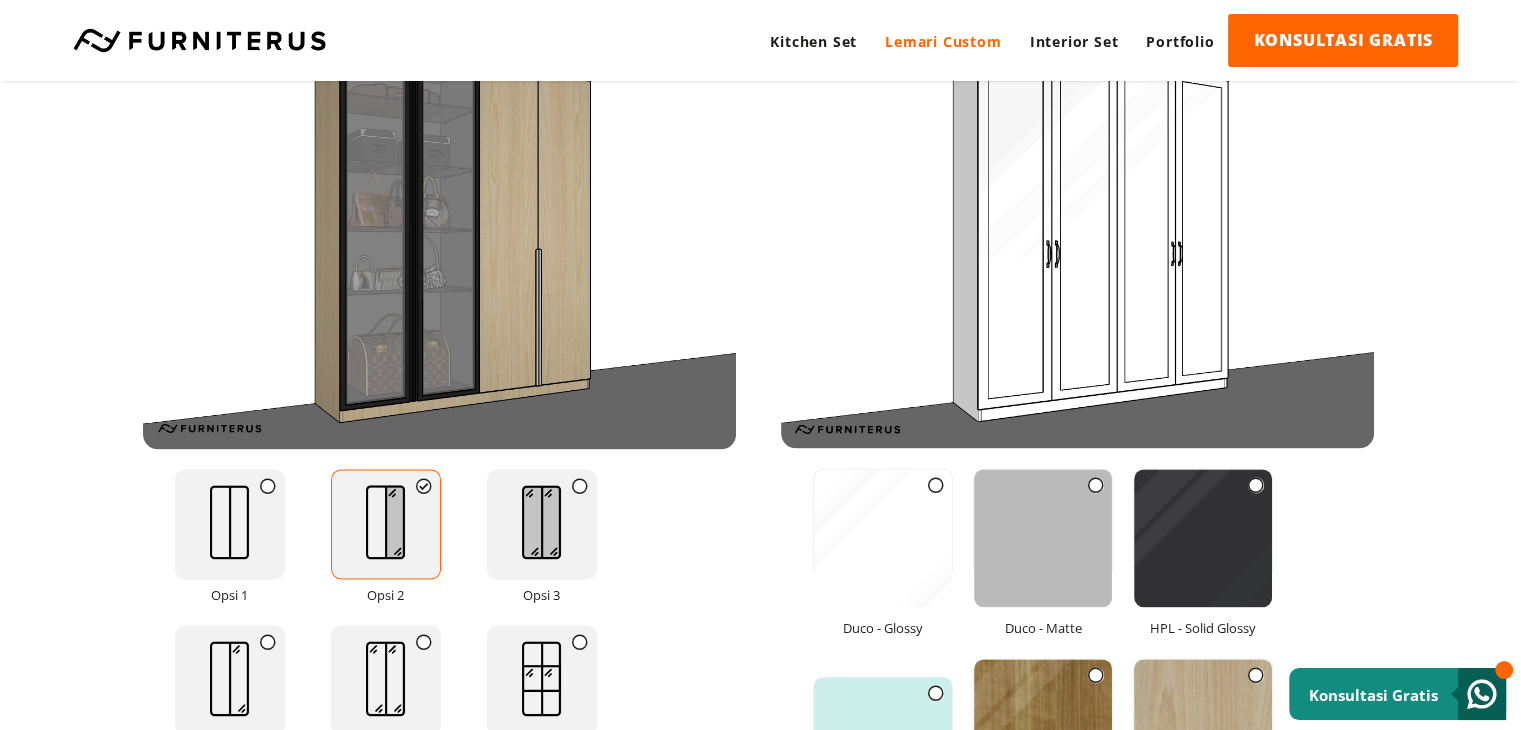 click at bounding box center [936, 485] 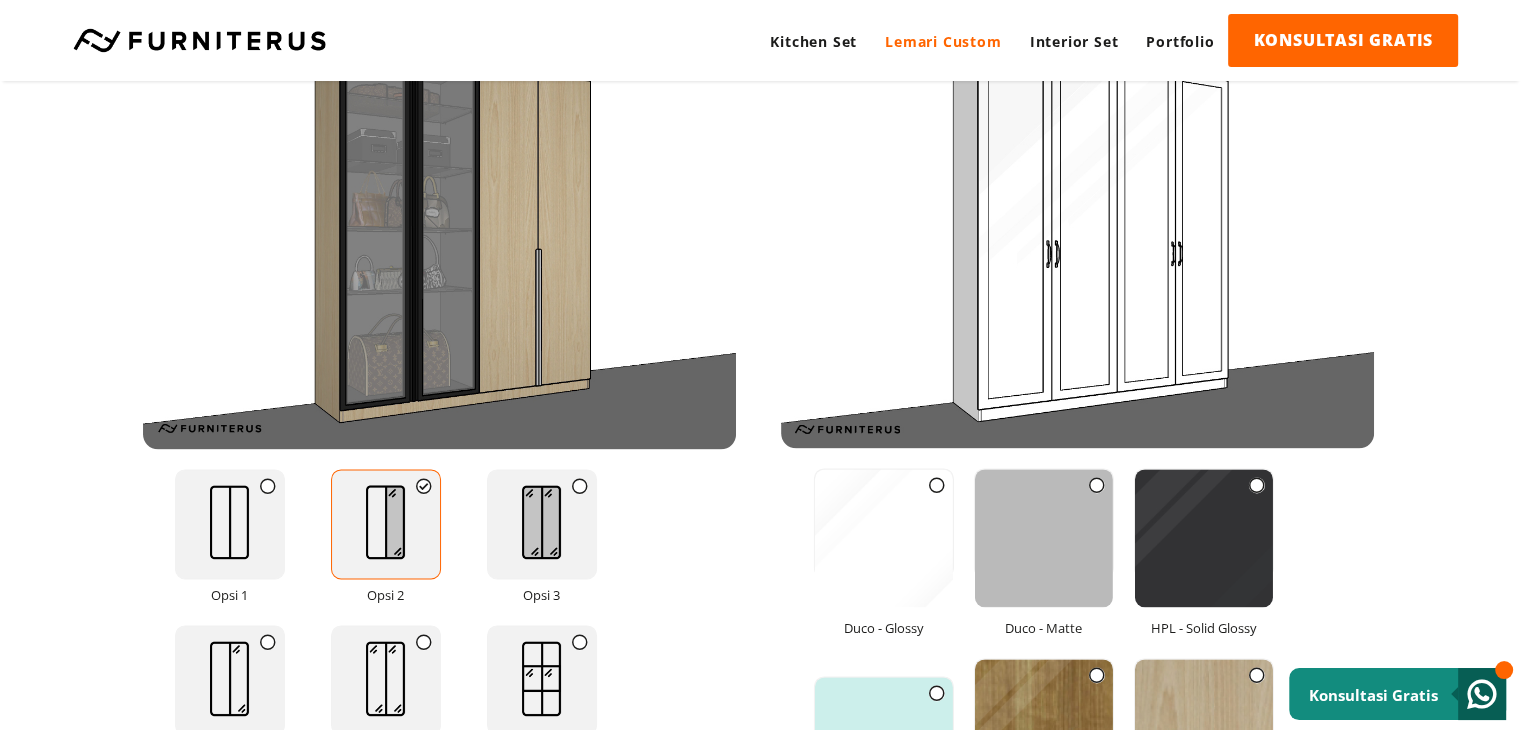 click at bounding box center [937, 485] 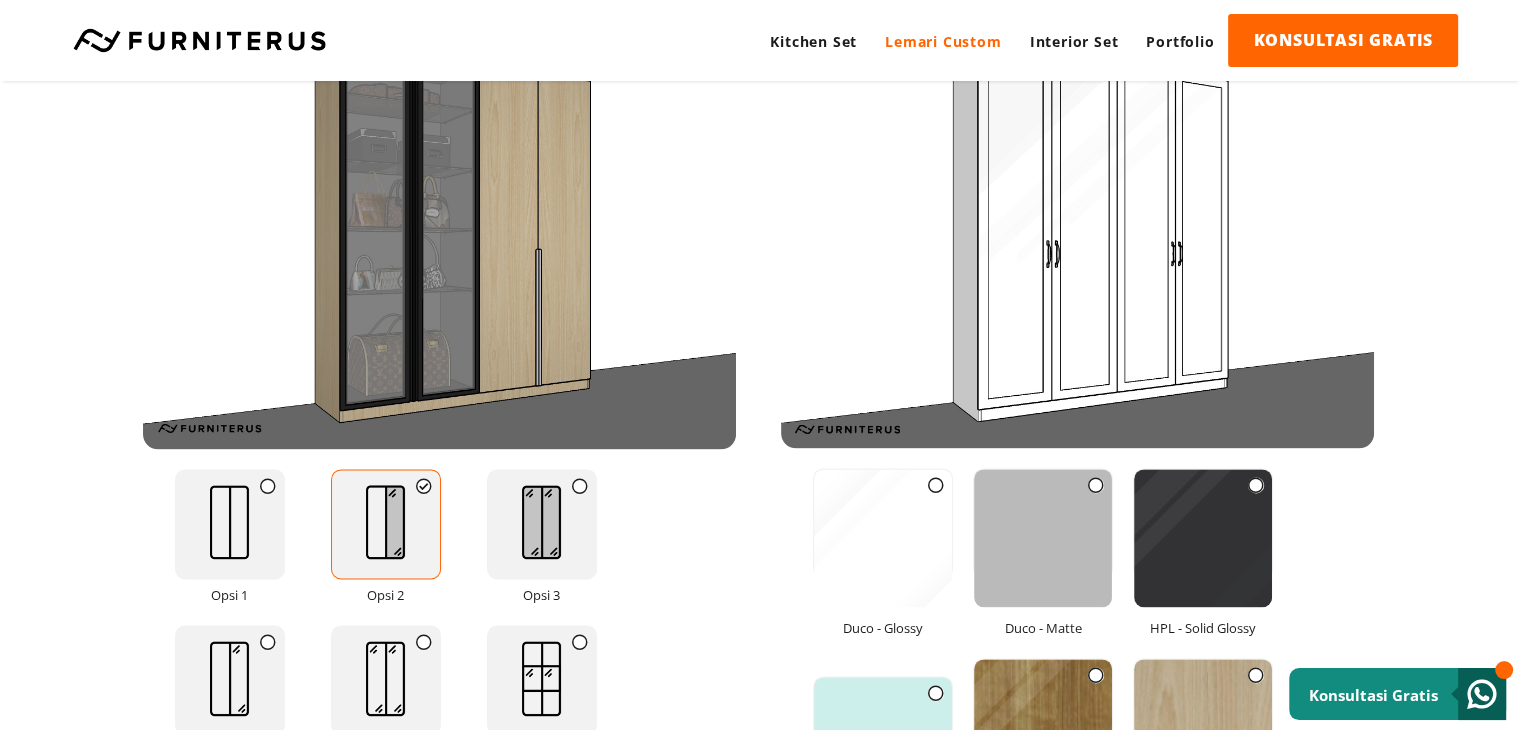 scroll, scrollTop: 2772, scrollLeft: 0, axis: vertical 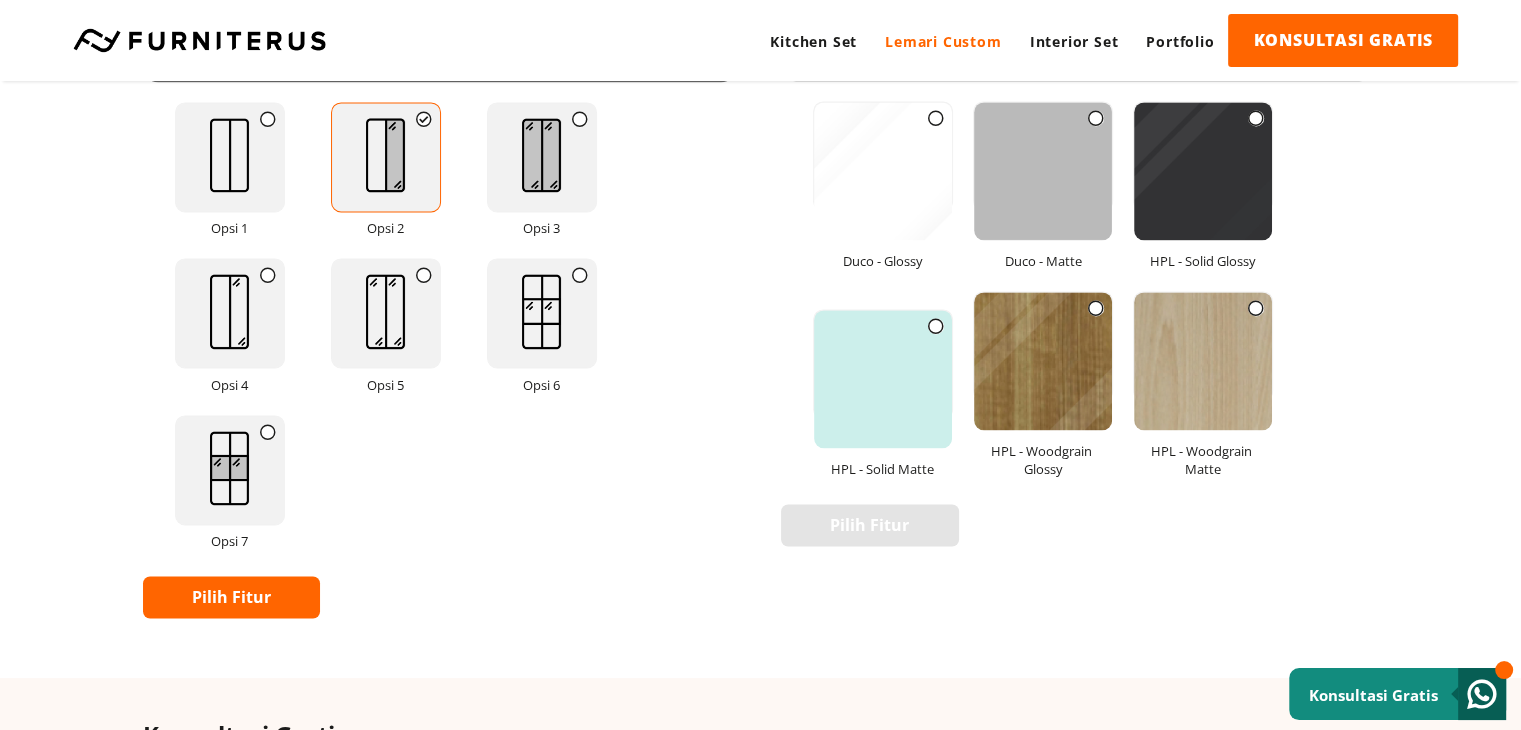 click on "Pilih Fitur" at bounding box center (232, 597) 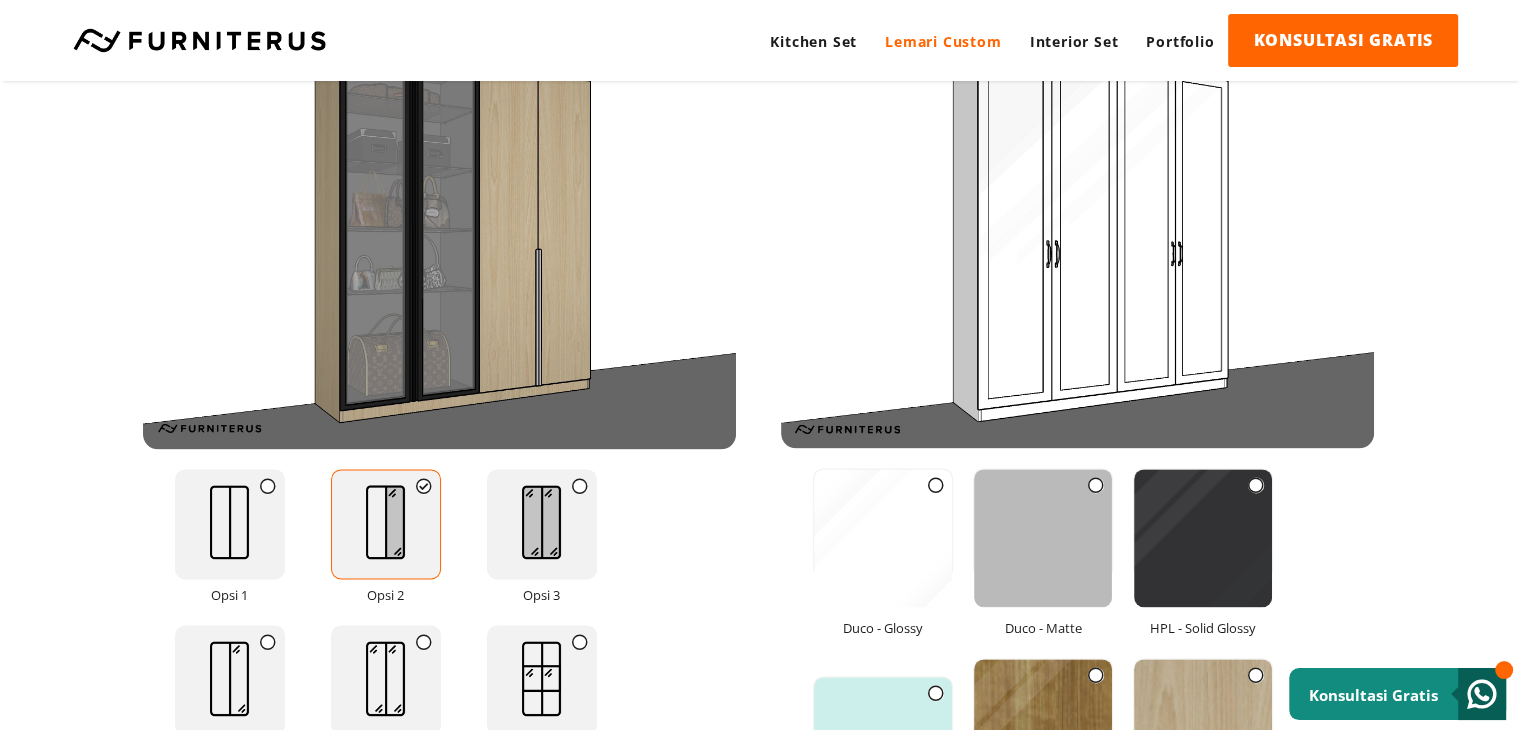 scroll, scrollTop: 2772, scrollLeft: 0, axis: vertical 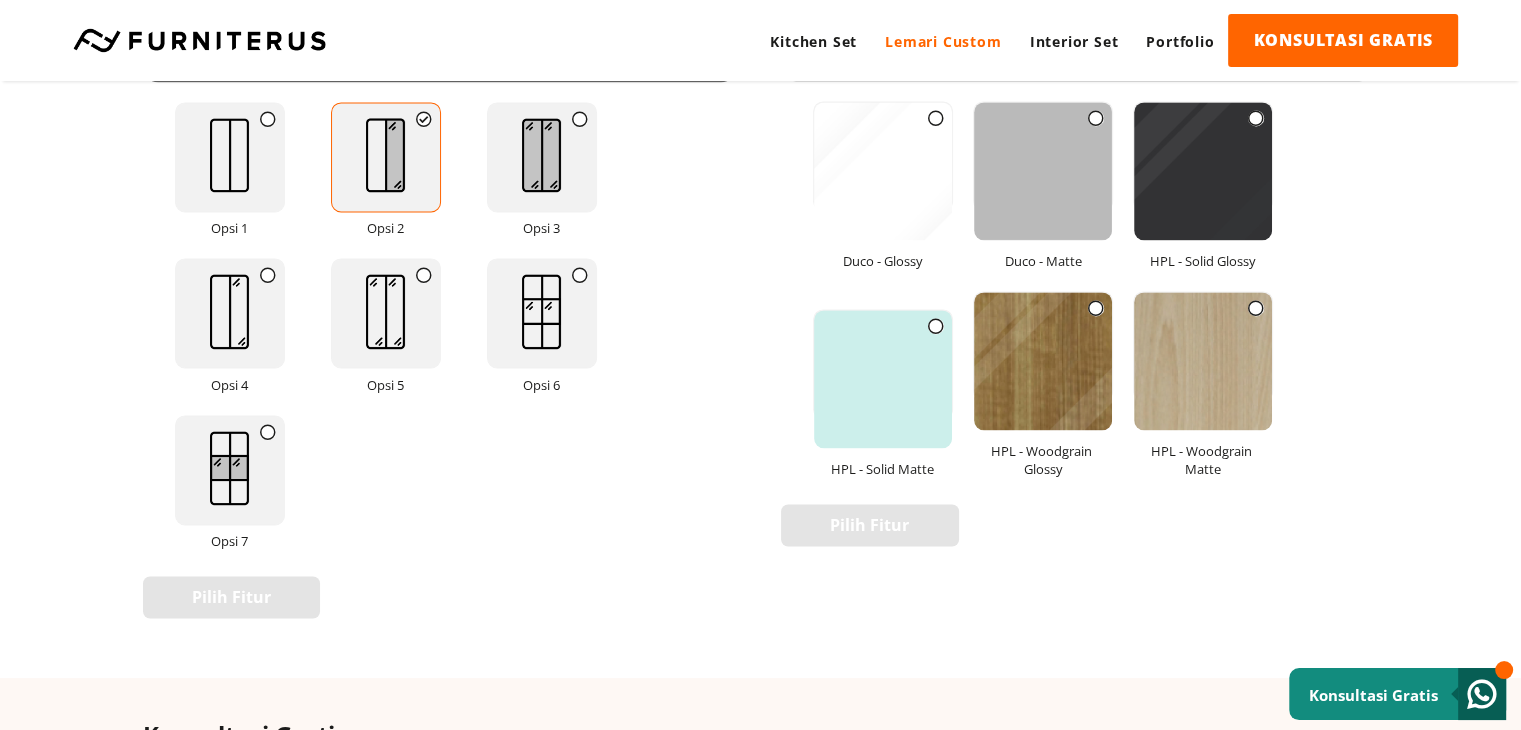 click on "Pilih Fitur" at bounding box center (439, 597) 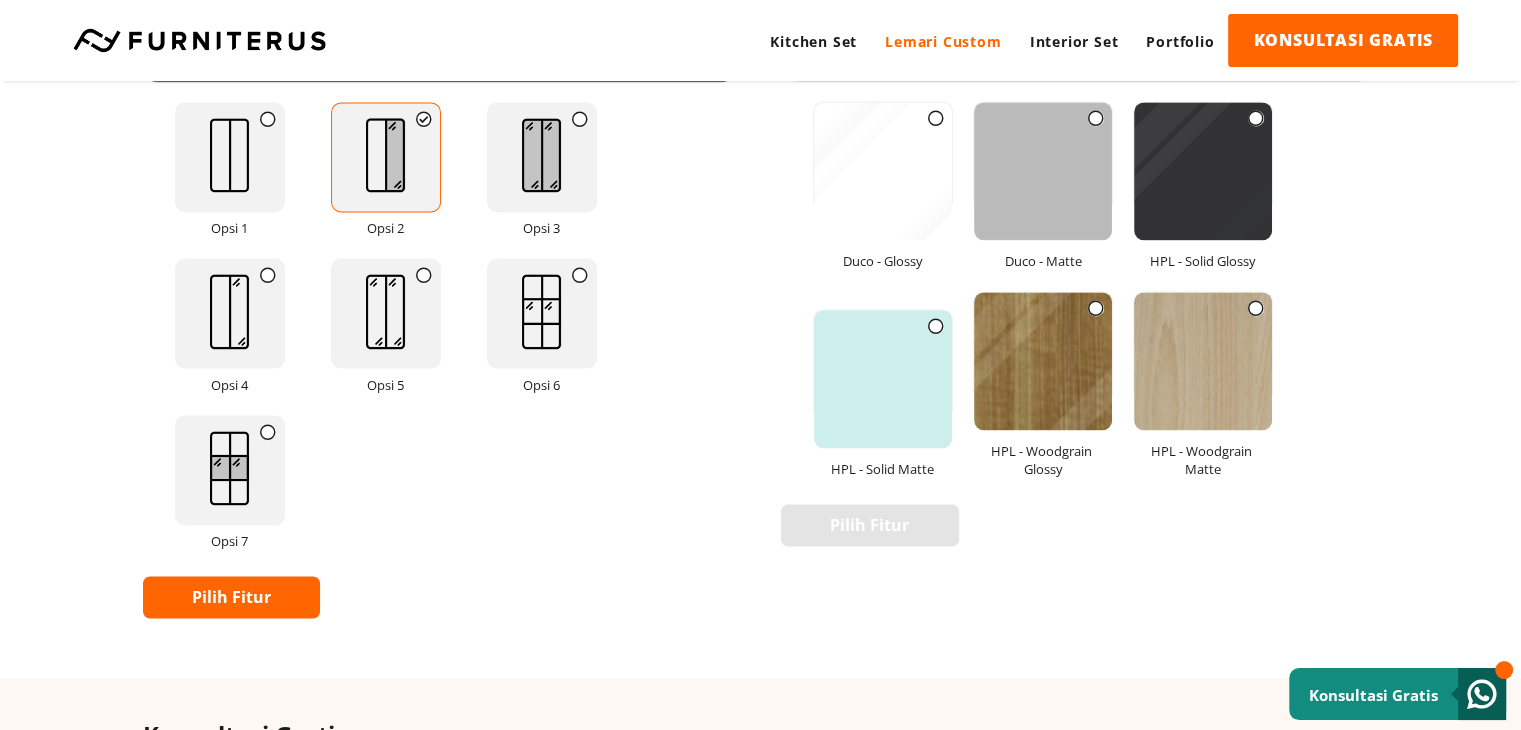click on "Pilih Fitur" at bounding box center [232, 597] 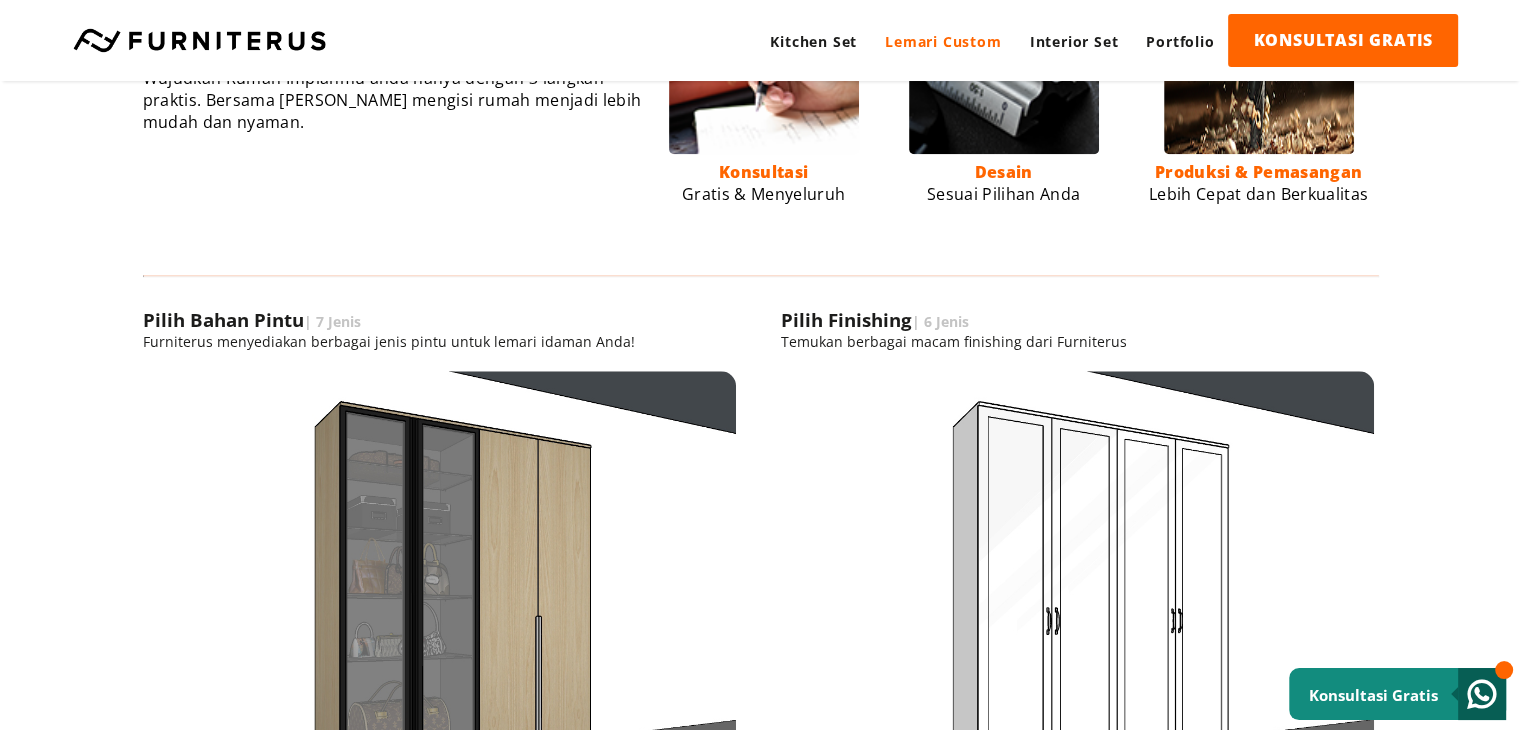 scroll, scrollTop: 2405, scrollLeft: 0, axis: vertical 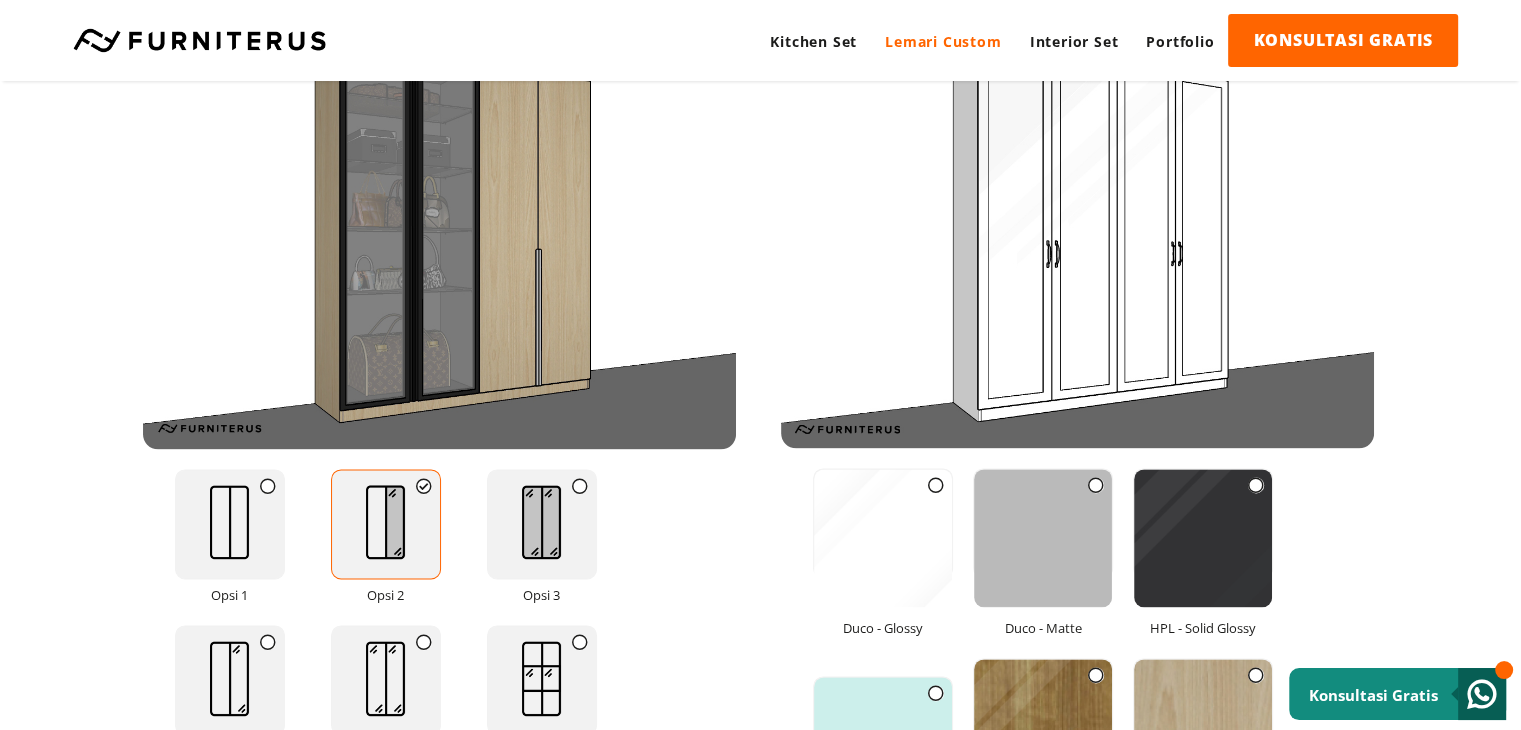 click at bounding box center [580, 486] 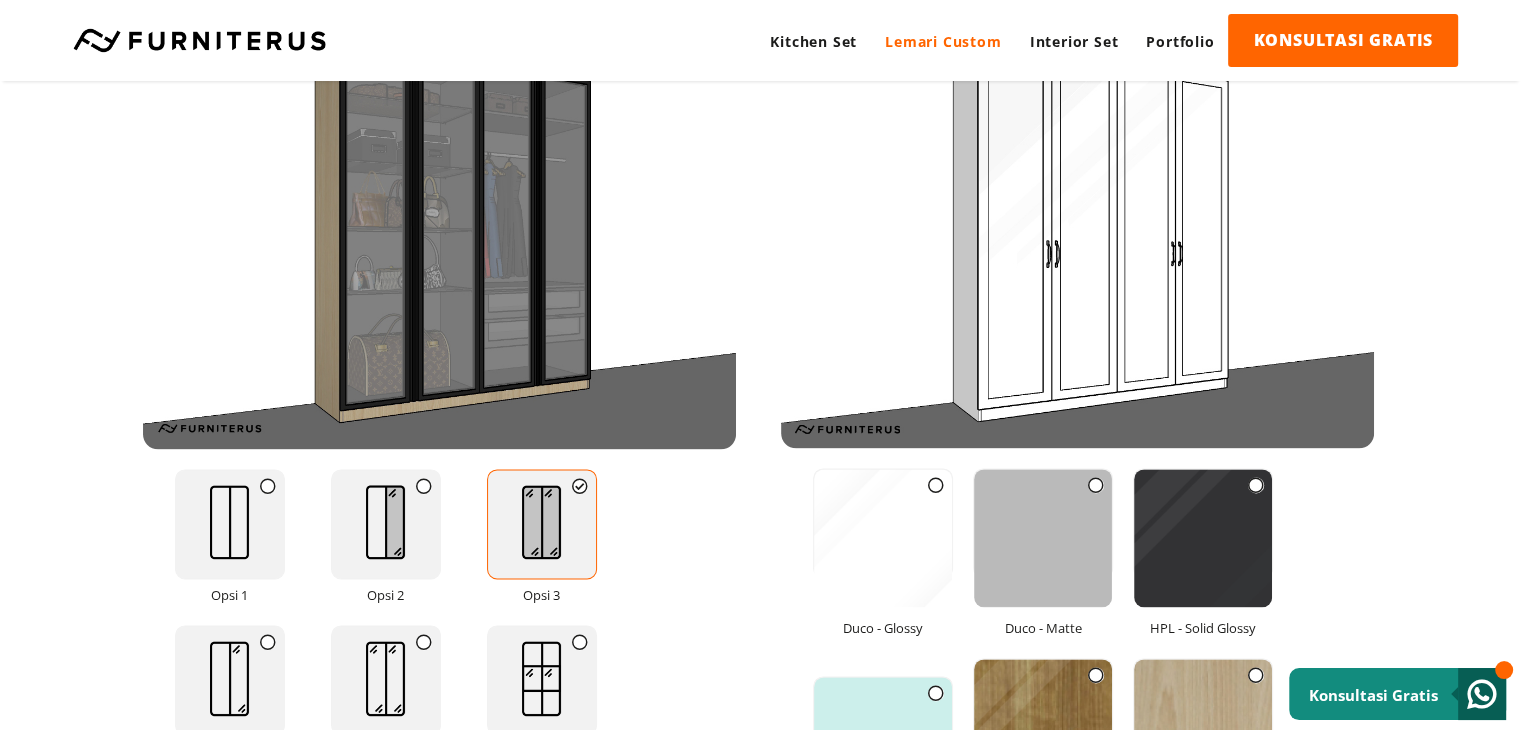 click at bounding box center (580, 642) 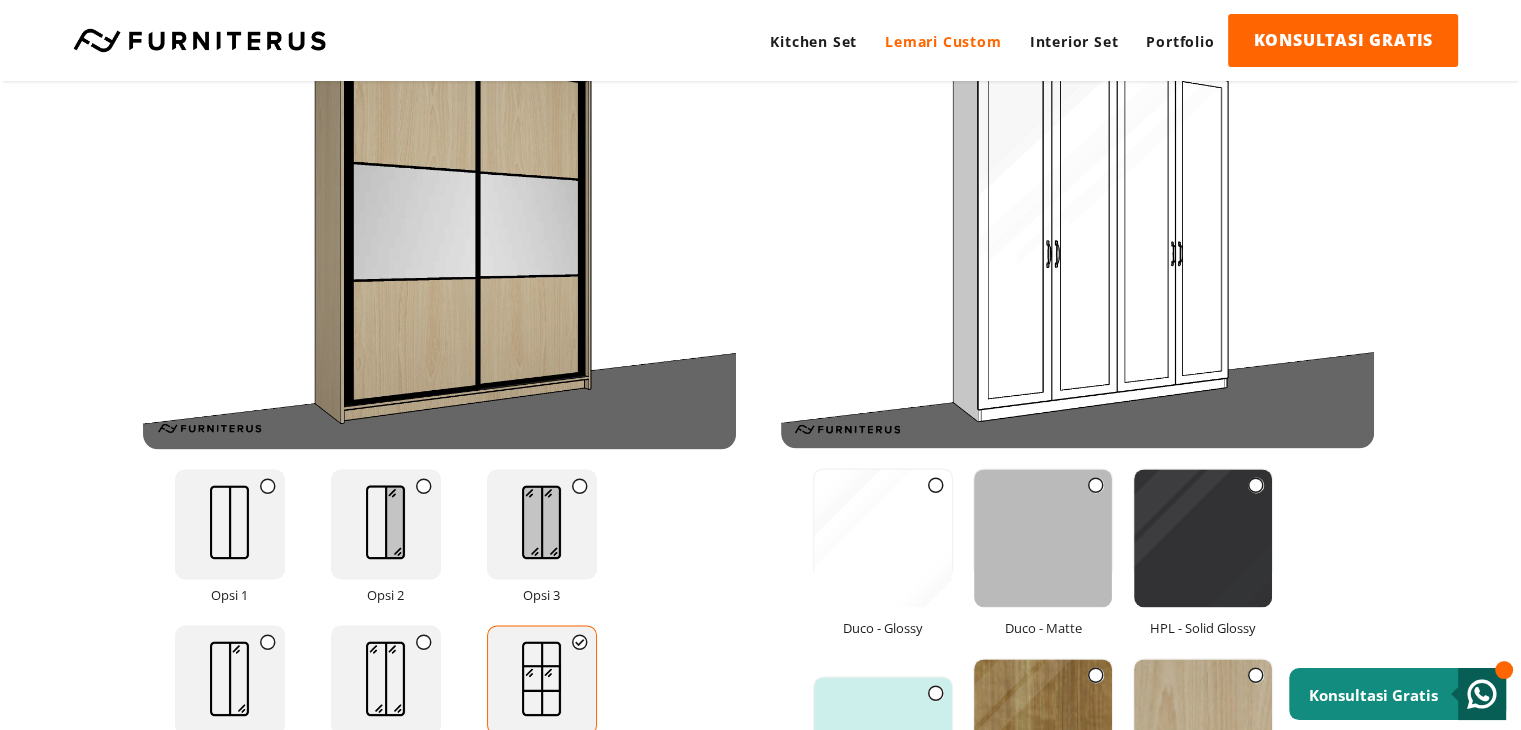 click at bounding box center (424, 642) 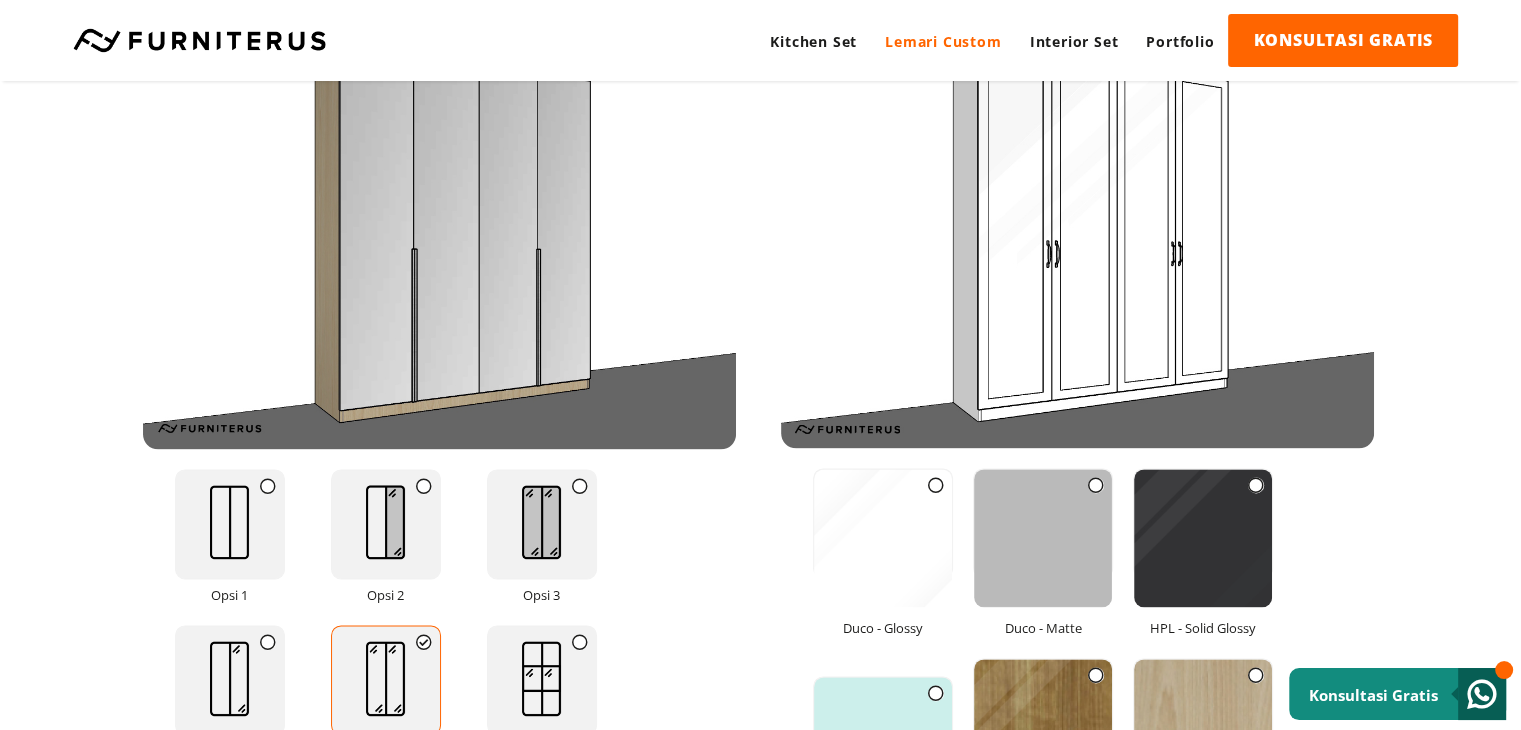 click at bounding box center (268, 642) 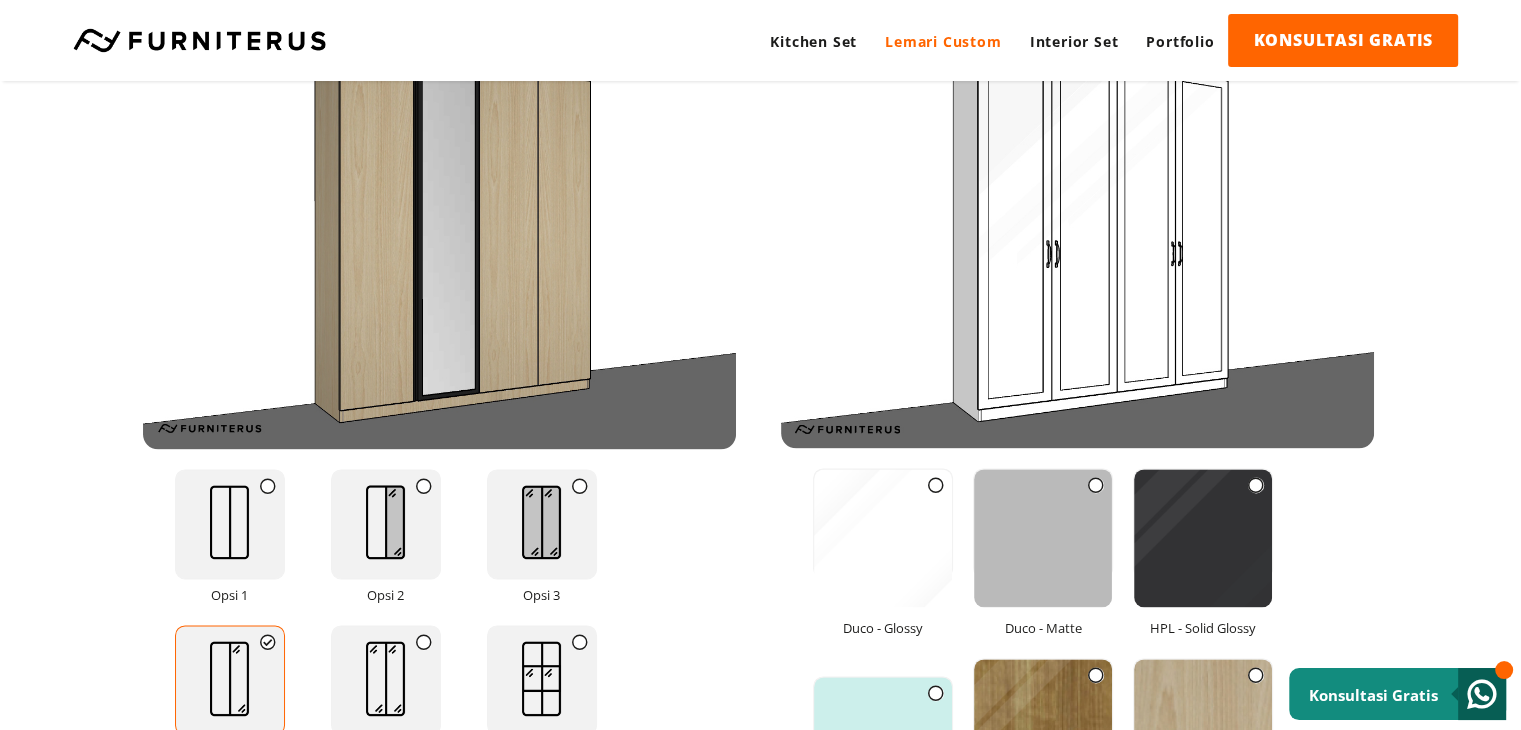 scroll, scrollTop: 2772, scrollLeft: 0, axis: vertical 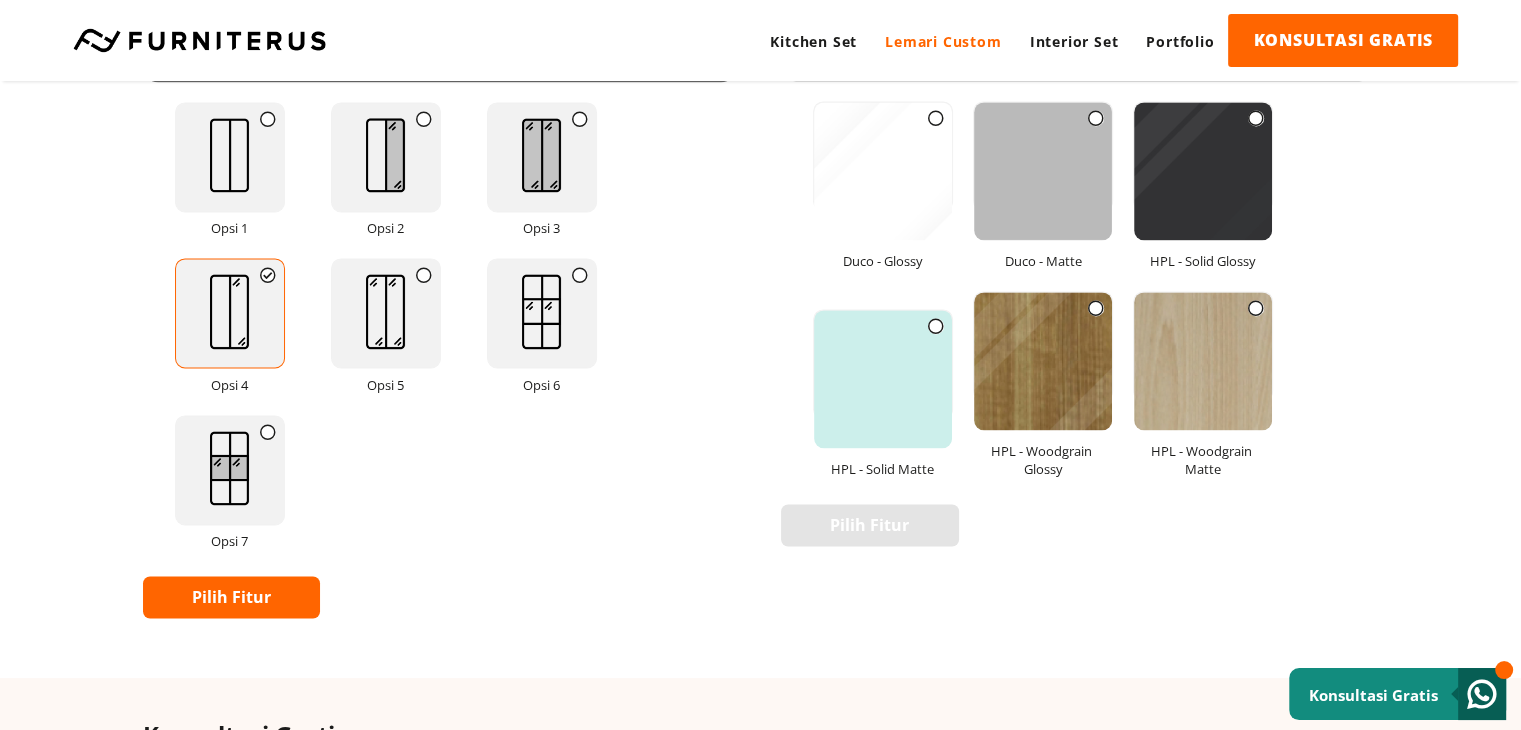 click at bounding box center (268, 432) 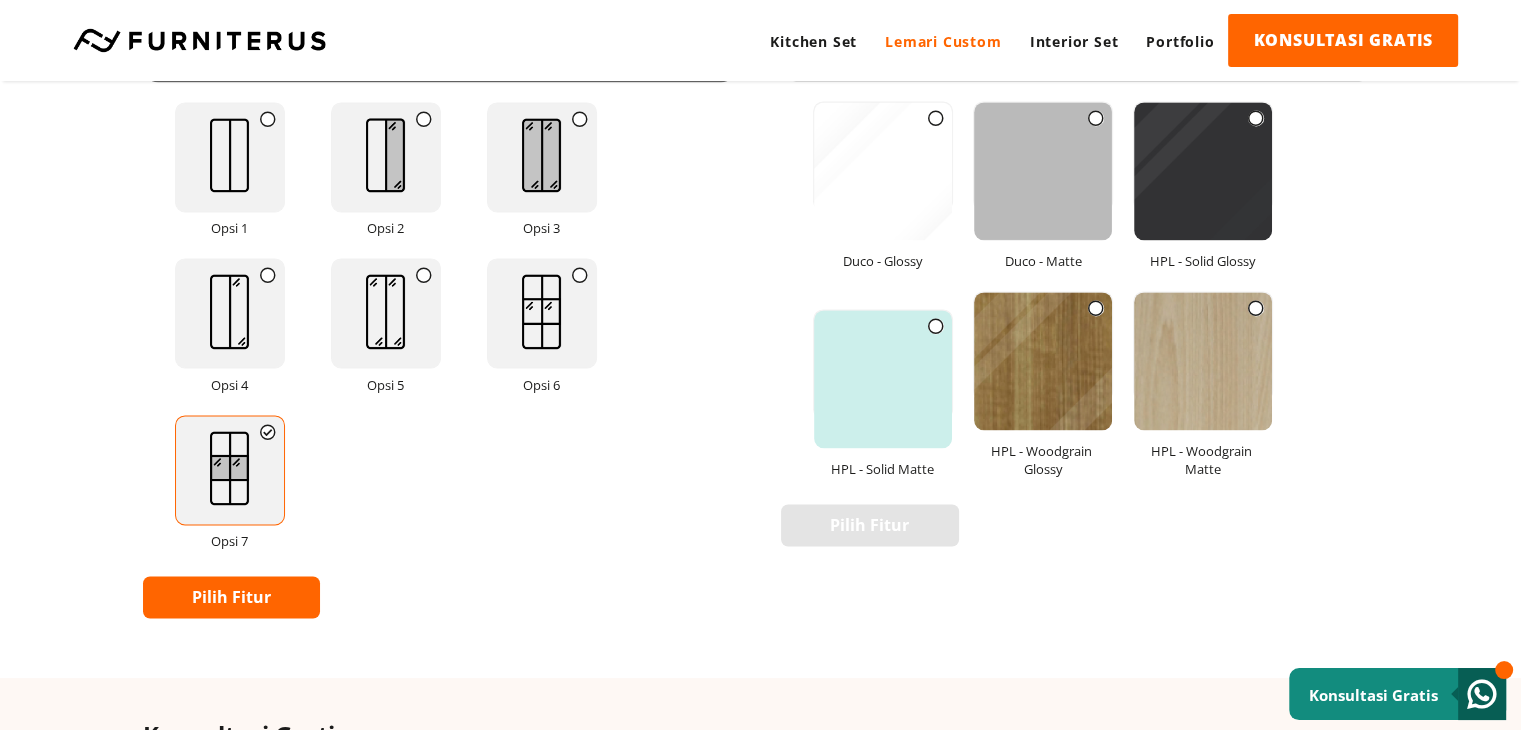 scroll, scrollTop: 2405, scrollLeft: 0, axis: vertical 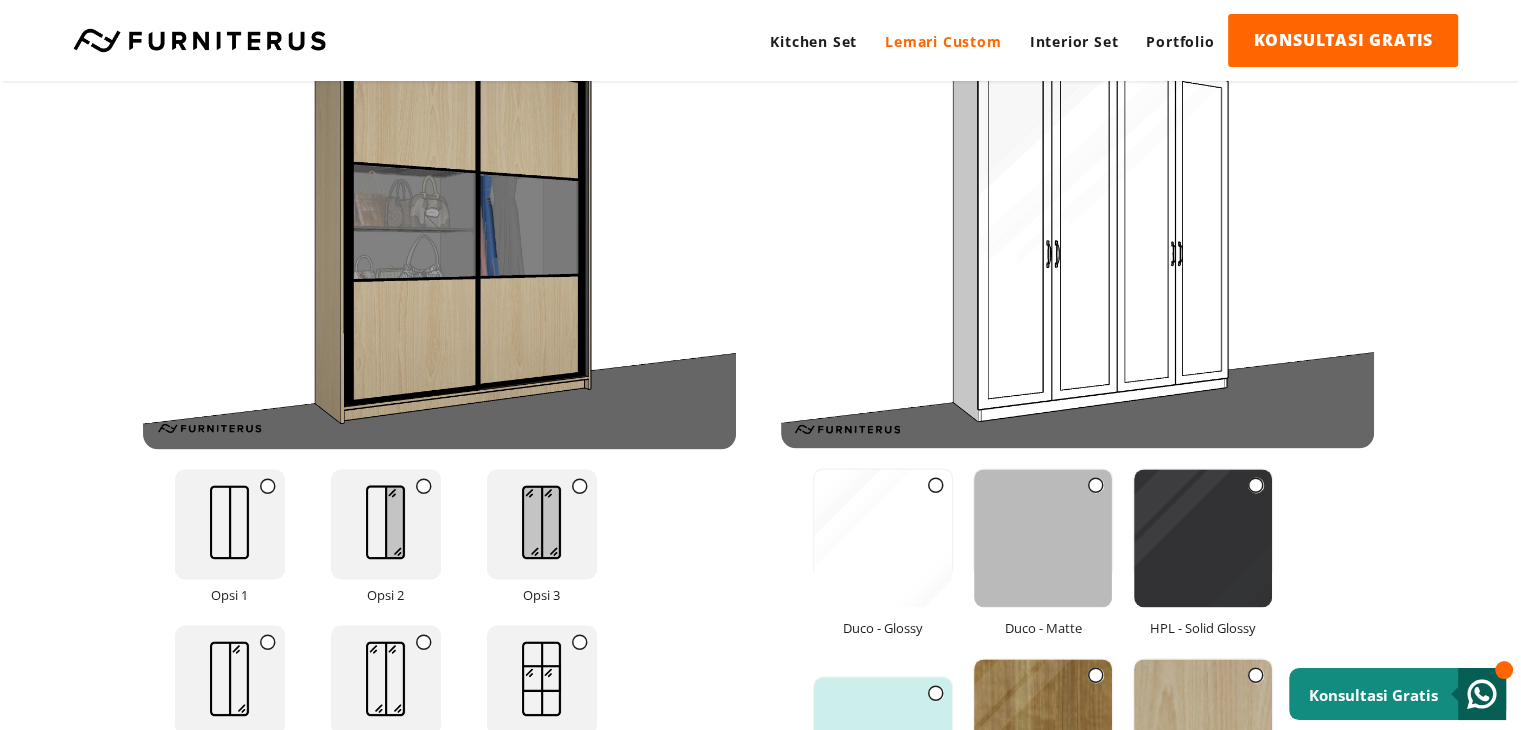 click at bounding box center (268, 642) 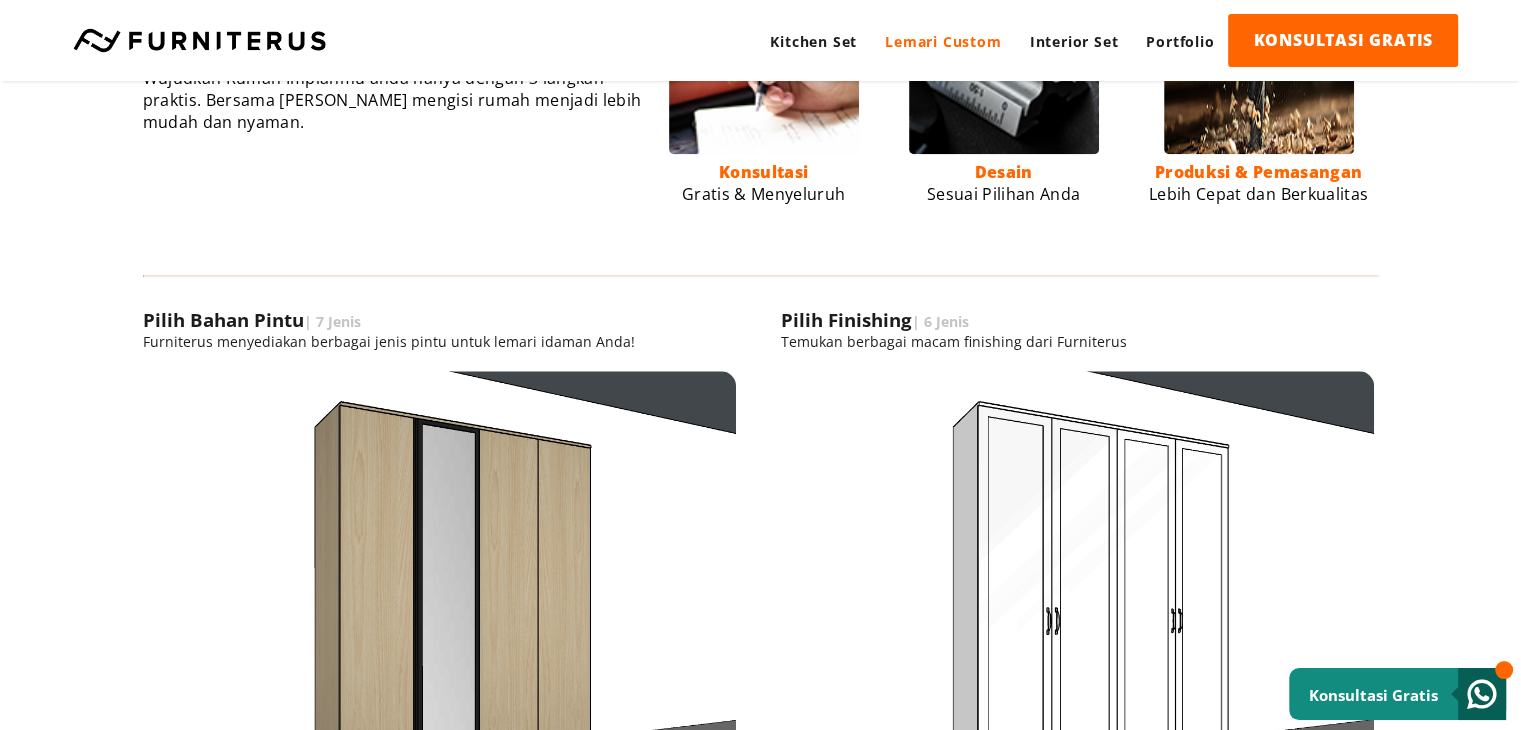 scroll, scrollTop: 2405, scrollLeft: 0, axis: vertical 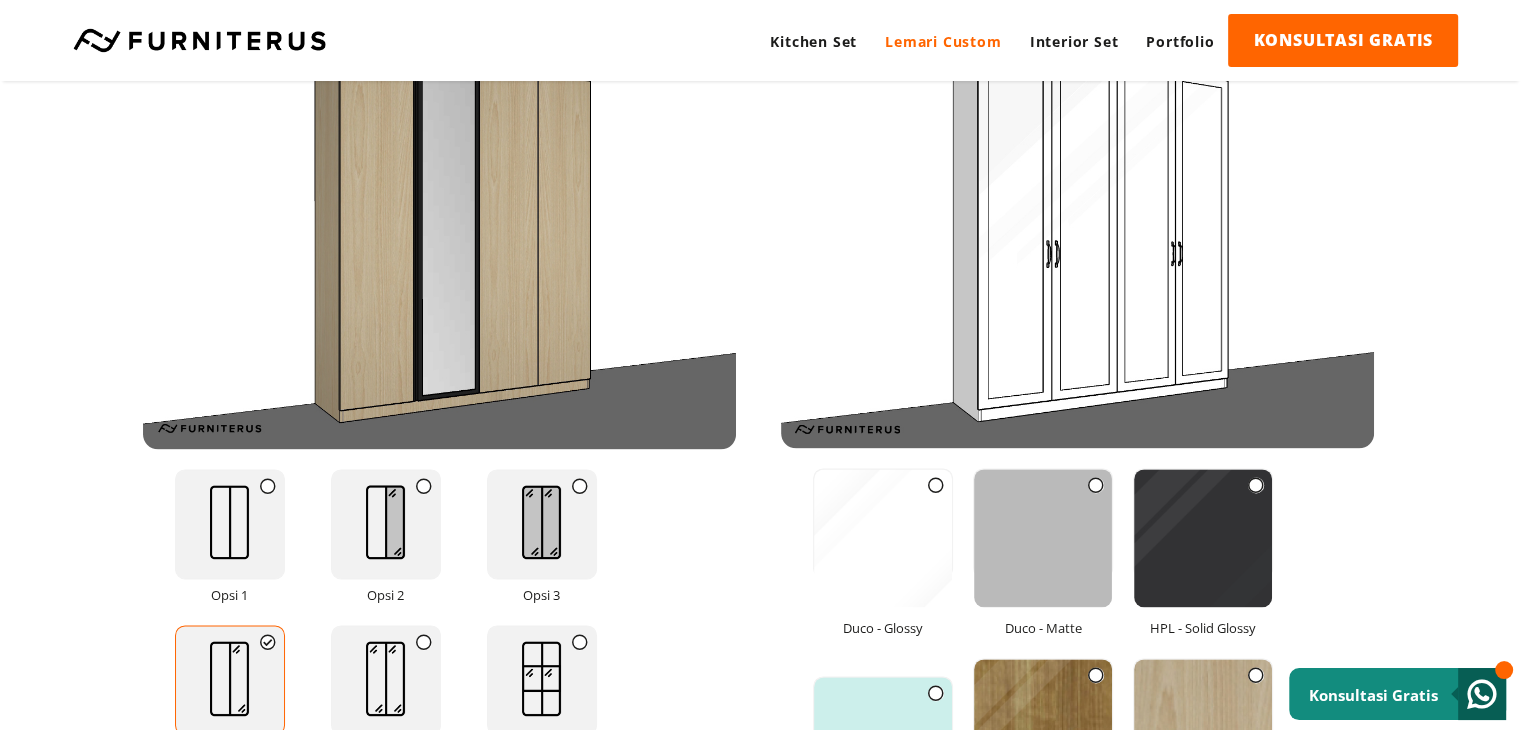 click at bounding box center [424, 486] 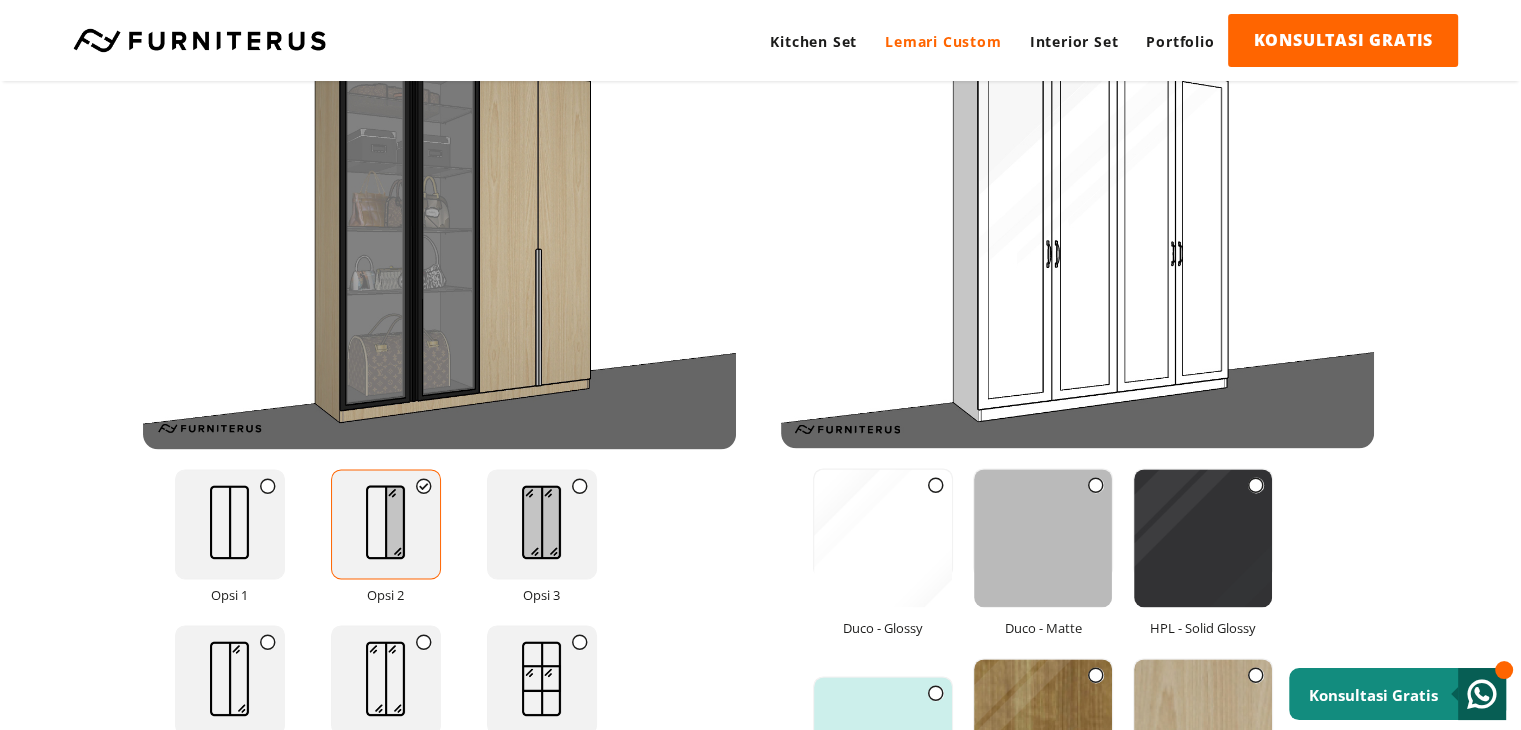 click at bounding box center [580, 486] 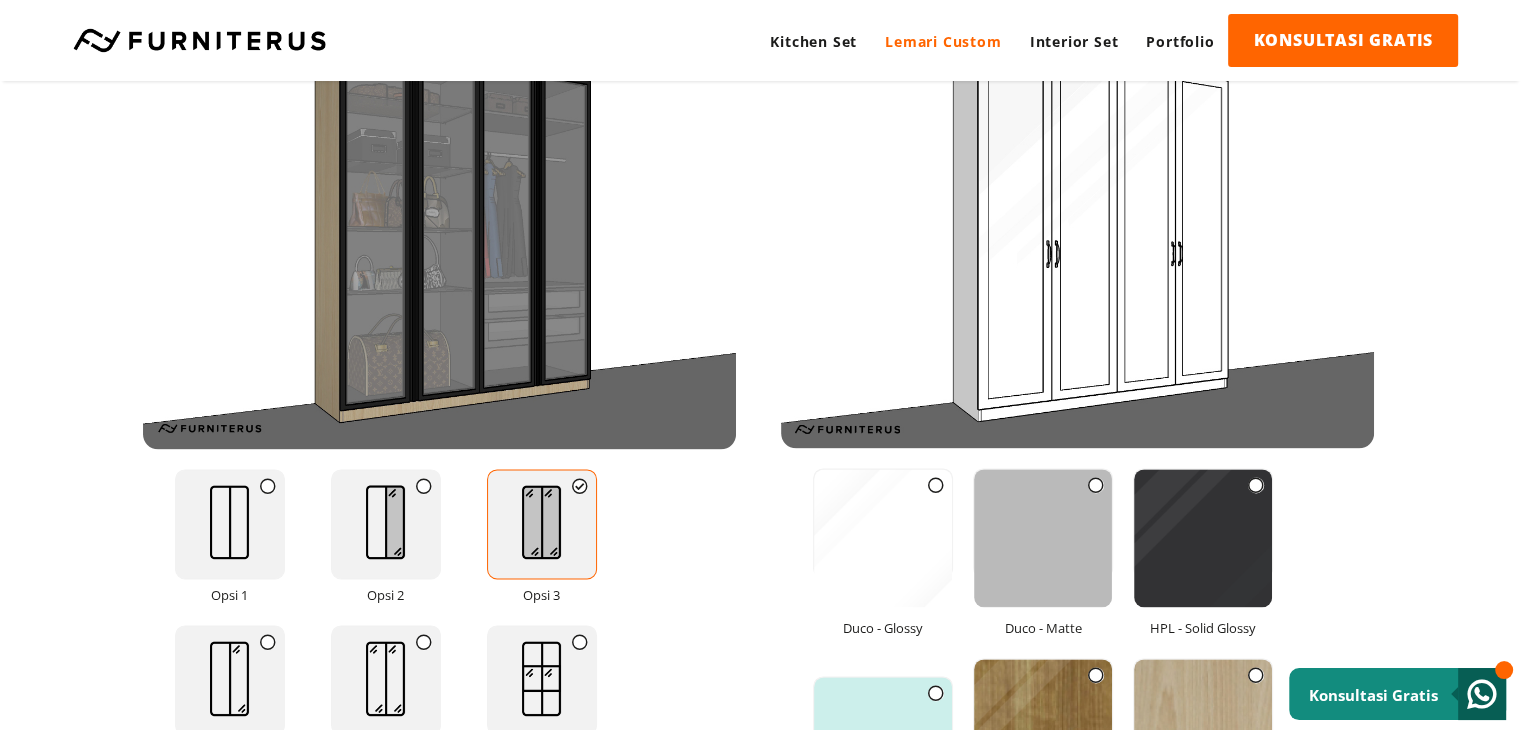 click at bounding box center (580, 642) 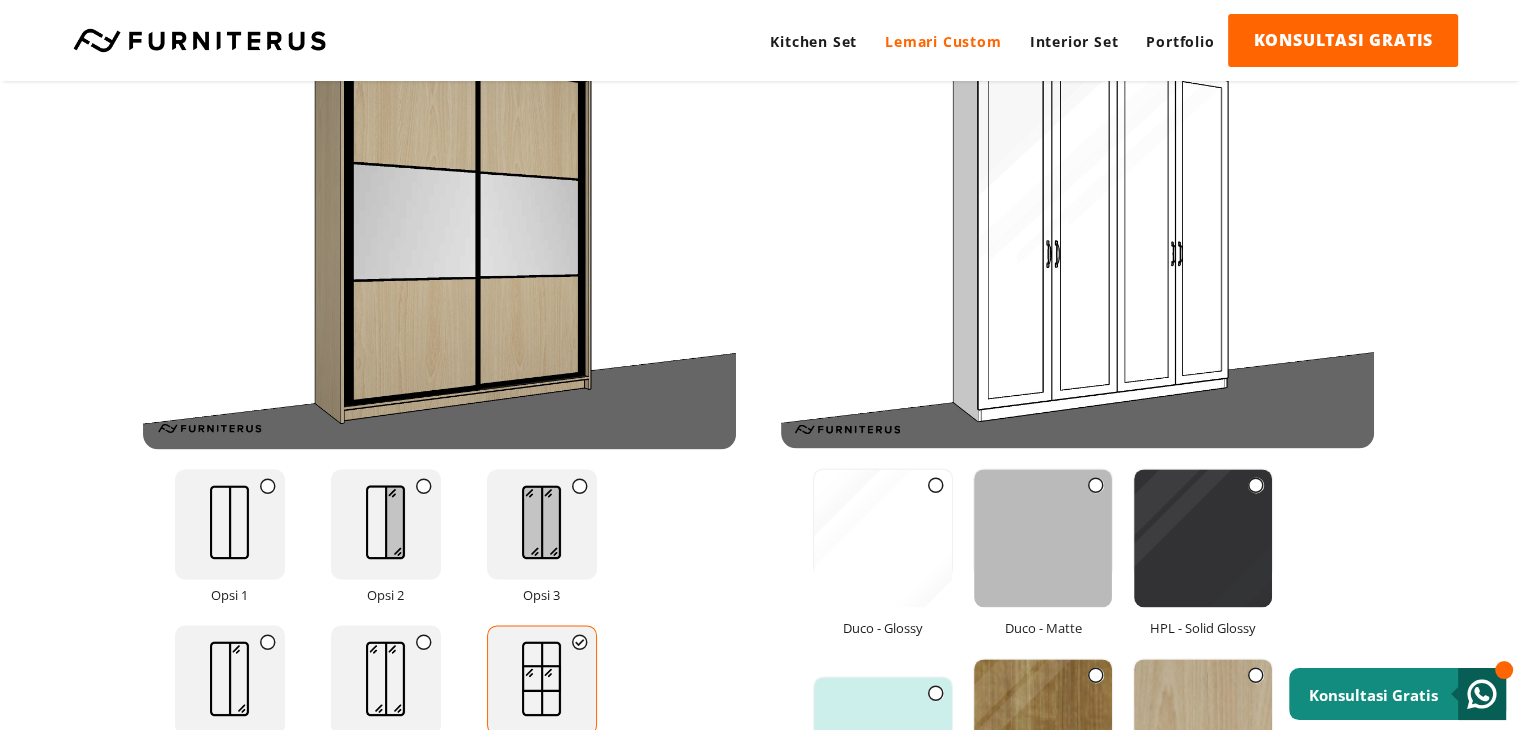 click at bounding box center (424, 486) 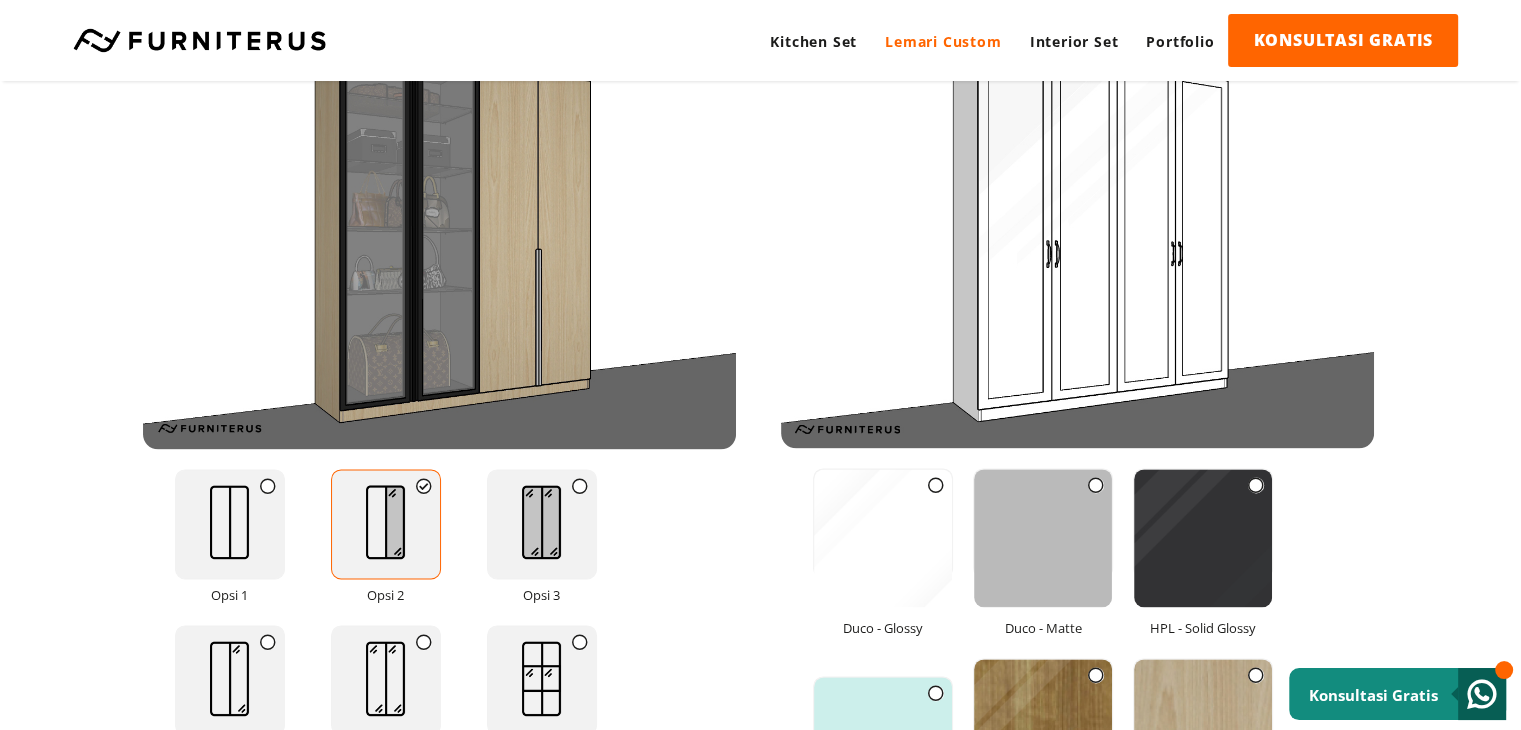 scroll, scrollTop: 2772, scrollLeft: 0, axis: vertical 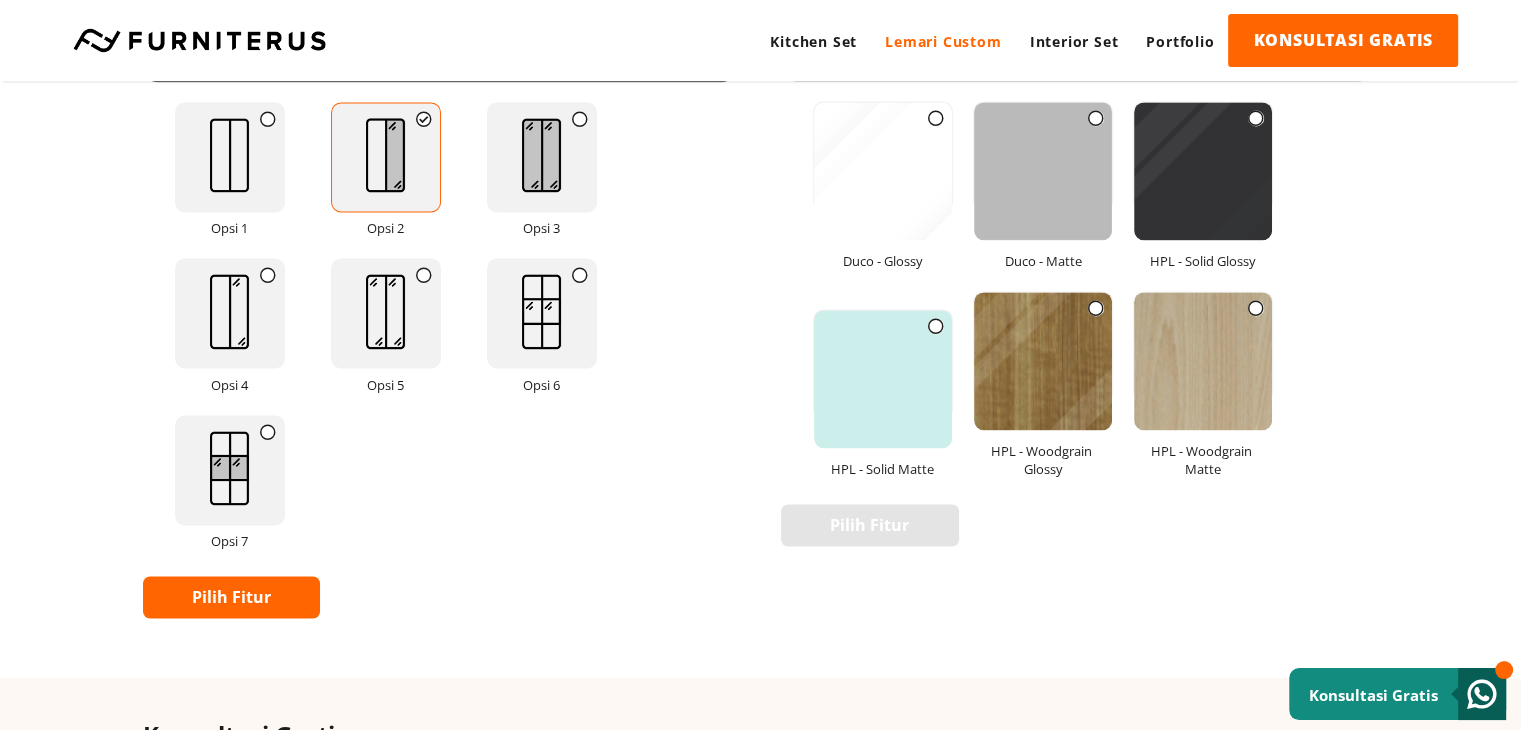 click on "Pilih Fitur" at bounding box center [232, 597] 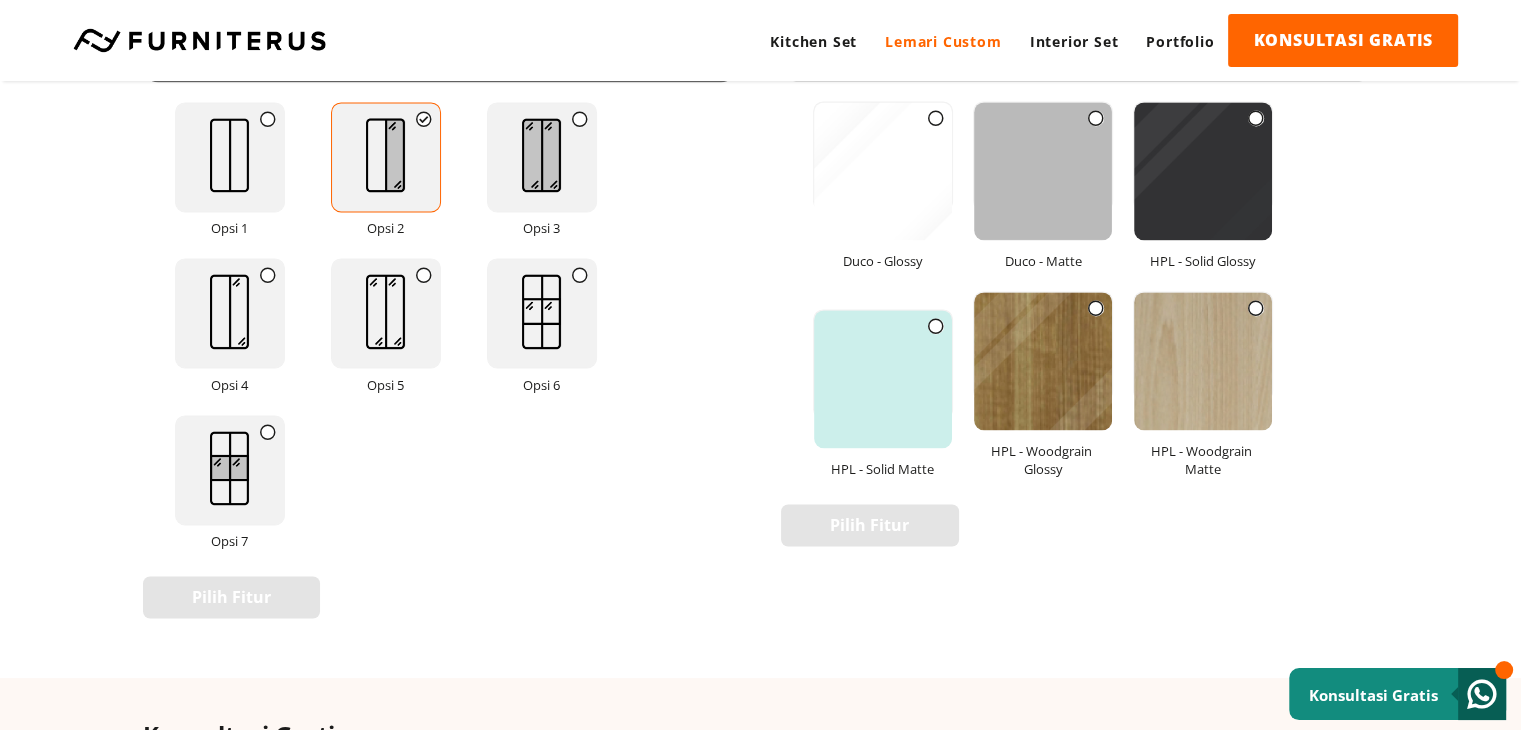 scroll, scrollTop: 2405, scrollLeft: 0, axis: vertical 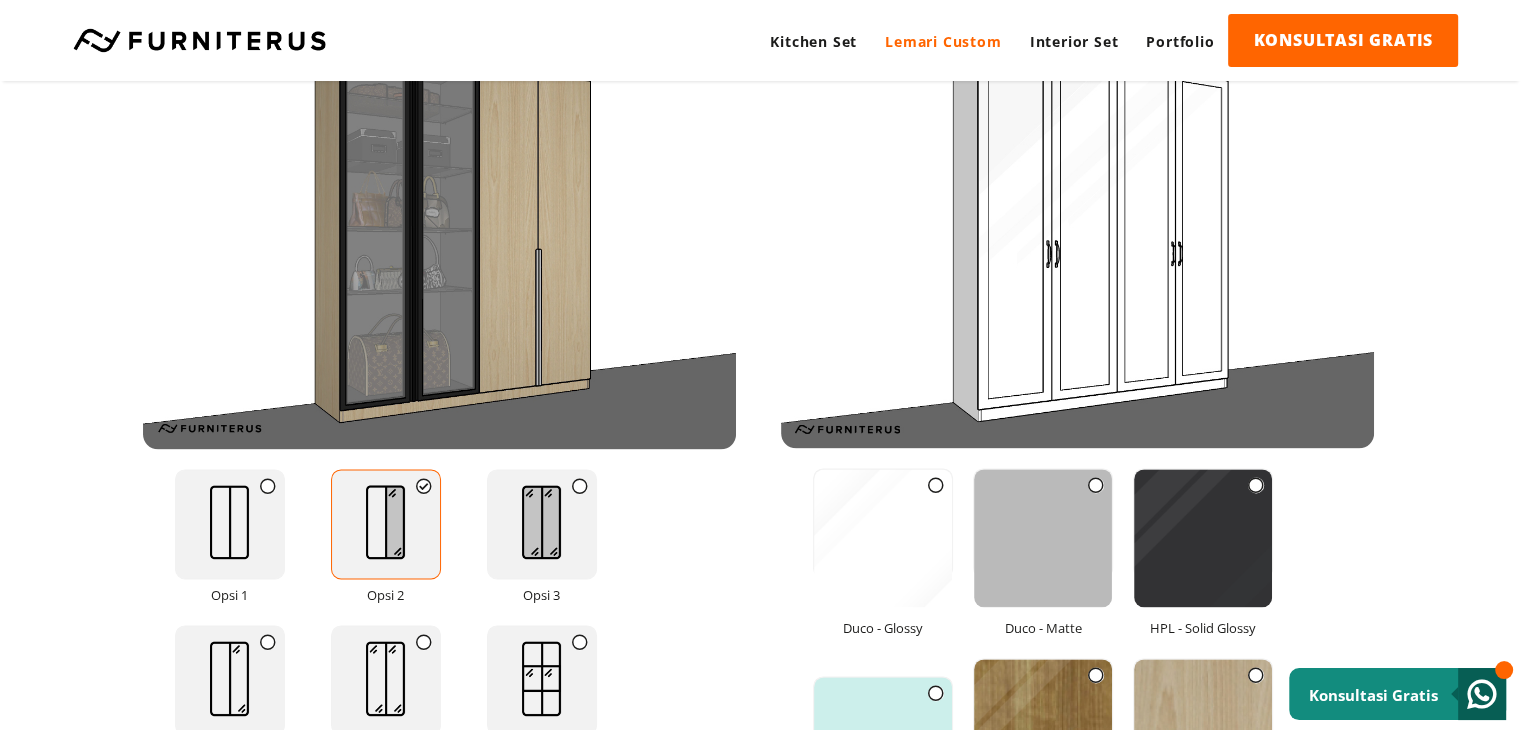 click at bounding box center (936, 485) 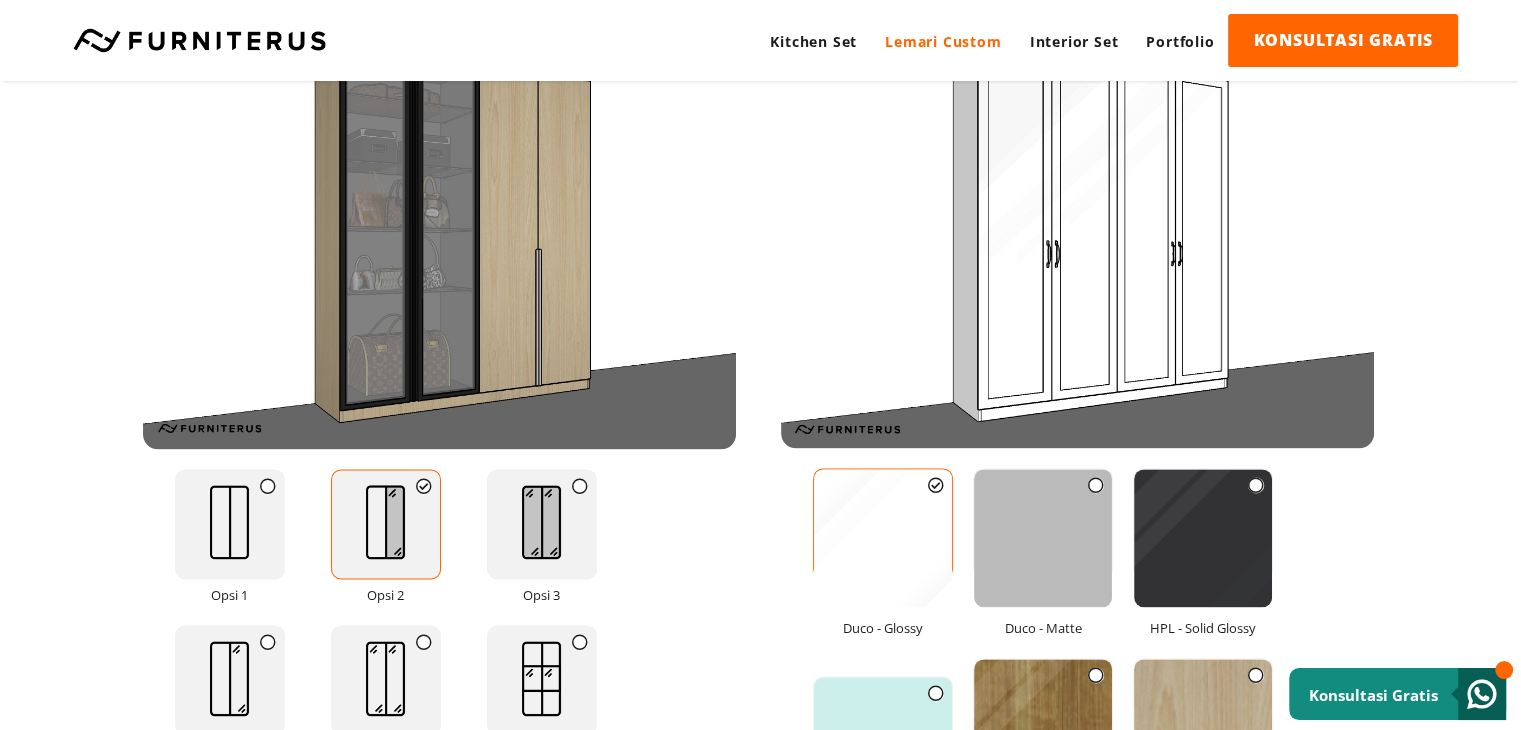 click at bounding box center [1096, 485] 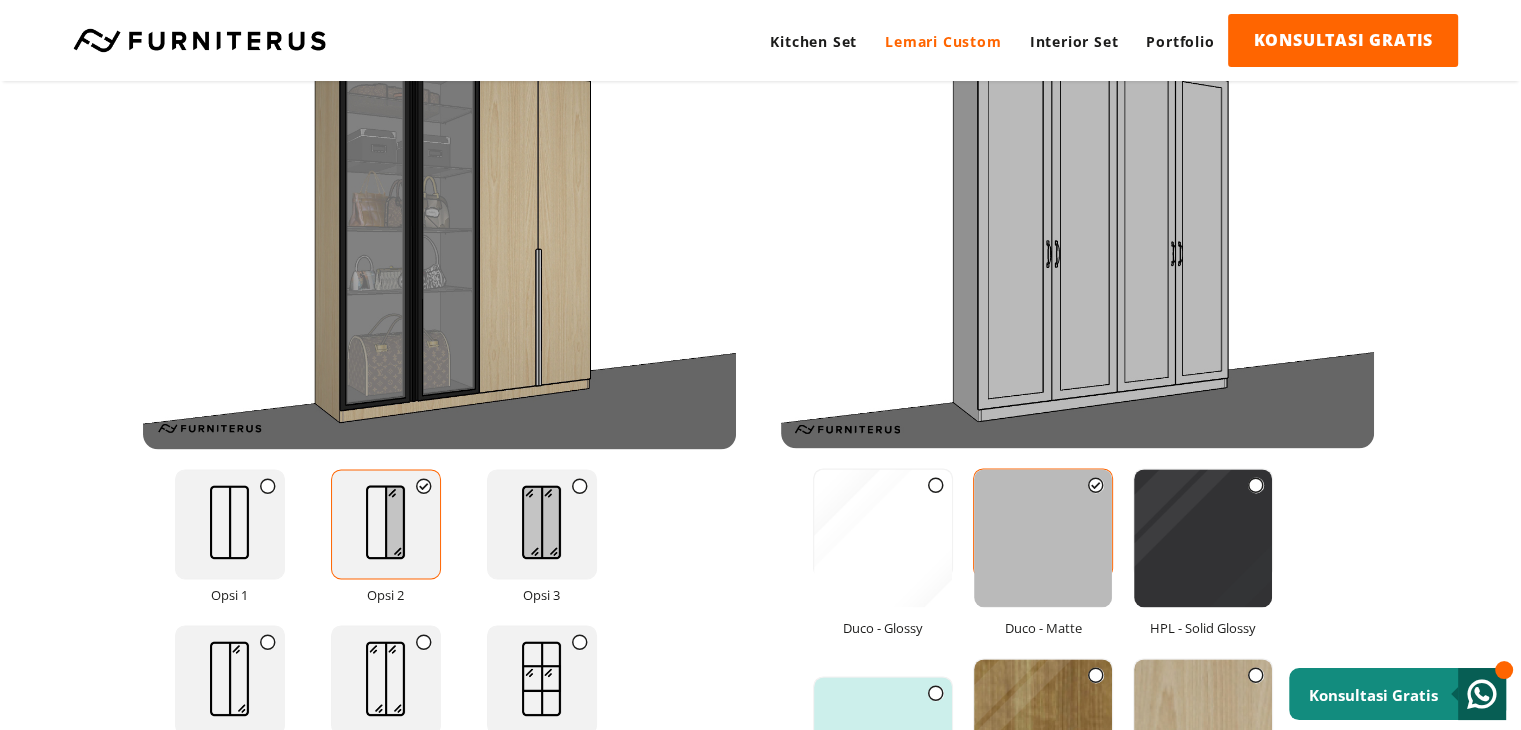 click at bounding box center [1256, 485] 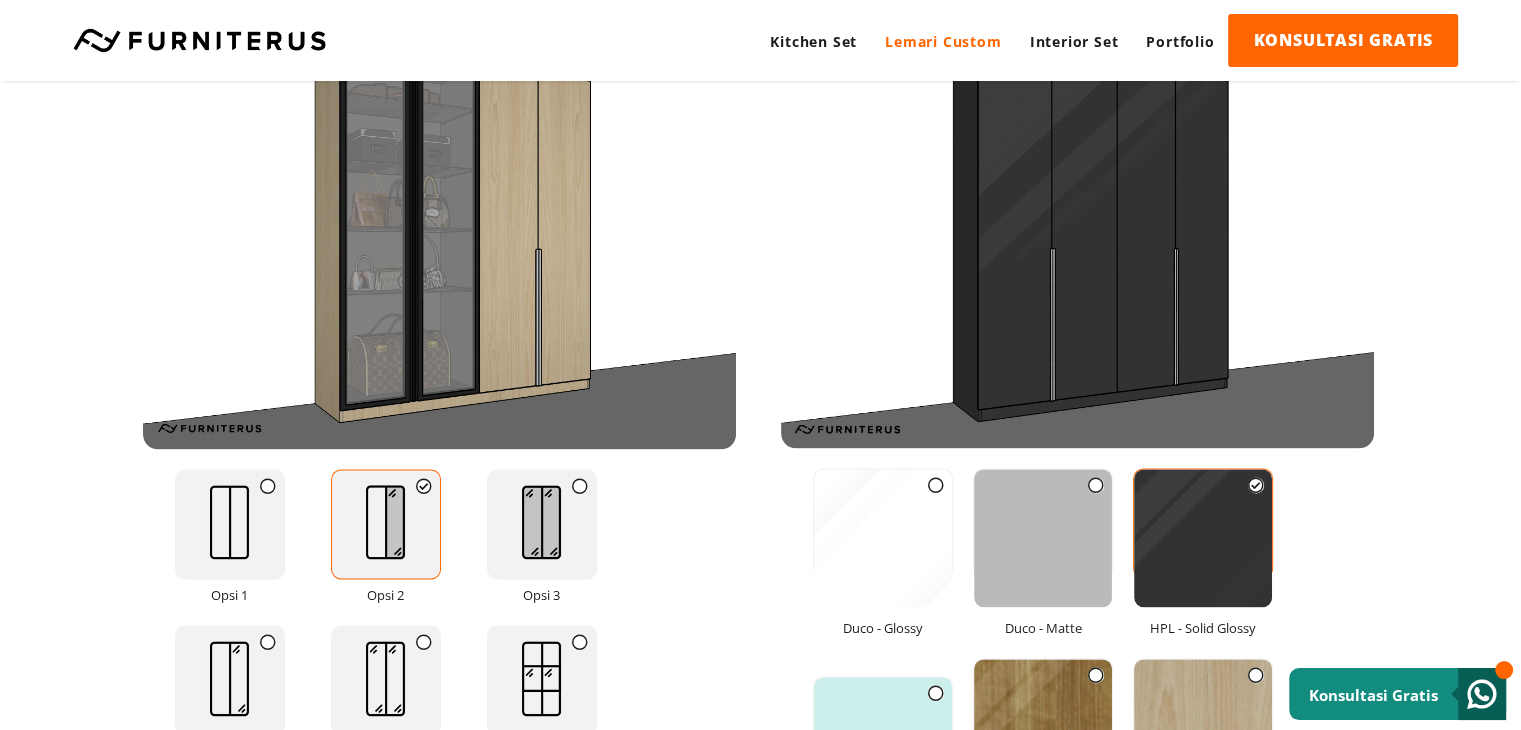 click at bounding box center (1256, 675) 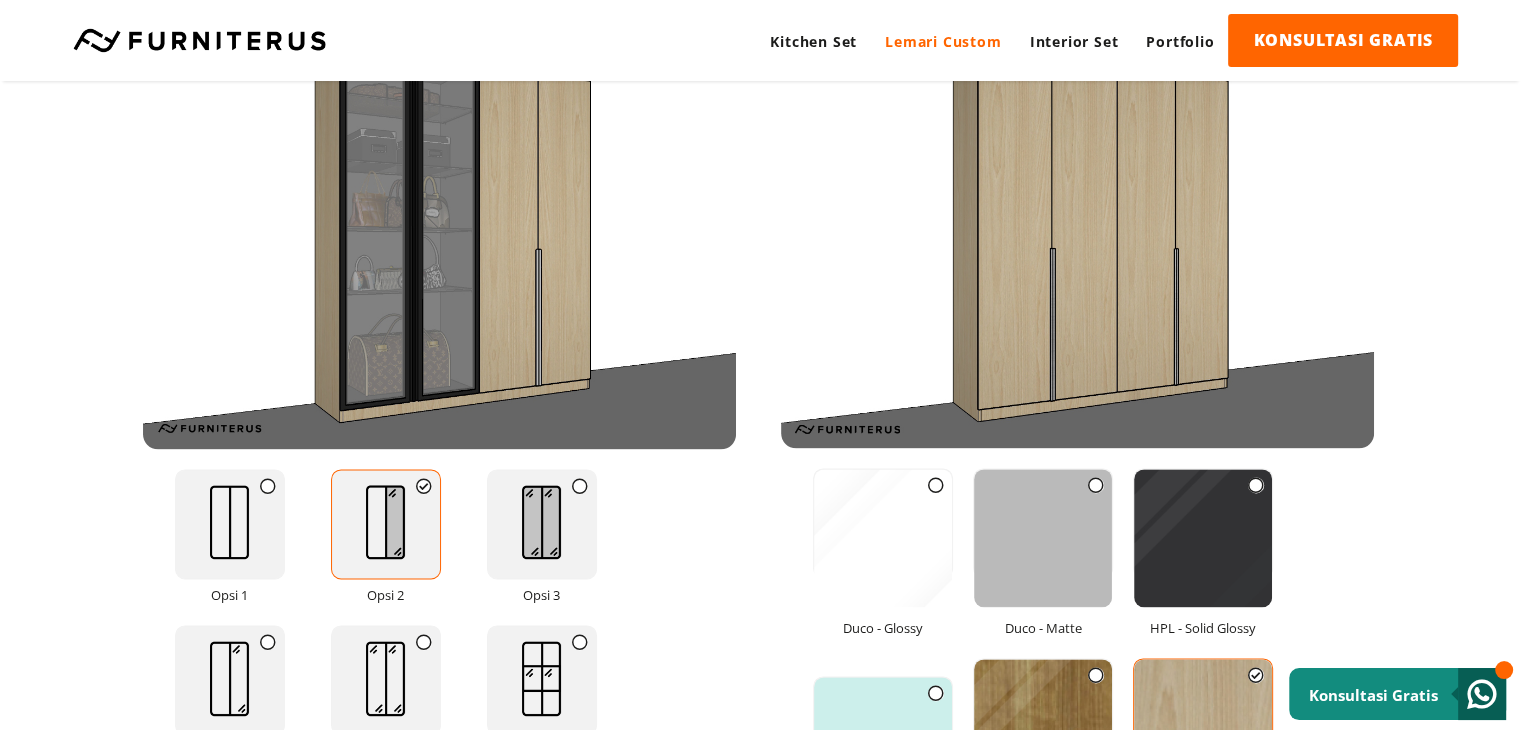 click at bounding box center [1096, 675] 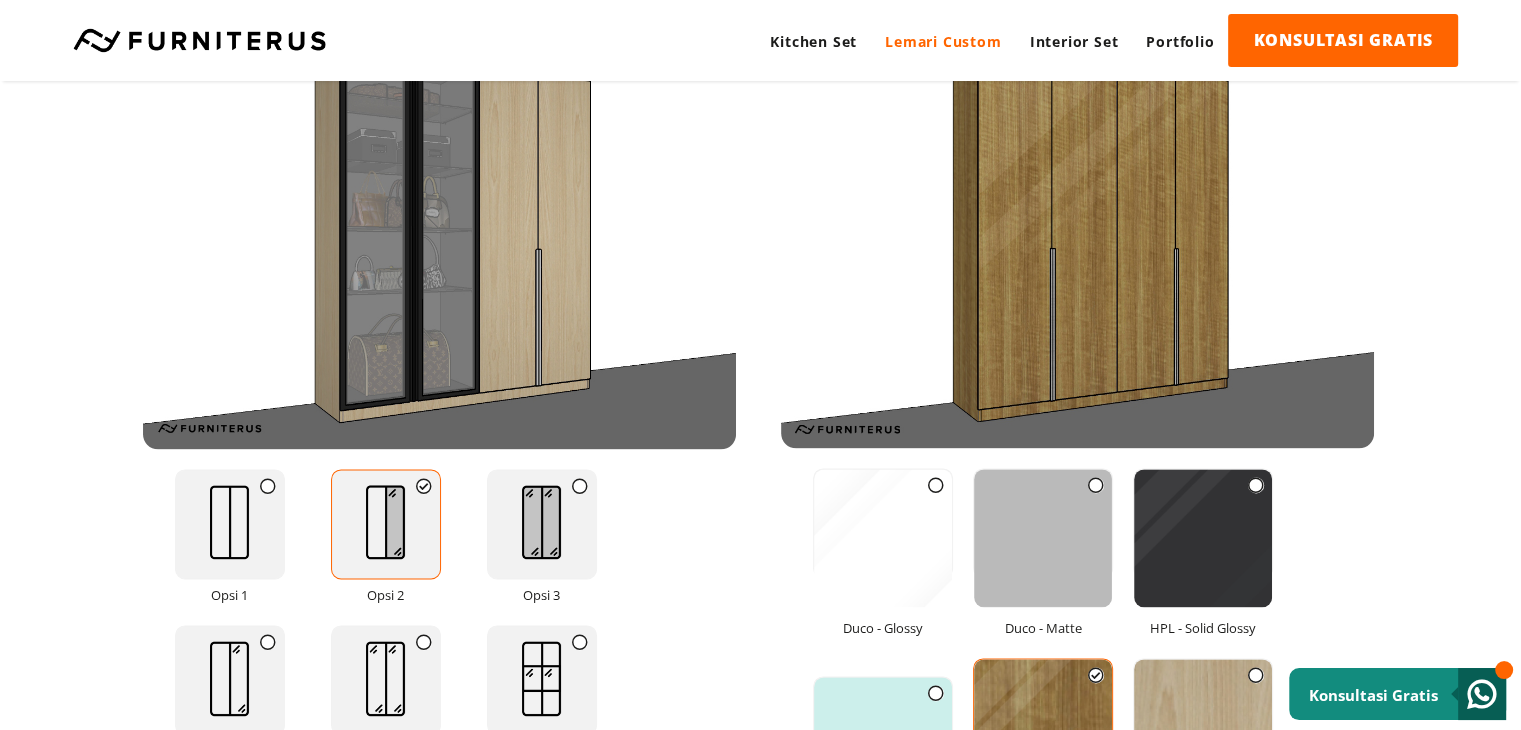 click at bounding box center [936, 693] 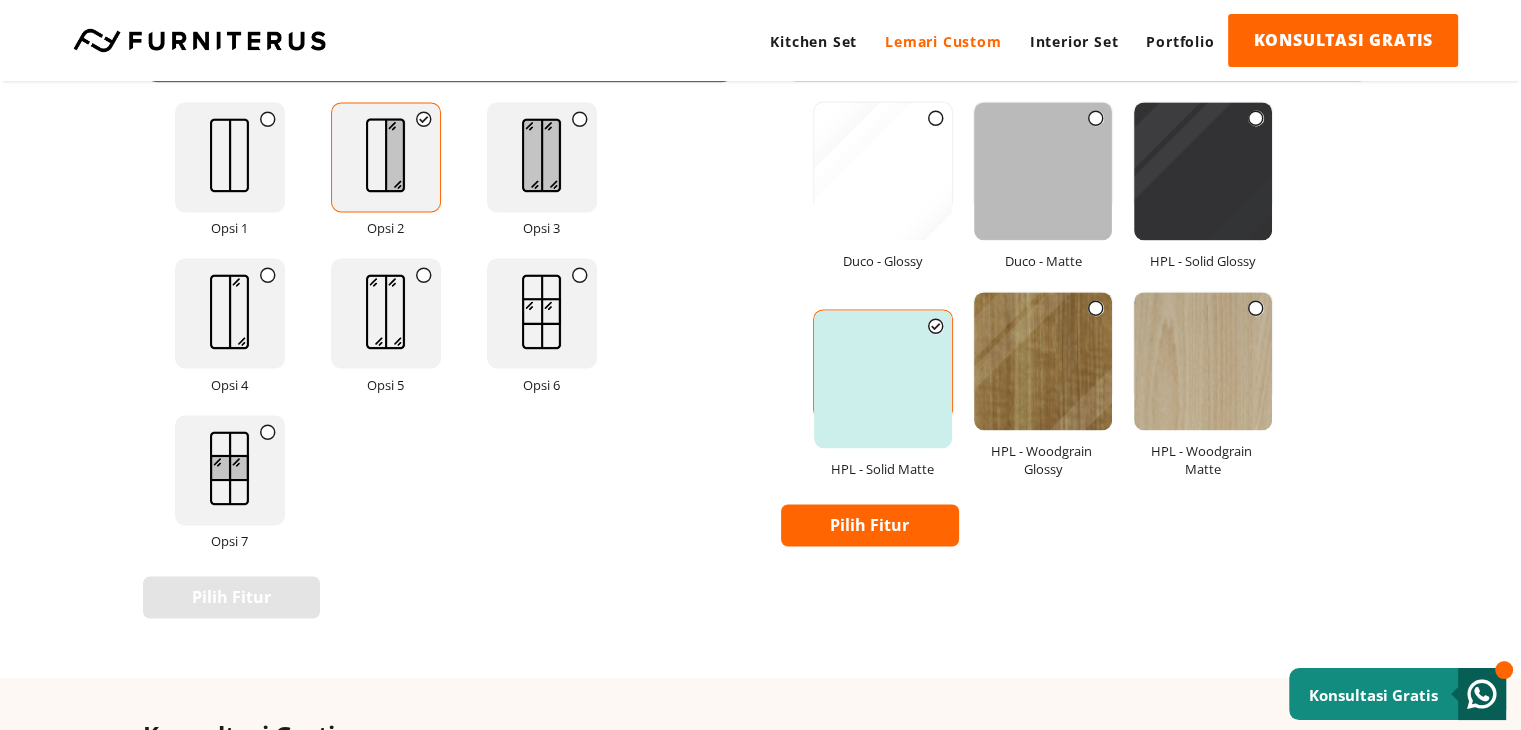 scroll, scrollTop: 2405, scrollLeft: 0, axis: vertical 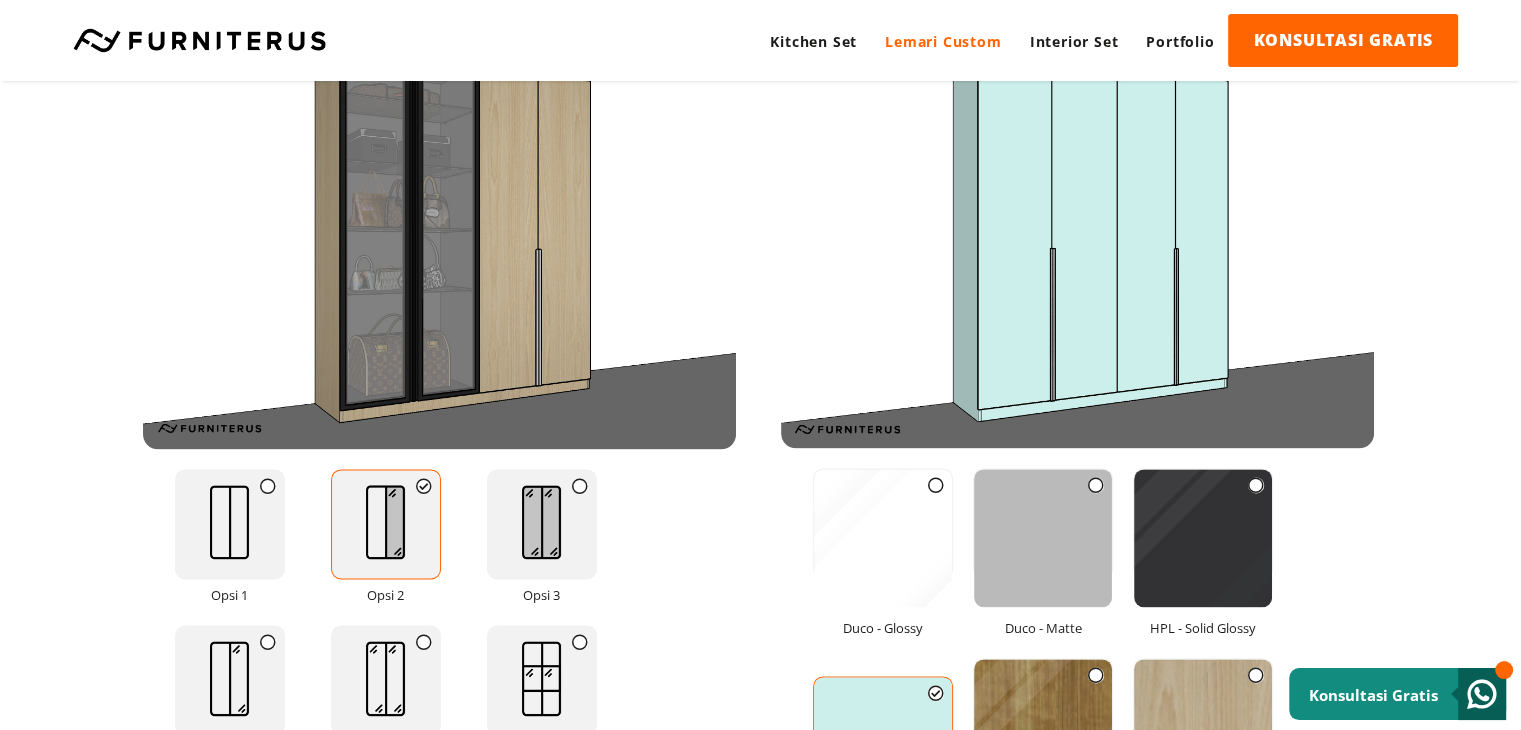 click at bounding box center [936, 485] 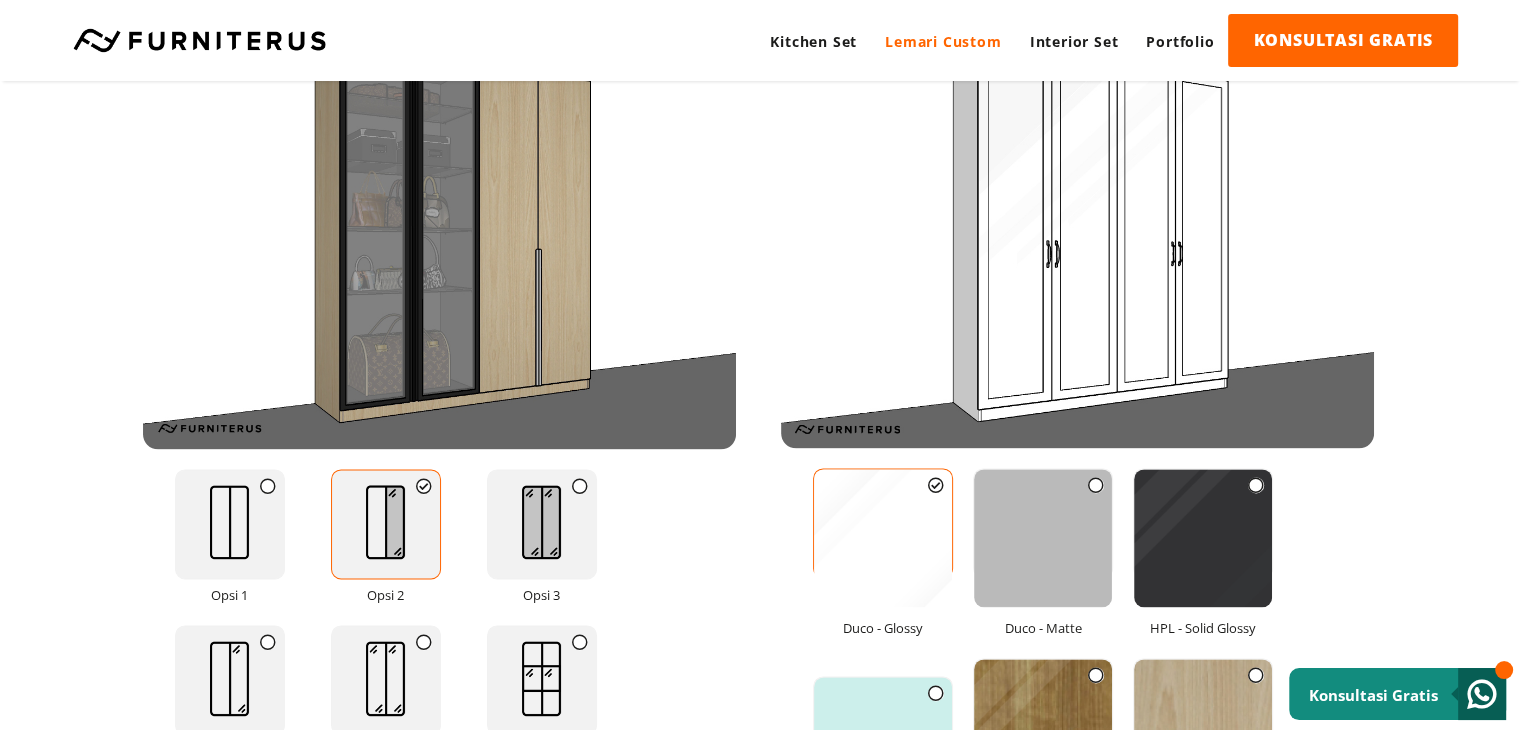 click at bounding box center (1096, 485) 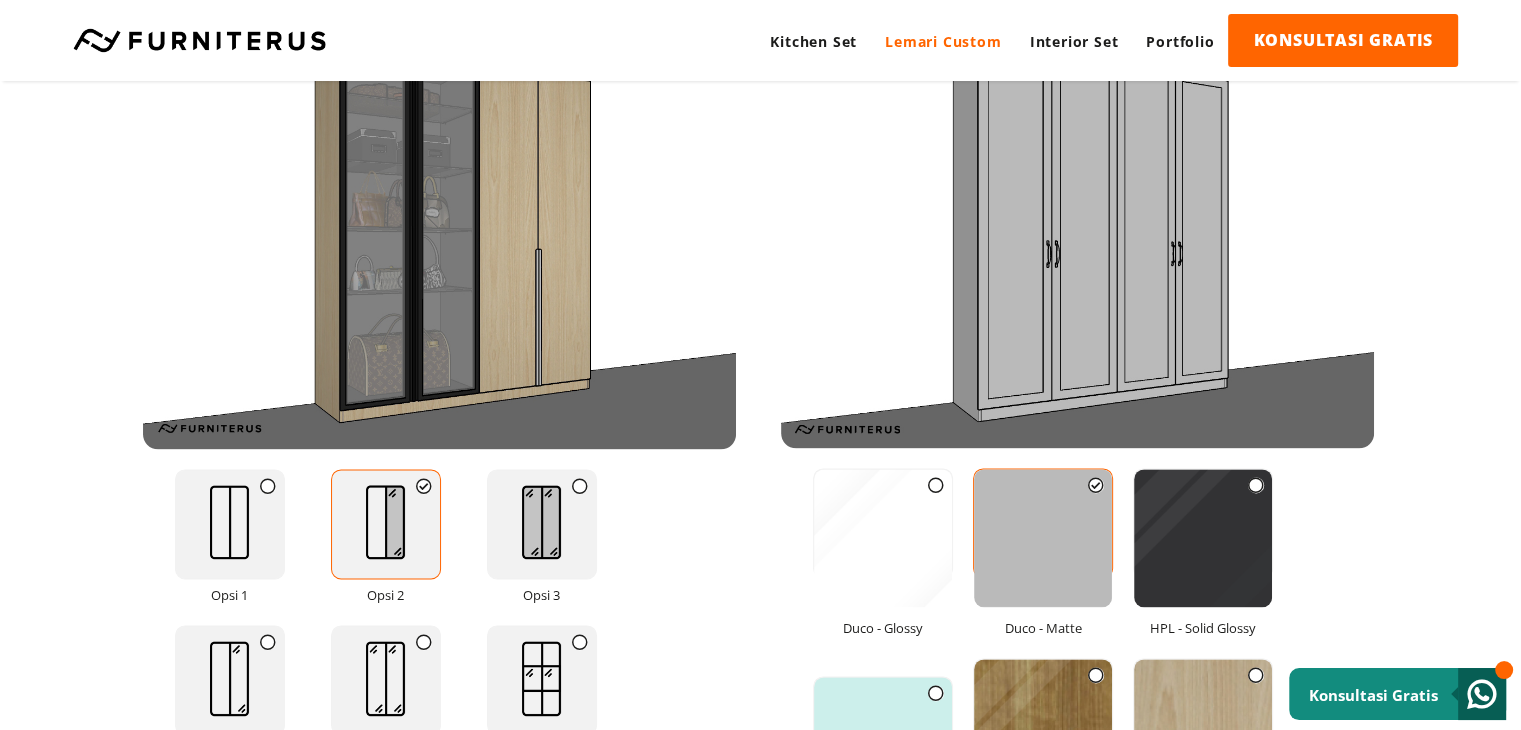 click at bounding box center [1256, 485] 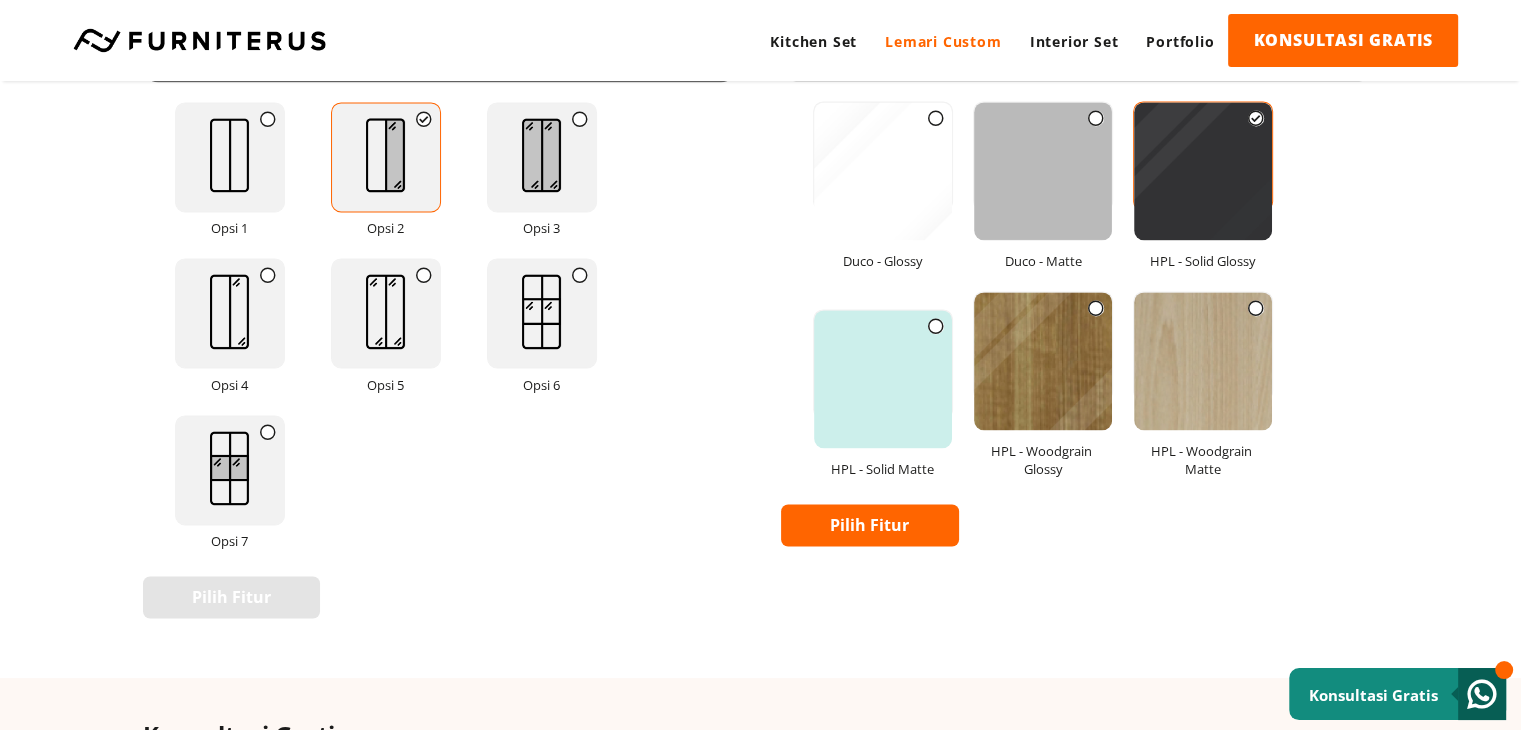 click on "Pilih Fitur" at bounding box center [870, 525] 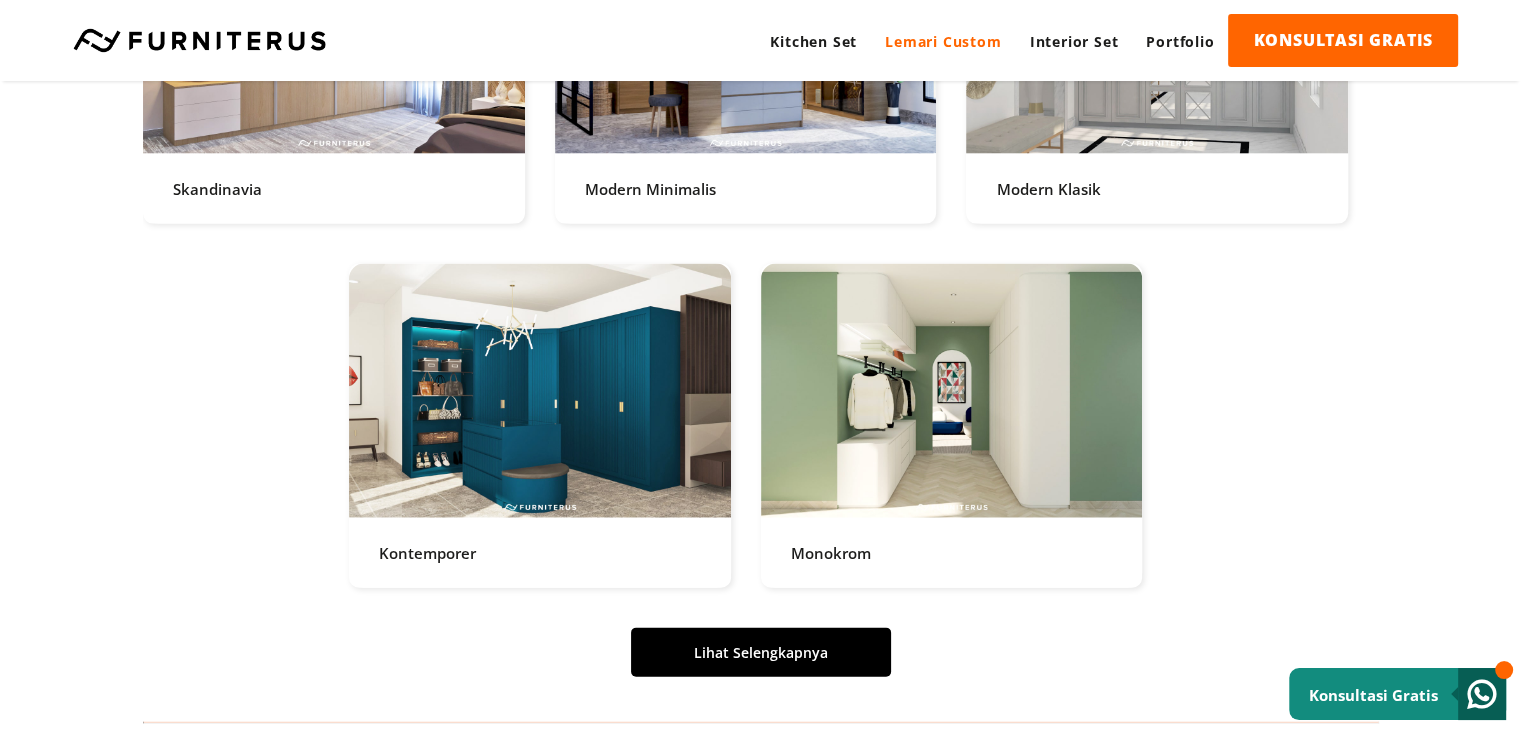 scroll, scrollTop: 4760, scrollLeft: 0, axis: vertical 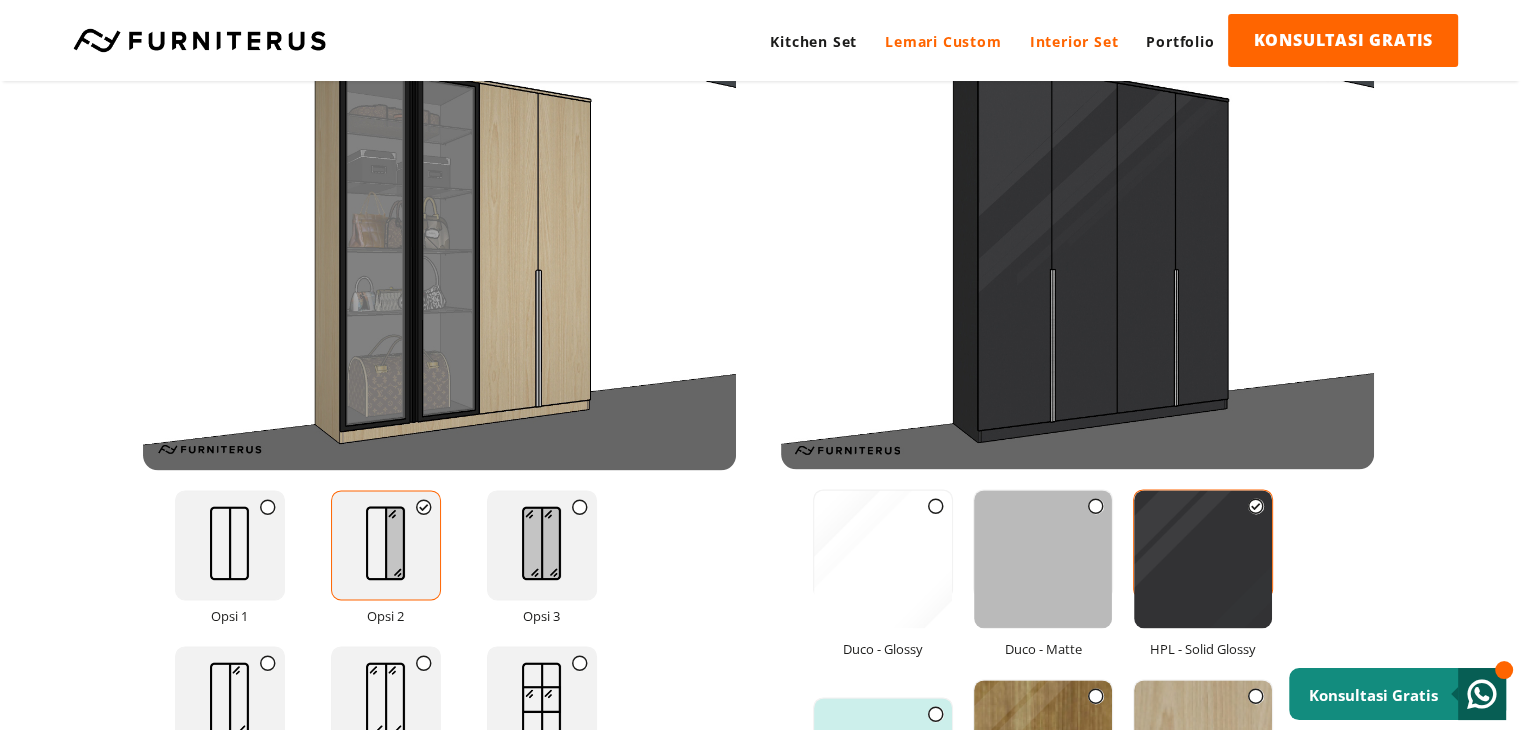 click on "Interior Set" at bounding box center [1074, 41] 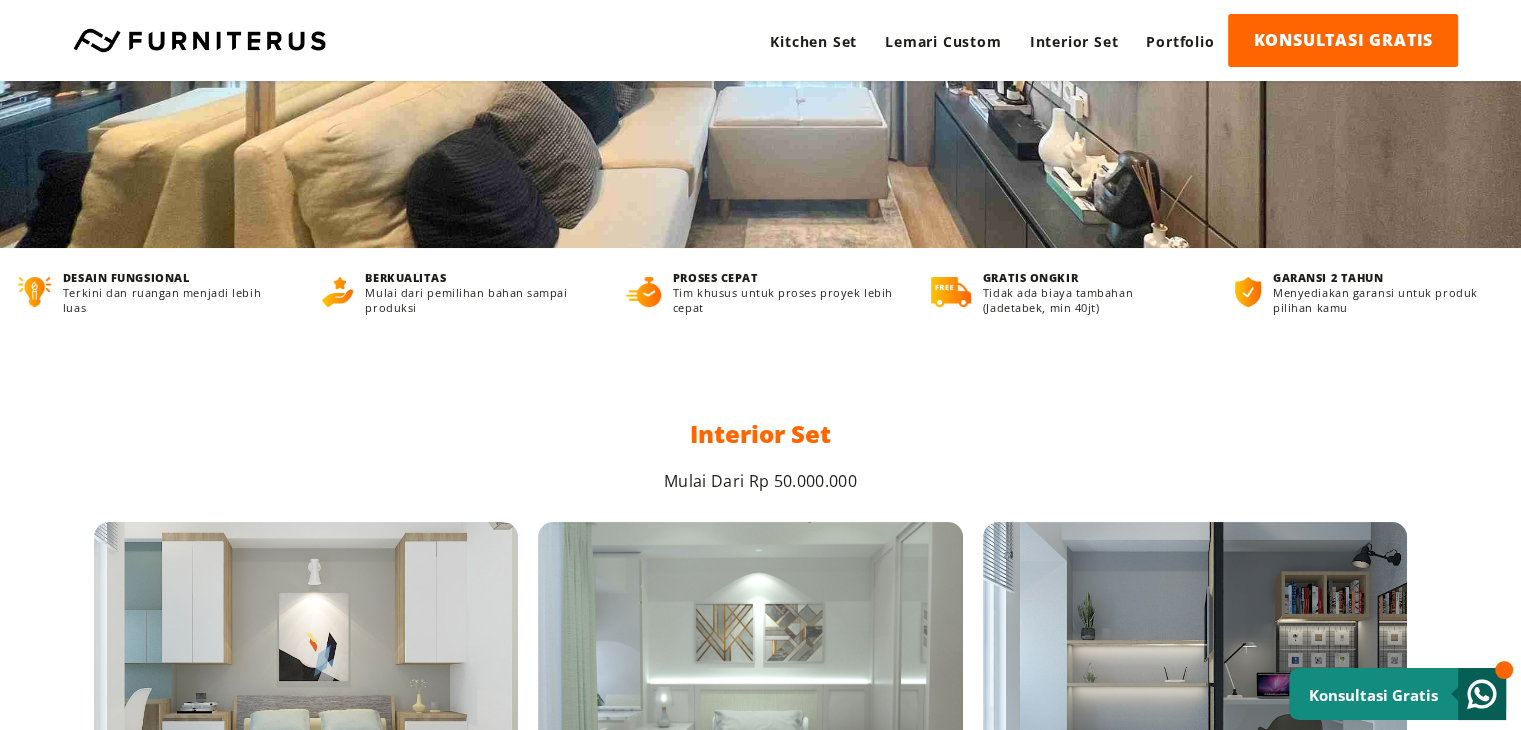 scroll, scrollTop: 0, scrollLeft: 0, axis: both 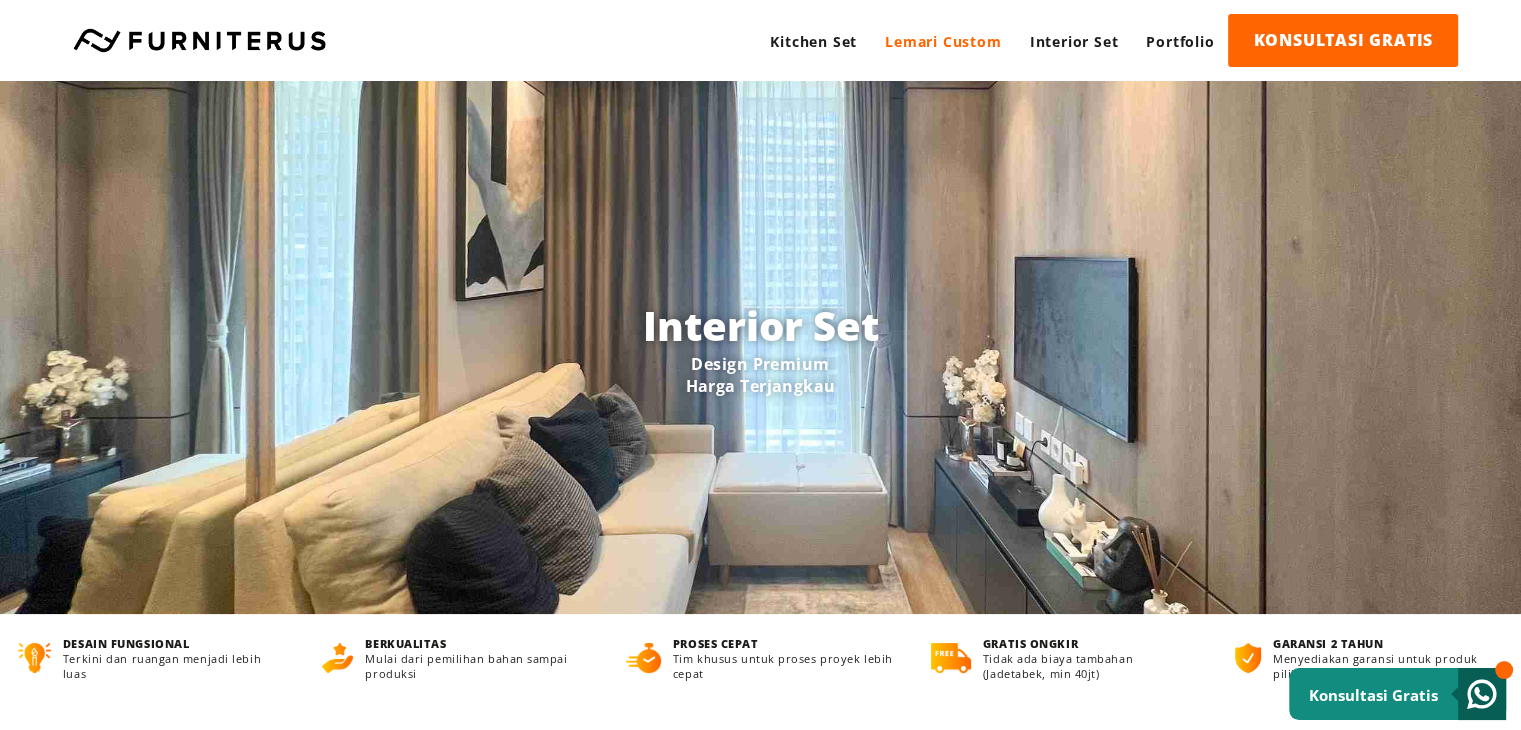 click on "Lemari Custom" at bounding box center [943, 41] 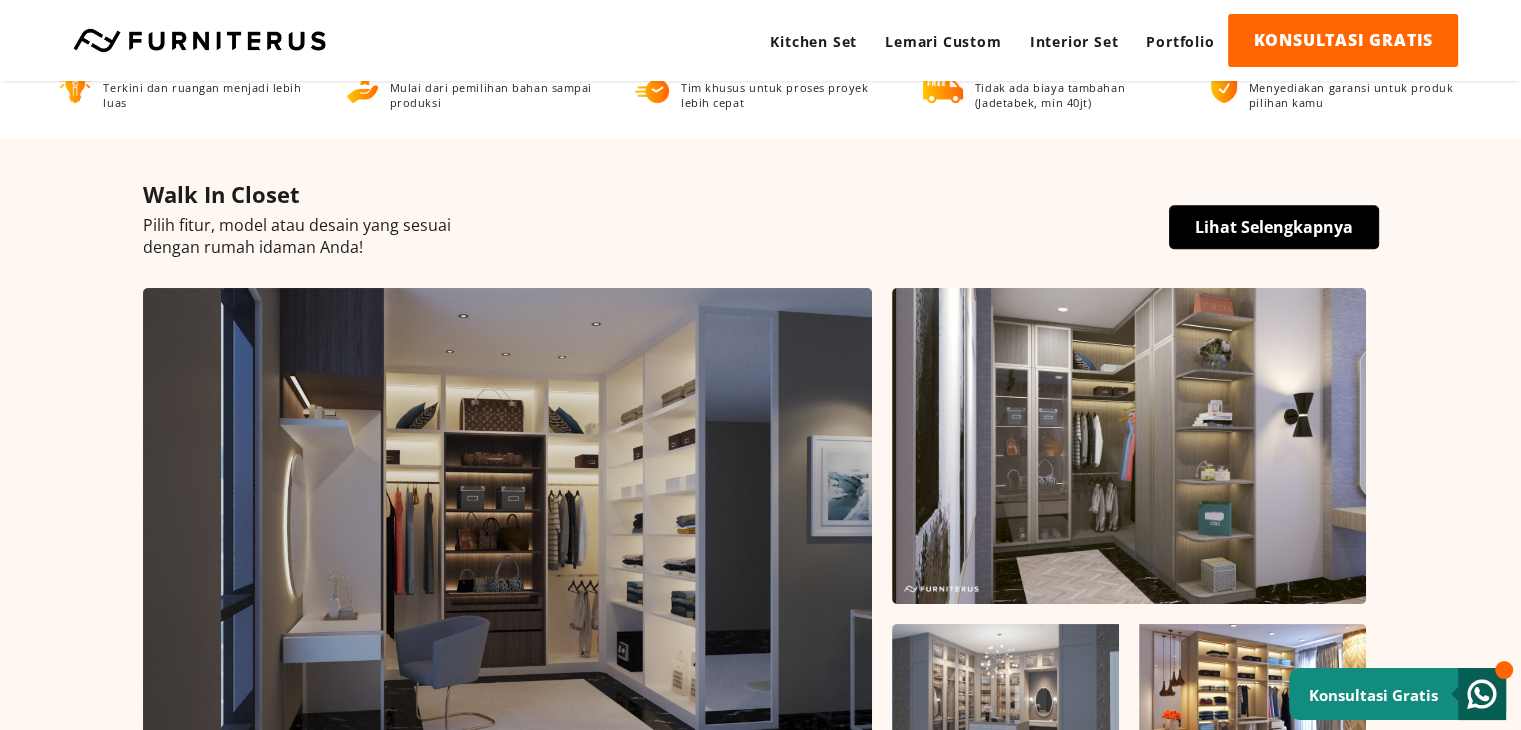 scroll, scrollTop: 0, scrollLeft: 0, axis: both 